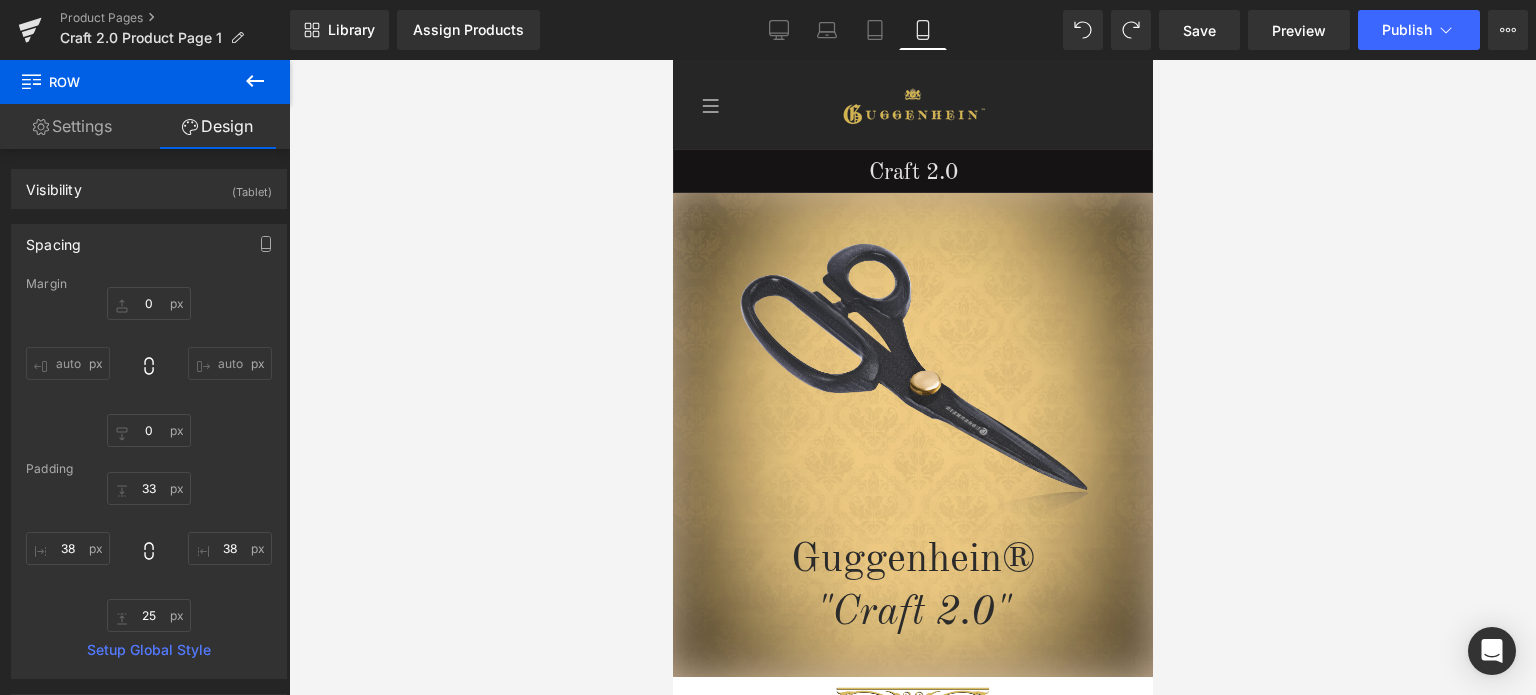 scroll, scrollTop: 600, scrollLeft: 0, axis: vertical 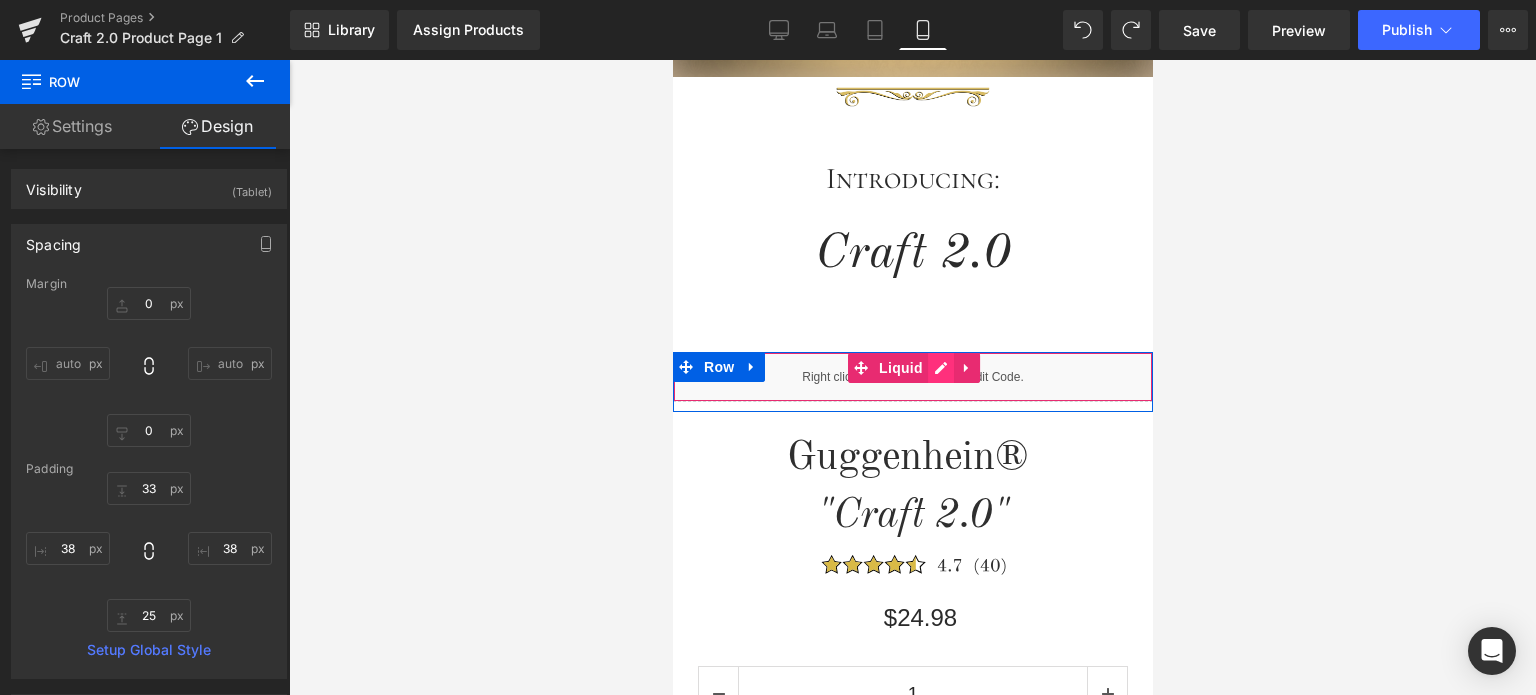 click on "Liquid" at bounding box center [912, 377] 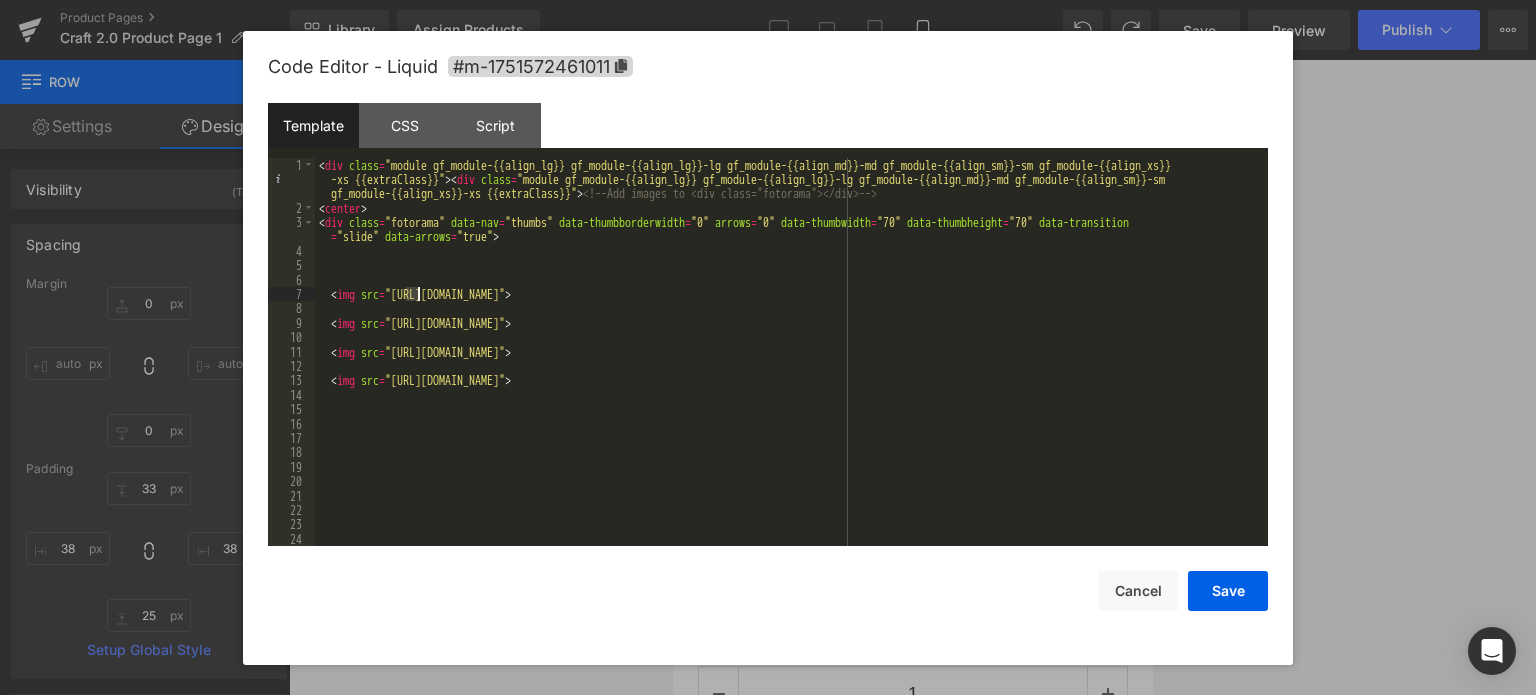 drag, startPoint x: 402, startPoint y: 295, endPoint x: 416, endPoint y: 295, distance: 14 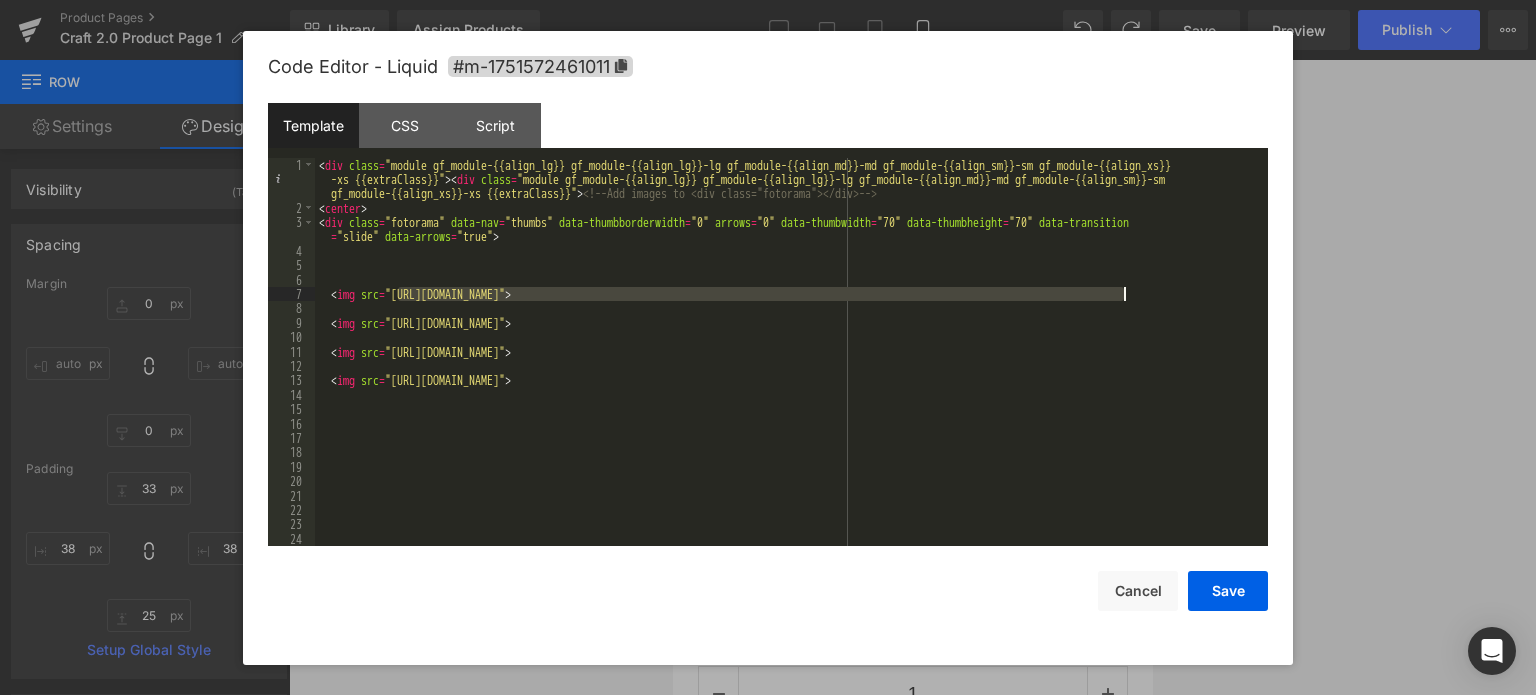 drag, startPoint x: 400, startPoint y: 293, endPoint x: 1122, endPoint y: 293, distance: 722 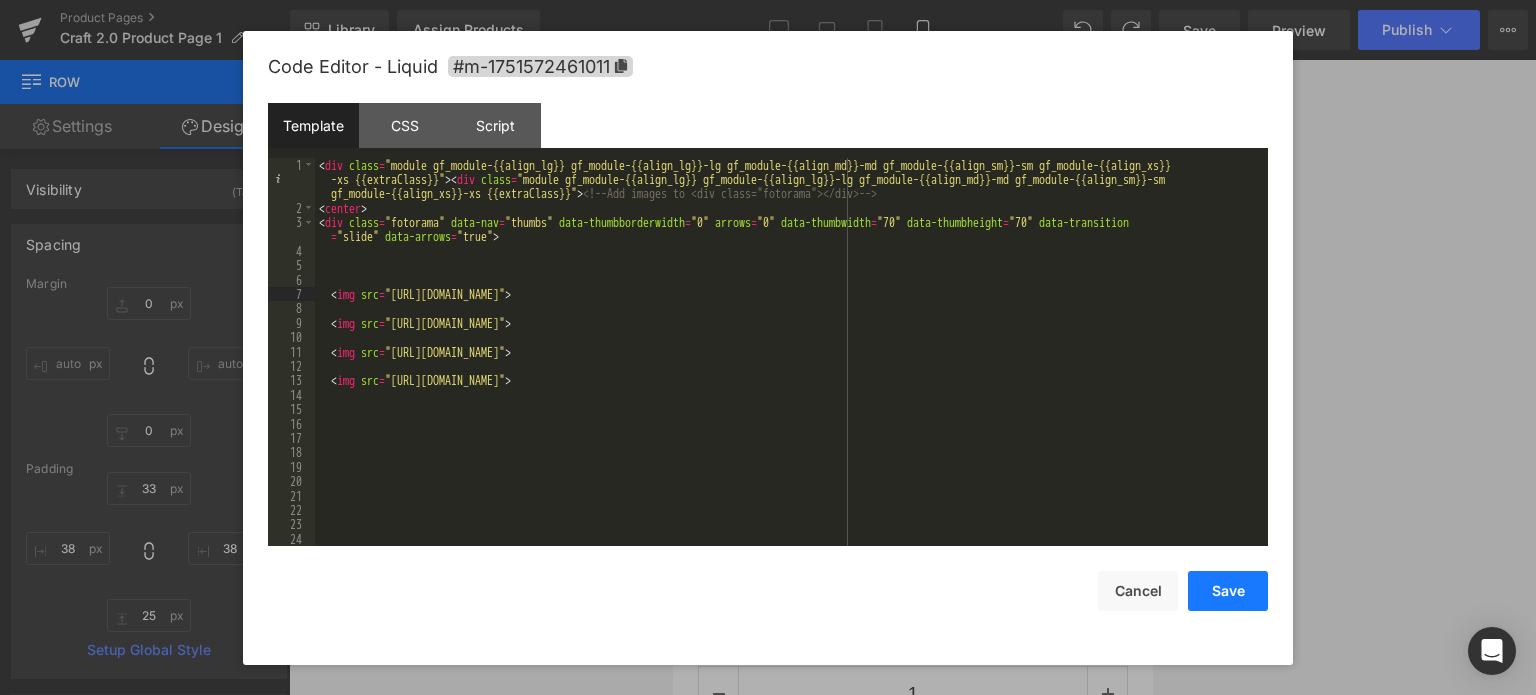 click on "Save" at bounding box center [1228, 591] 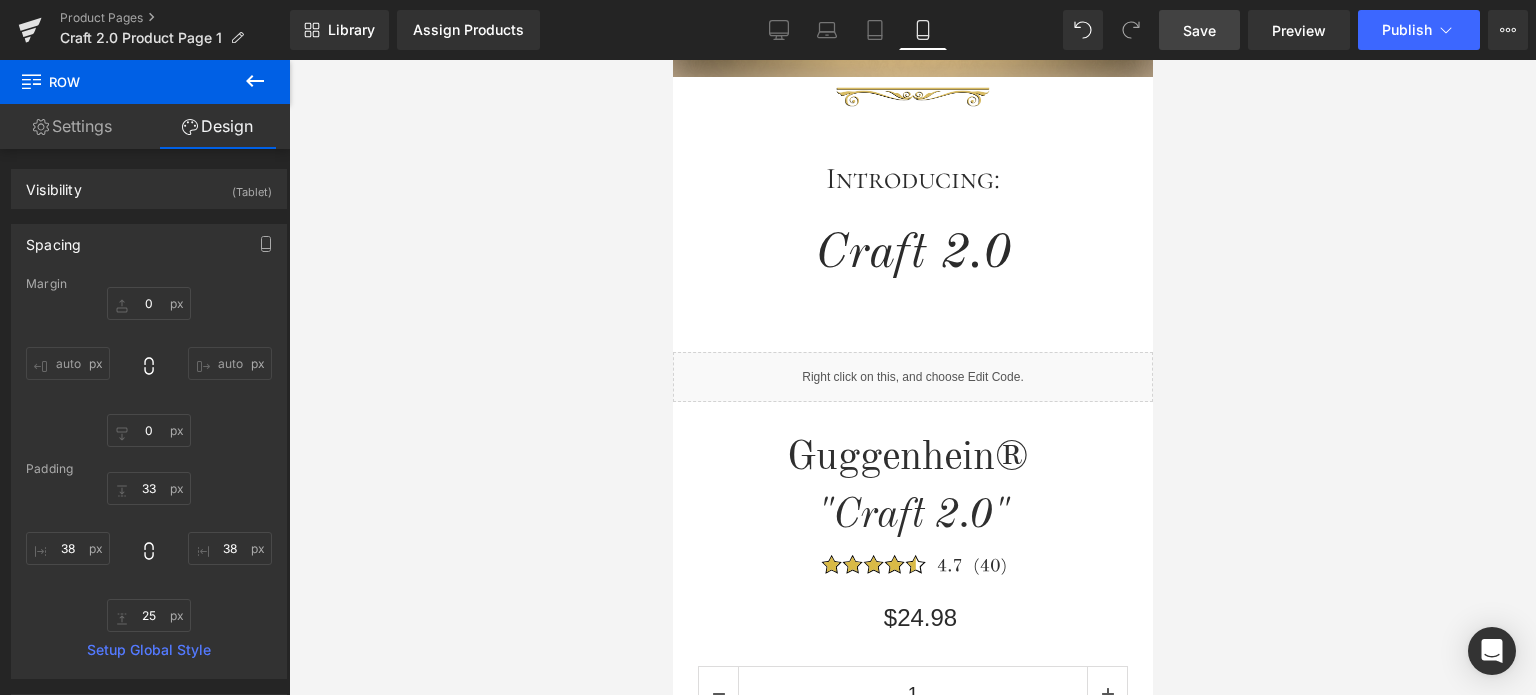 click on "Save" at bounding box center (1199, 30) 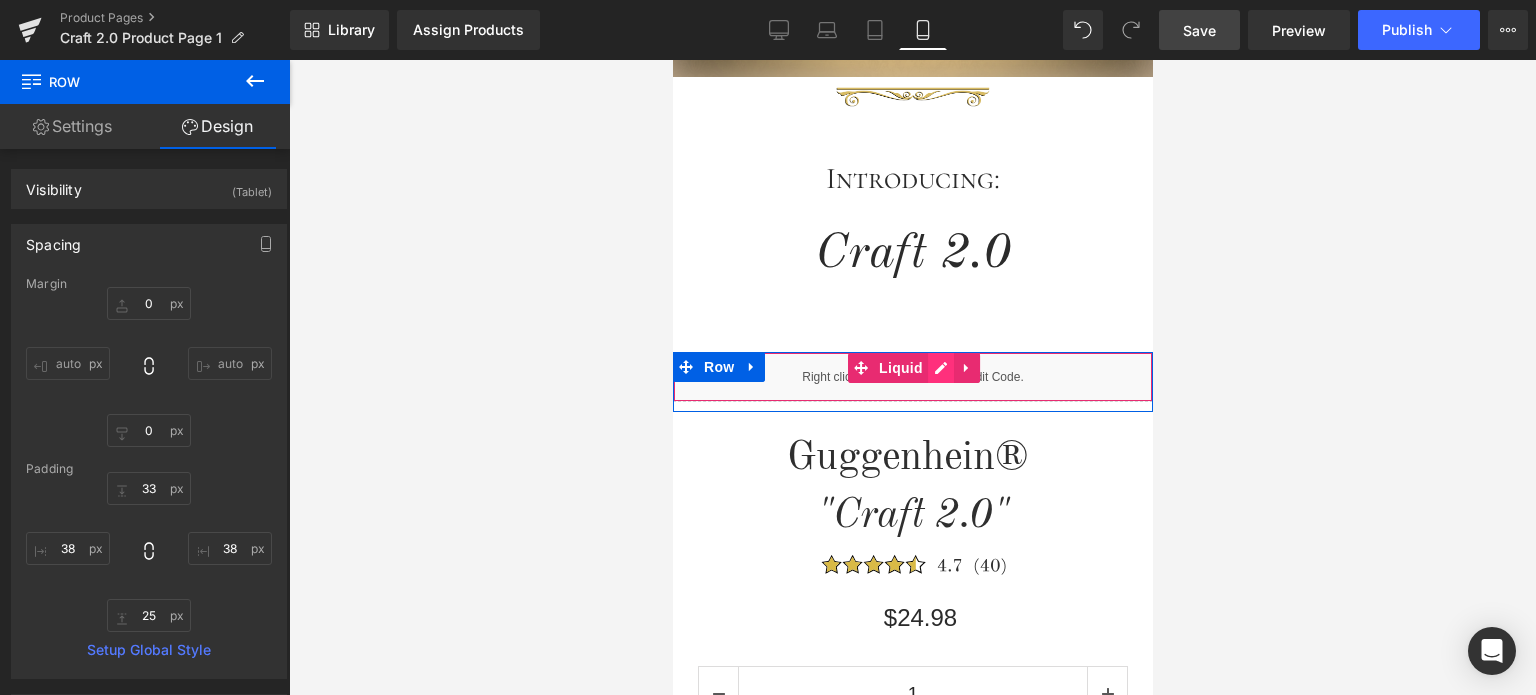 click on "Liquid" at bounding box center [912, 377] 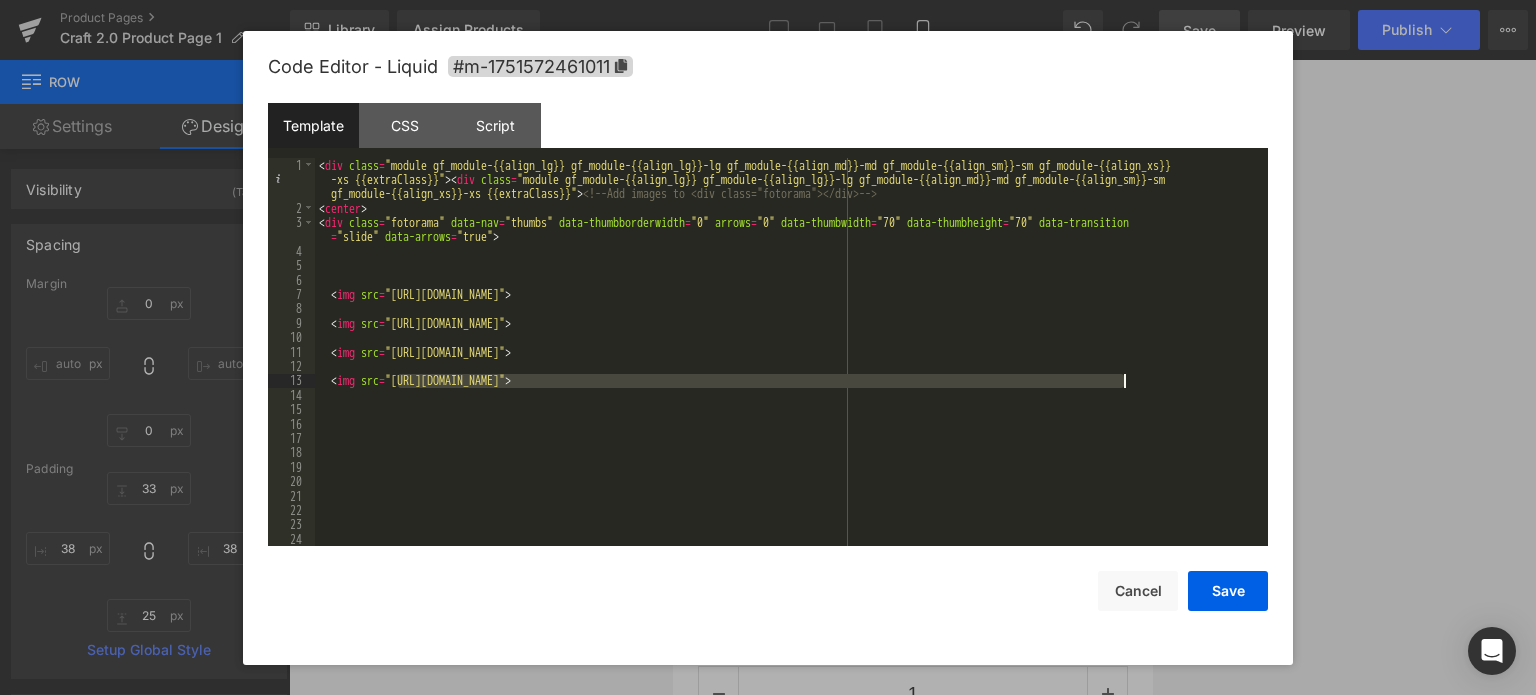 drag, startPoint x: 400, startPoint y: 384, endPoint x: 1121, endPoint y: 379, distance: 721.01733 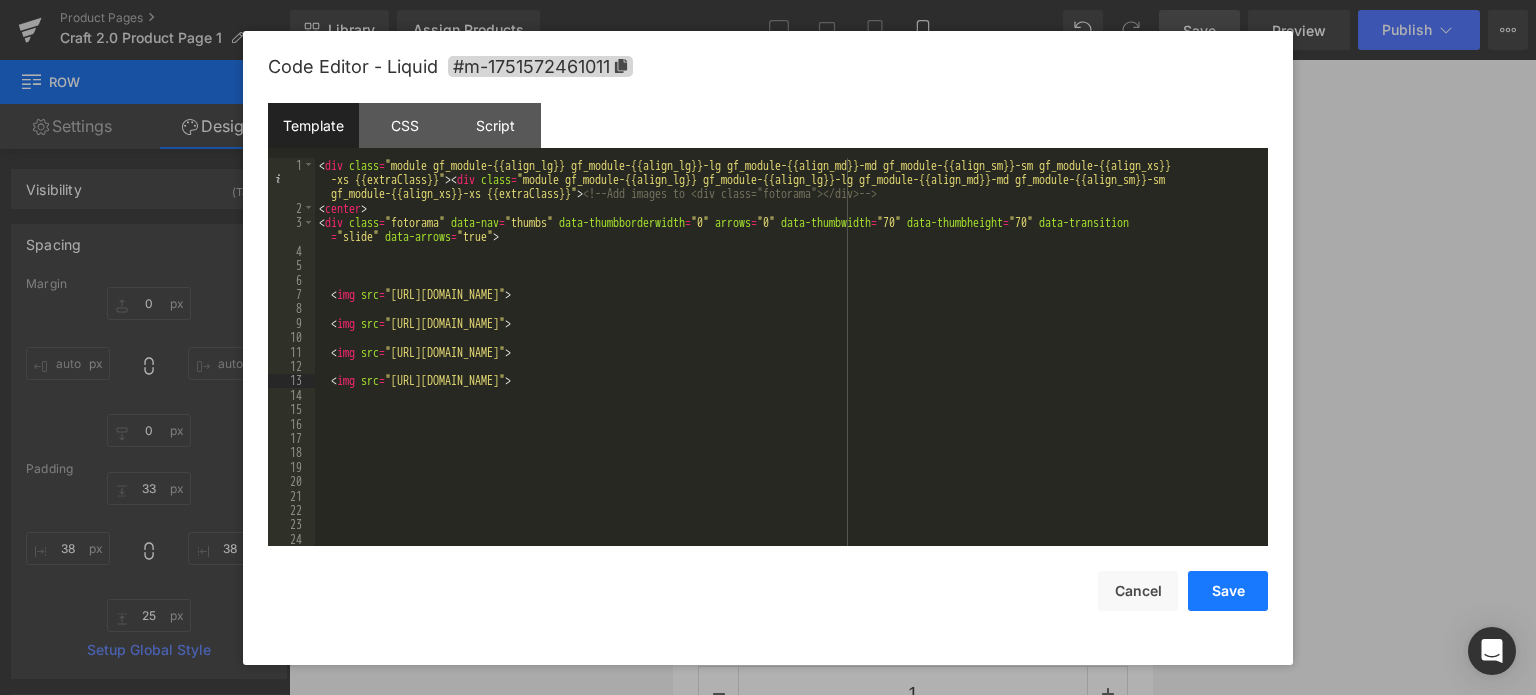 click on "Save" at bounding box center [1228, 591] 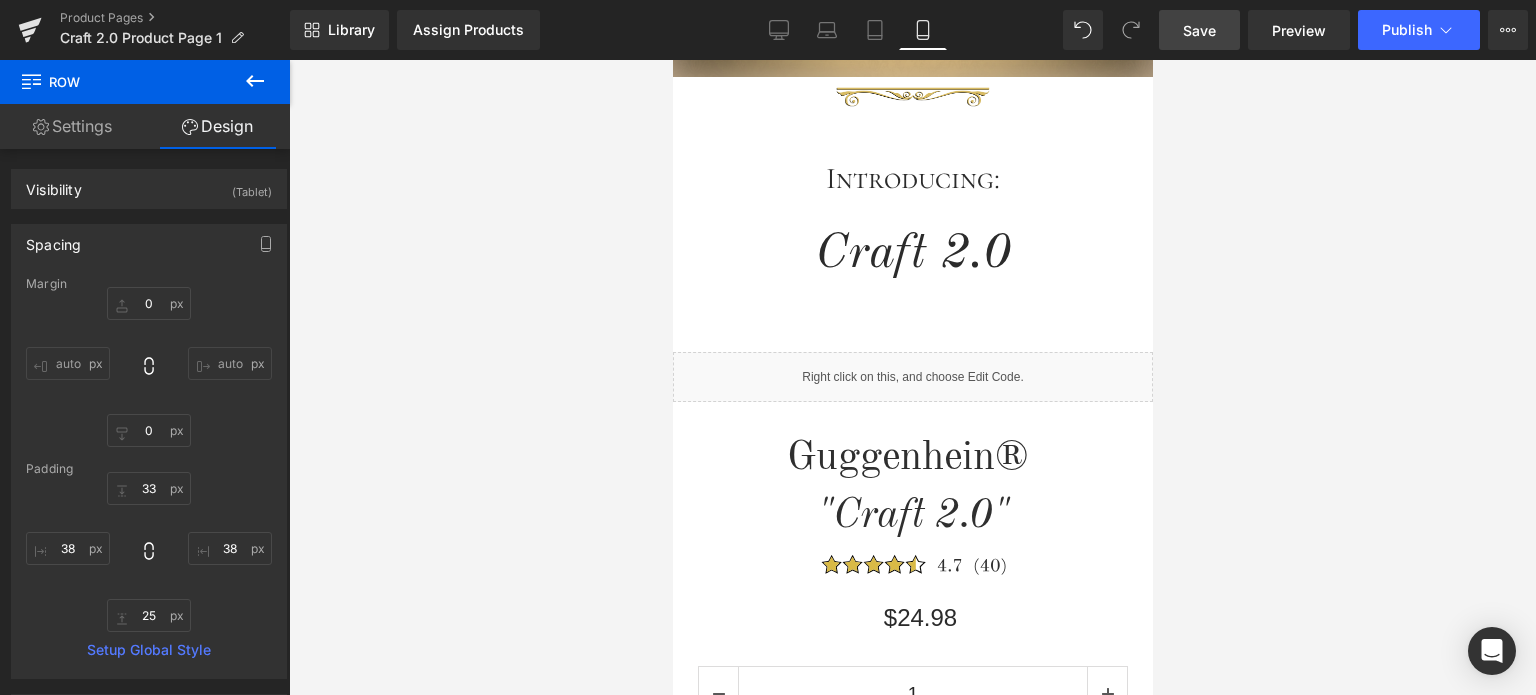 click on "Save" at bounding box center (1199, 30) 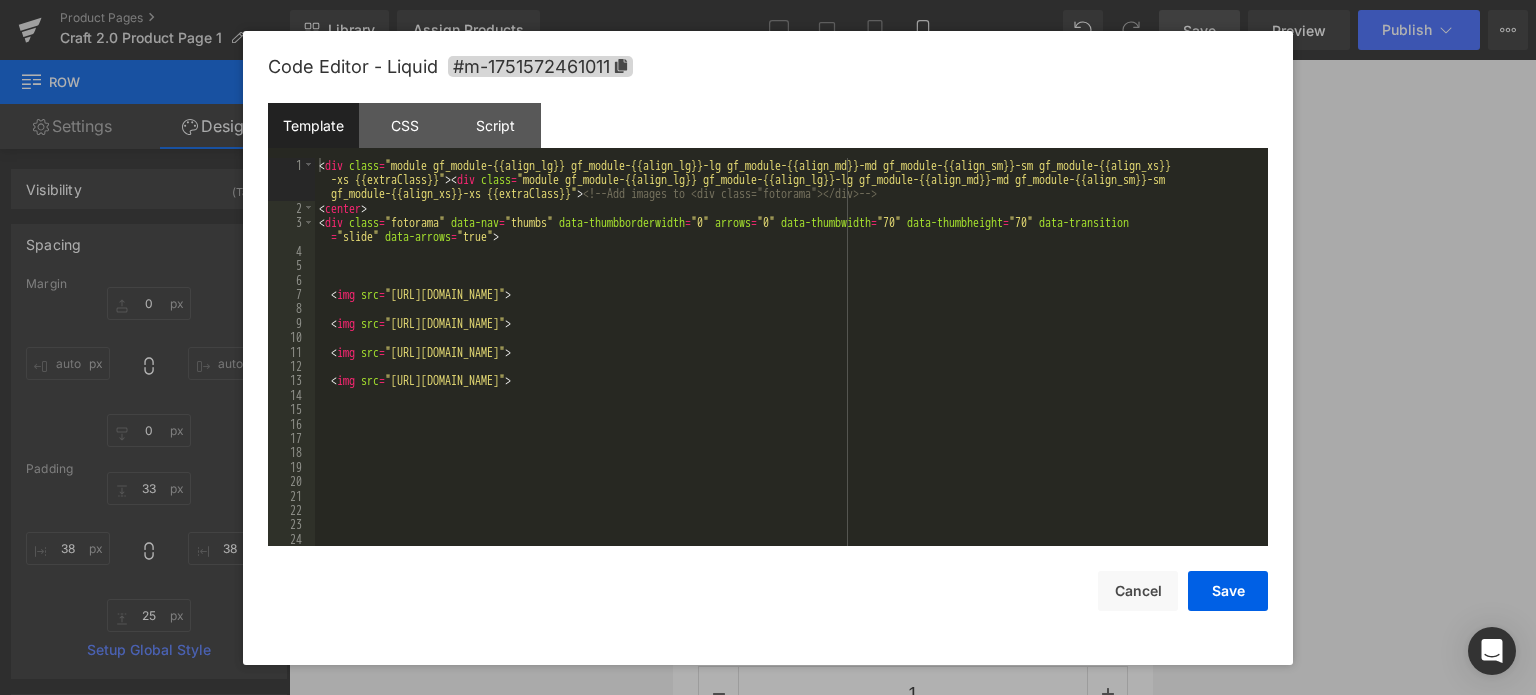 click on "Liquid" at bounding box center (912, 377) 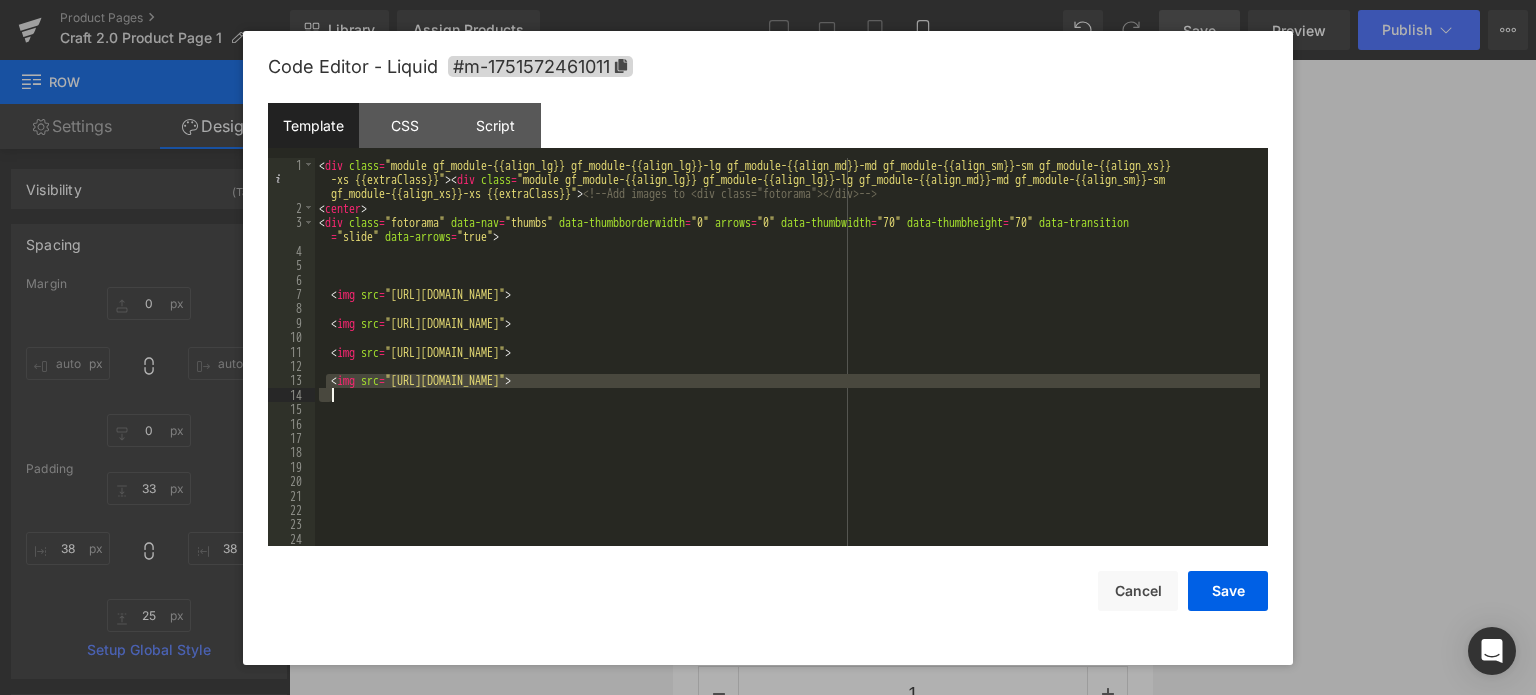 drag, startPoint x: 327, startPoint y: 381, endPoint x: 1175, endPoint y: 390, distance: 848.0477 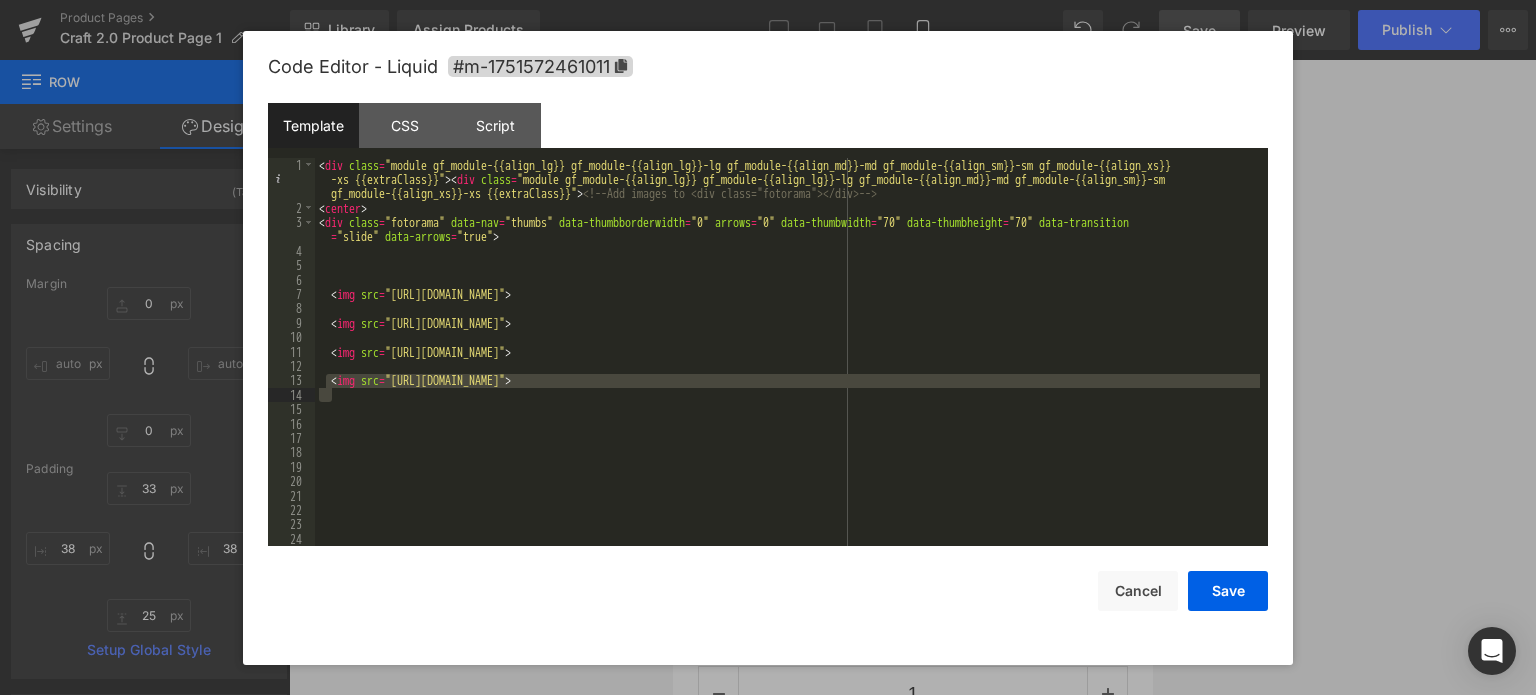 click on "< div   class = "module gf_module-{{align_lg}} gf_module-{{align_lg}}-lg gf_module-{{align_md}}-md gf_module-{{align_sm}}-sm gf_module-{{align_xs}}    -xs {{extraClass}}" > < div   class = "module gf_module-{{align_lg}} gf_module-{{align_lg}}-lg gf_module-{{align_md}}-md gf_module-{{align_sm}}-sm     gf_module-{{align_xs}}-xs {{extraClass}}" > <!--  Add images to <div class="fotorama"></div>  --> < center > < div   class = "fotorama"   data-nav = "thumbs"   data-thumbborderwidth = "0"   arrows = "0"   data-thumbwidth = "70"   data-thumbheight = "70"   data-transition    = "slide"   data-arrows = "true" >          < img   src = "[URL][DOMAIN_NAME]" >       < img   src = "[URL][DOMAIN_NAME]" >       < img   src = "[URL][DOMAIN_NAME]"" at bounding box center (787, 381) 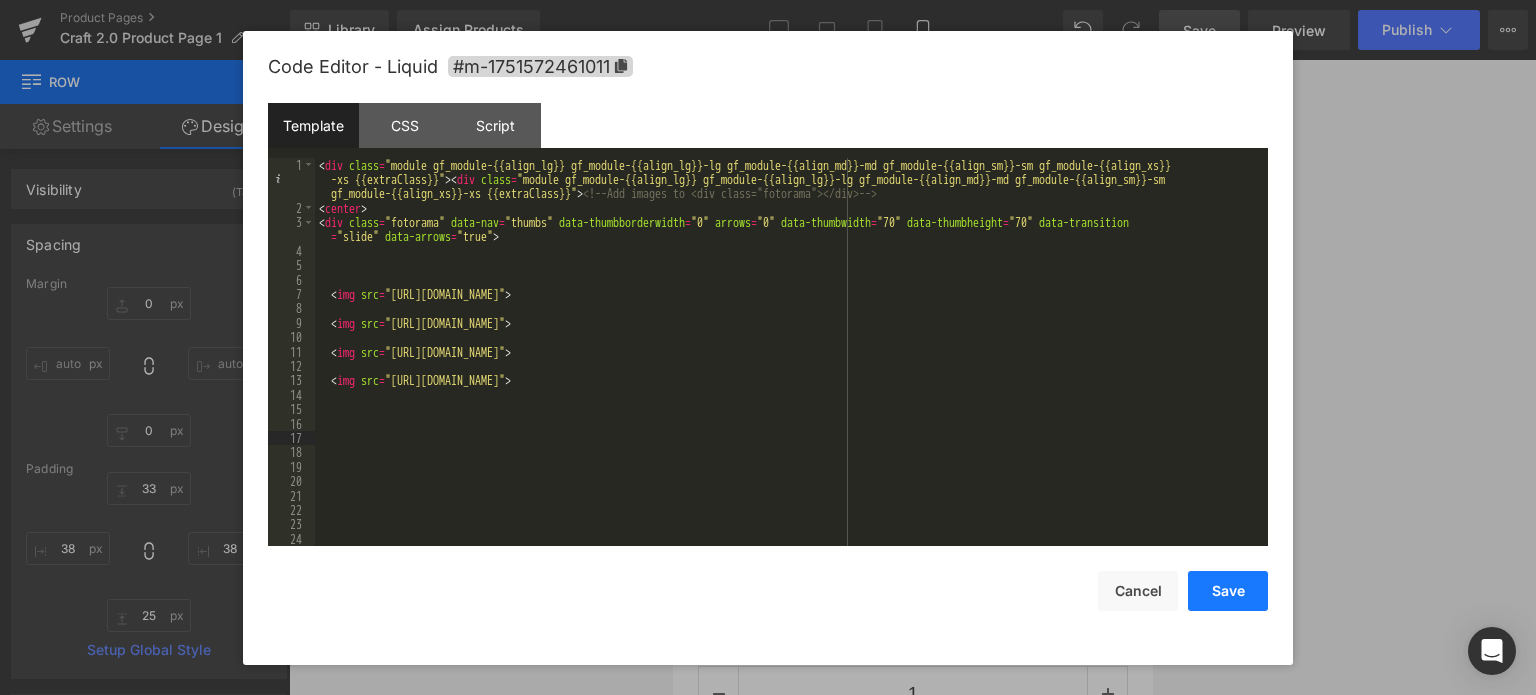 click on "Save" at bounding box center (1228, 591) 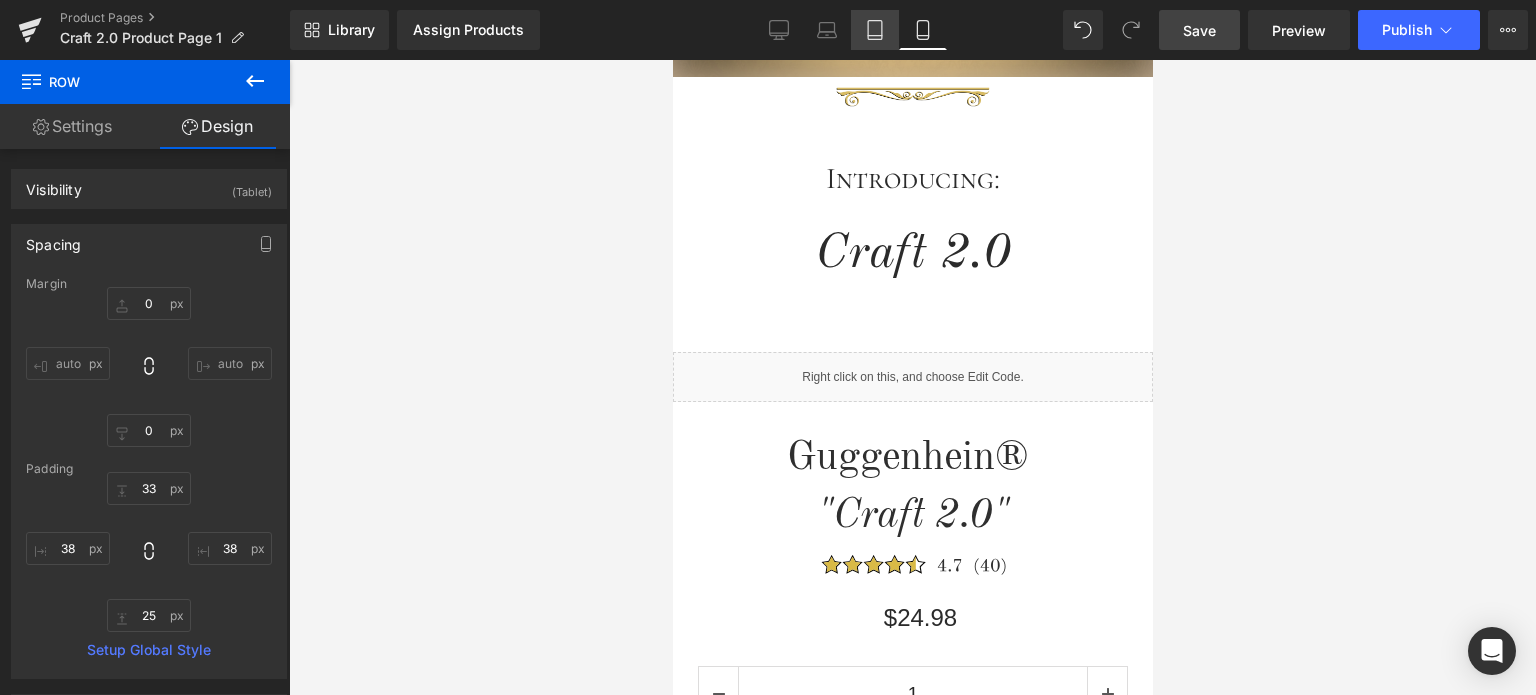 click 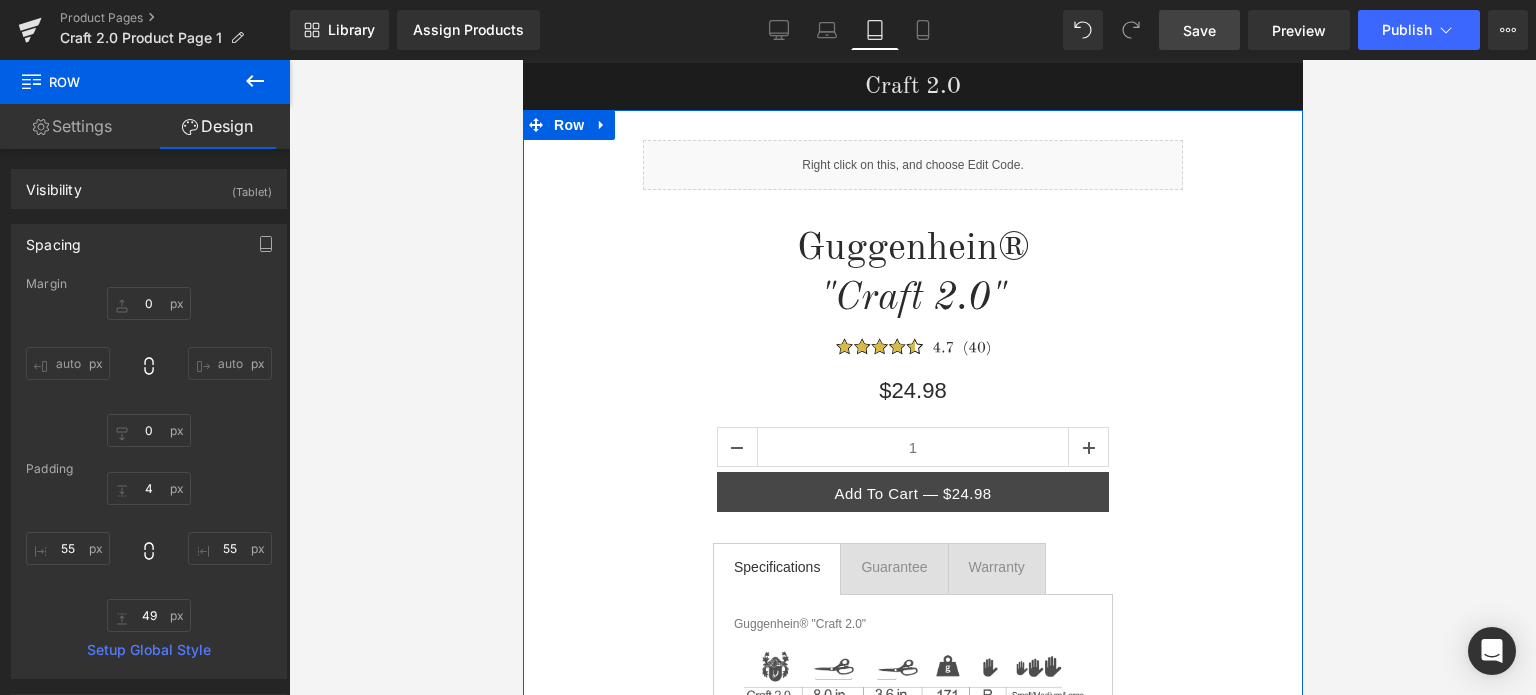 scroll, scrollTop: 0, scrollLeft: 0, axis: both 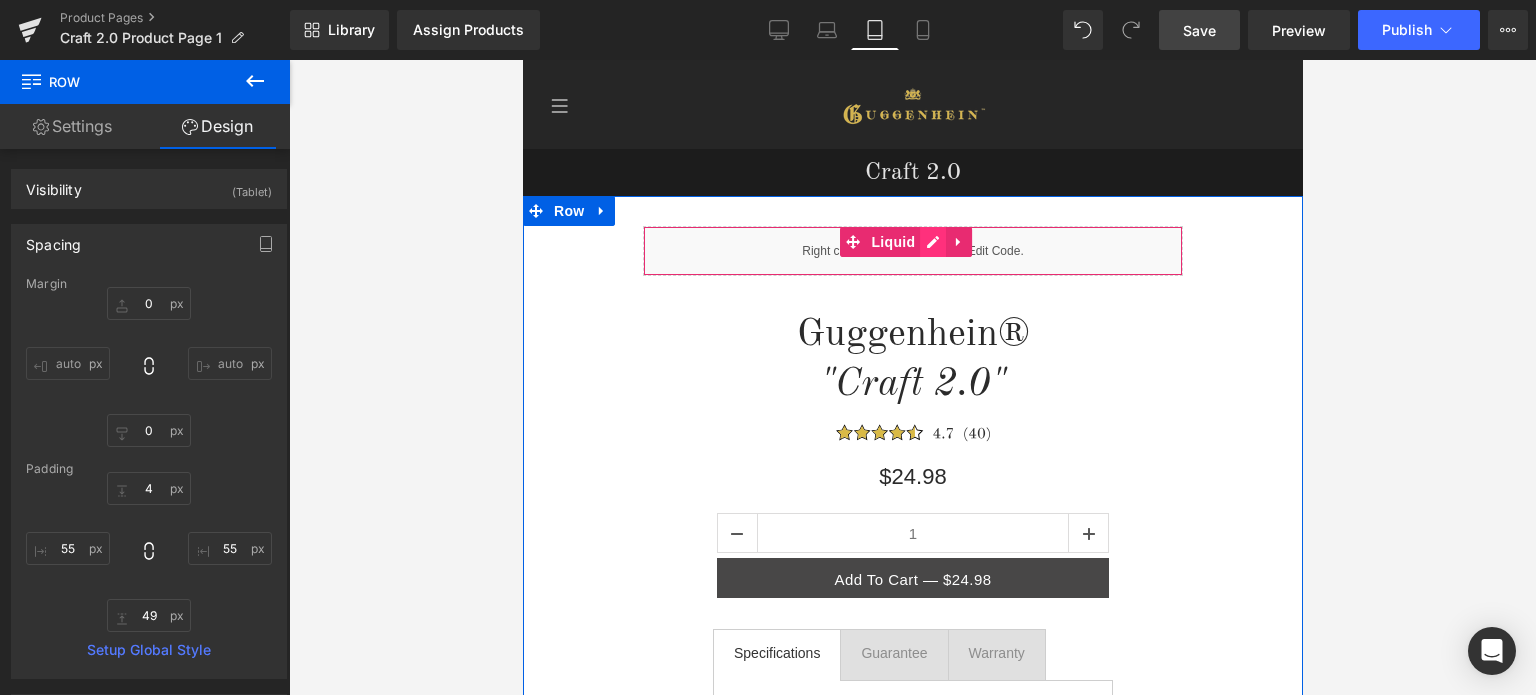 click on "Liquid" at bounding box center (912, 251) 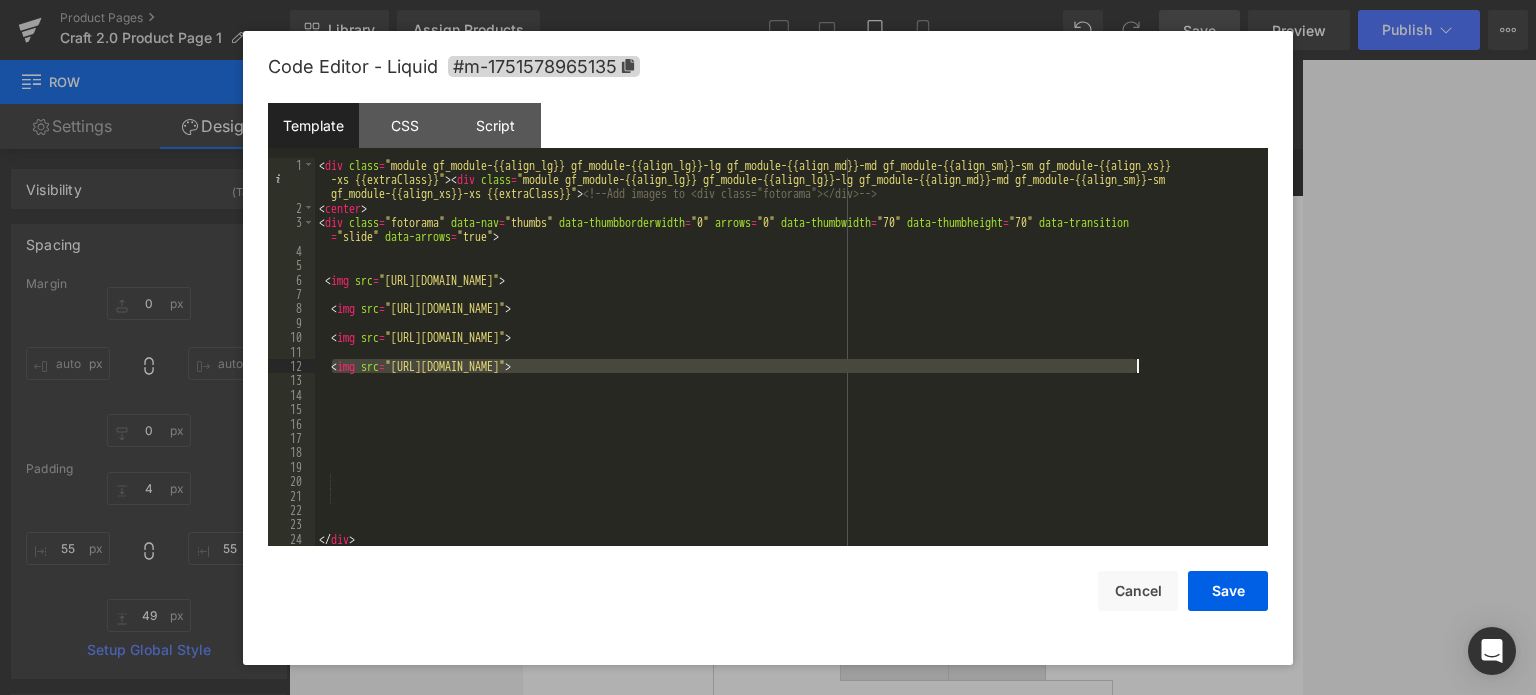 drag, startPoint x: 329, startPoint y: 367, endPoint x: 1163, endPoint y: 367, distance: 834 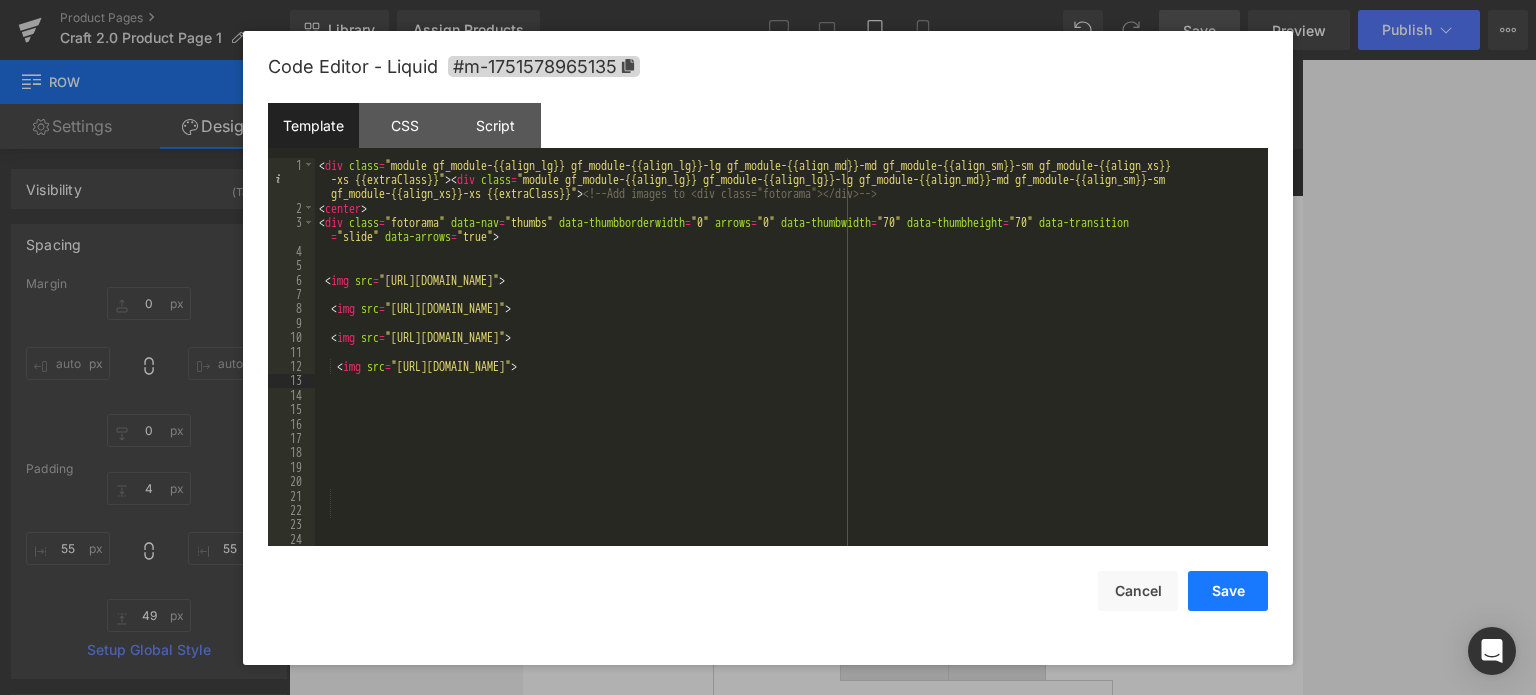 click on "Save" at bounding box center [1228, 591] 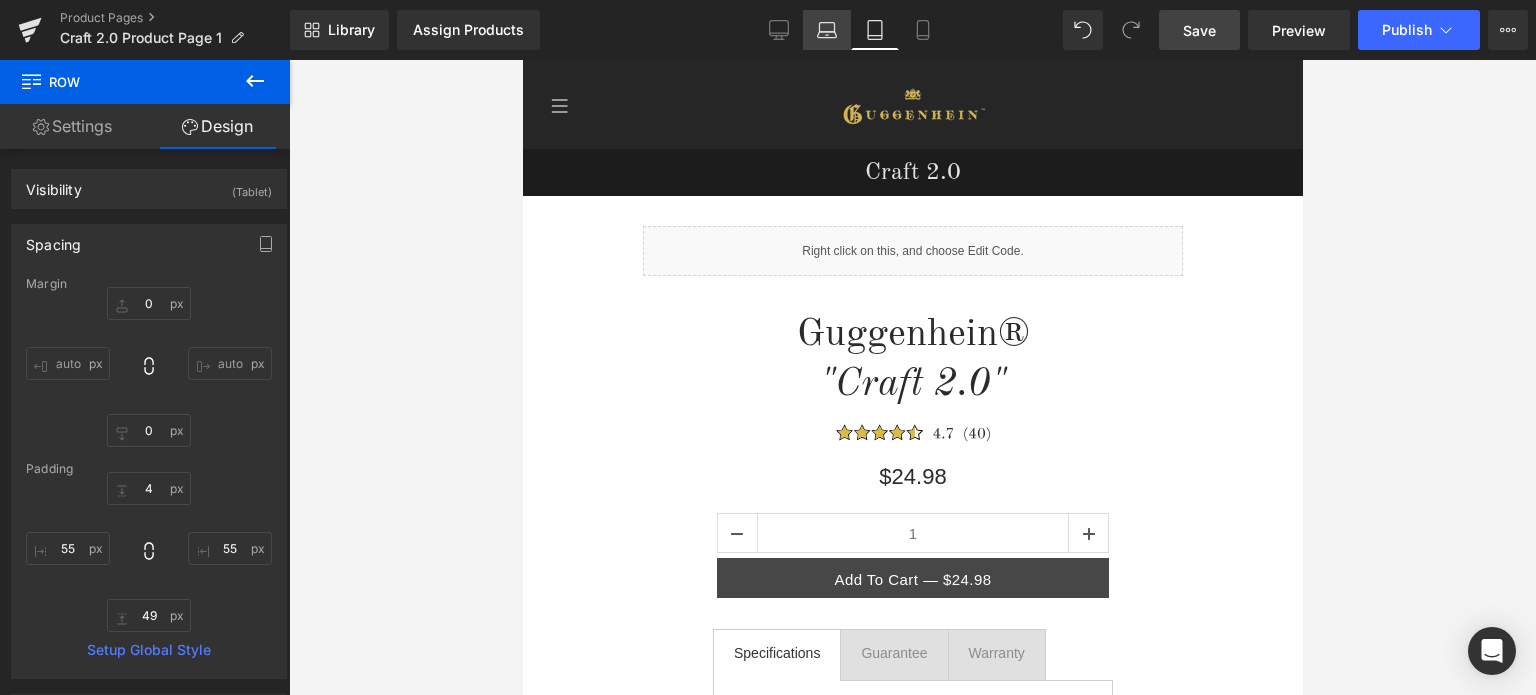 click 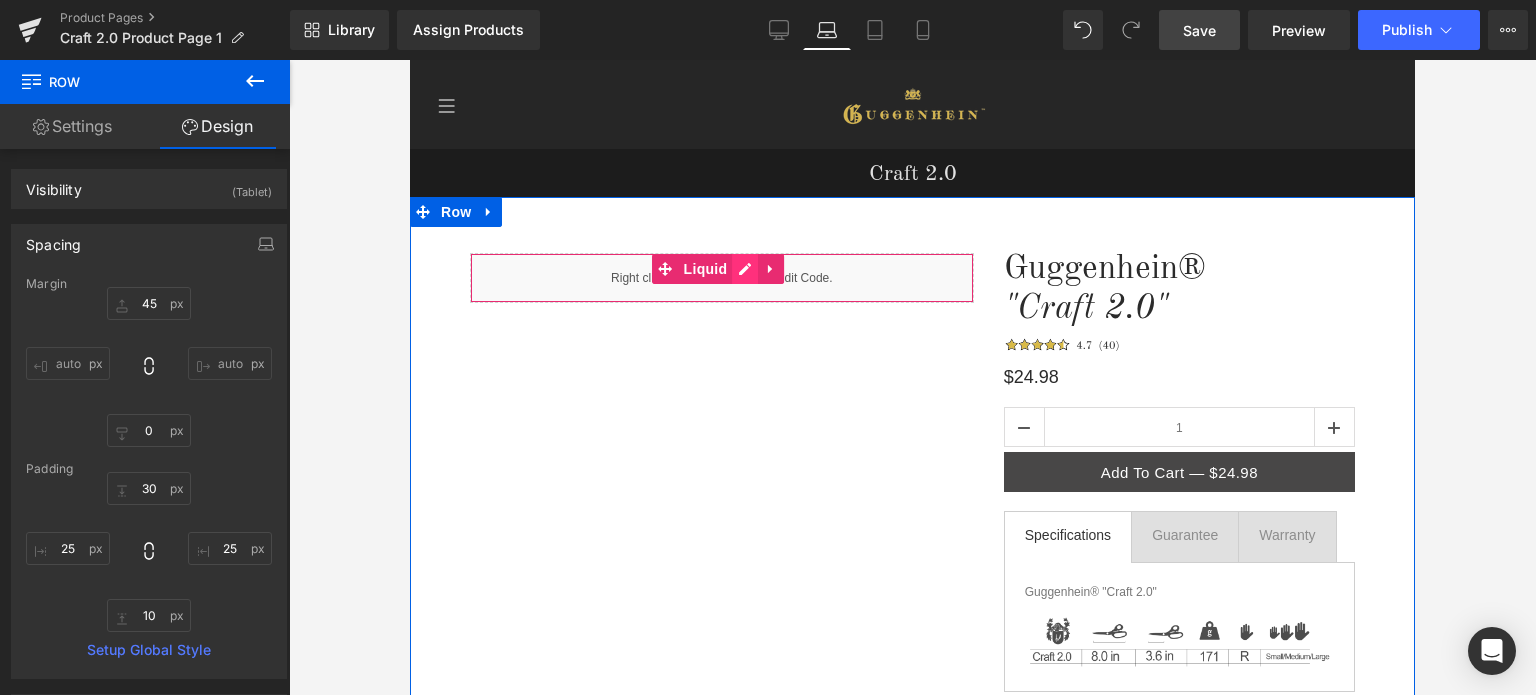click on "Liquid" at bounding box center (722, 278) 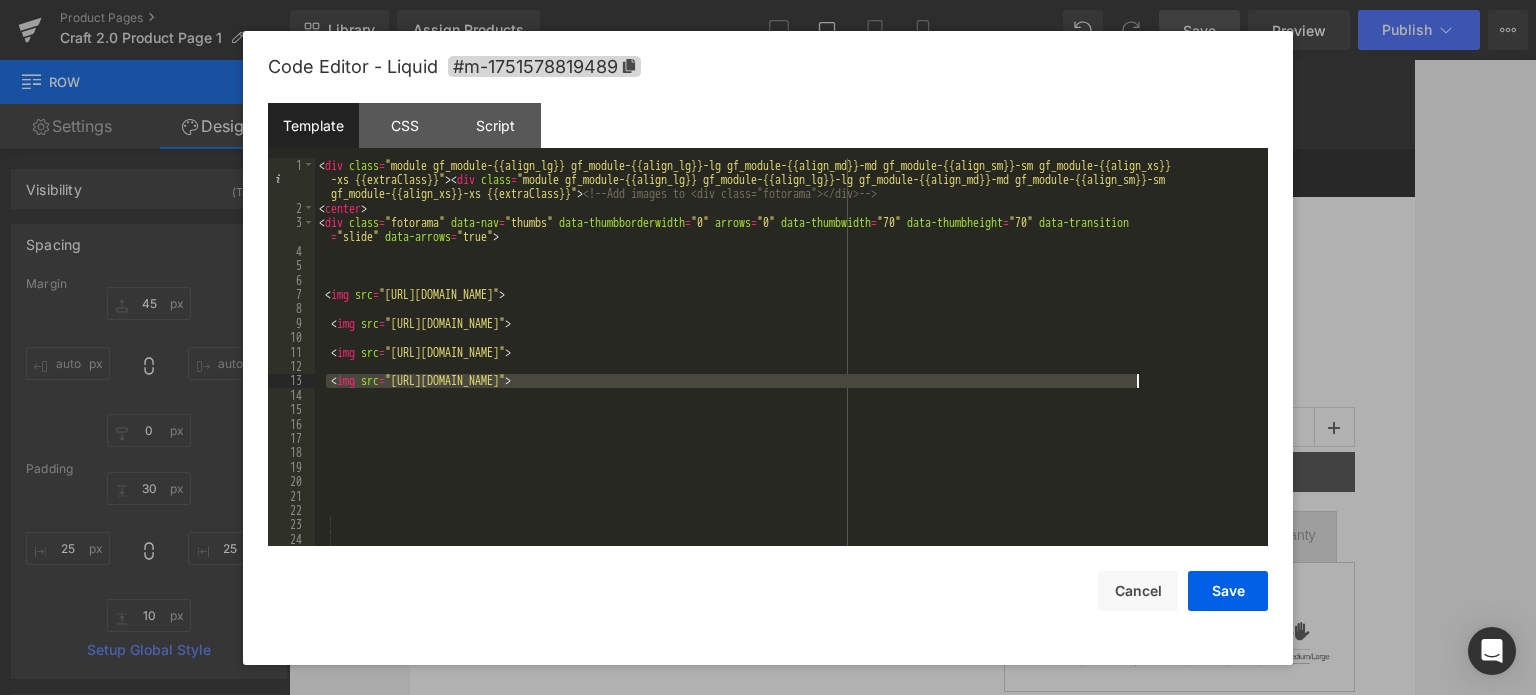 drag, startPoint x: 328, startPoint y: 383, endPoint x: 1162, endPoint y: 388, distance: 834.015 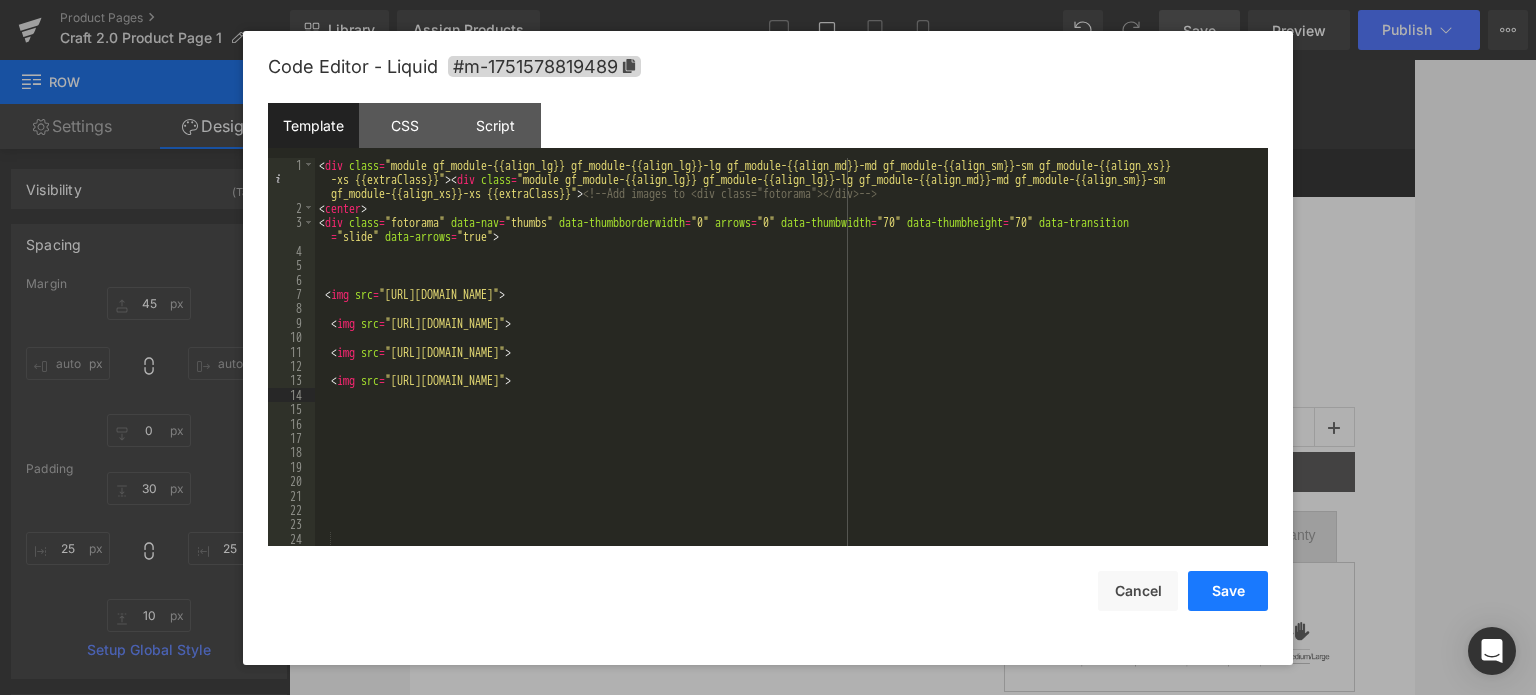 click on "Save" at bounding box center [1228, 591] 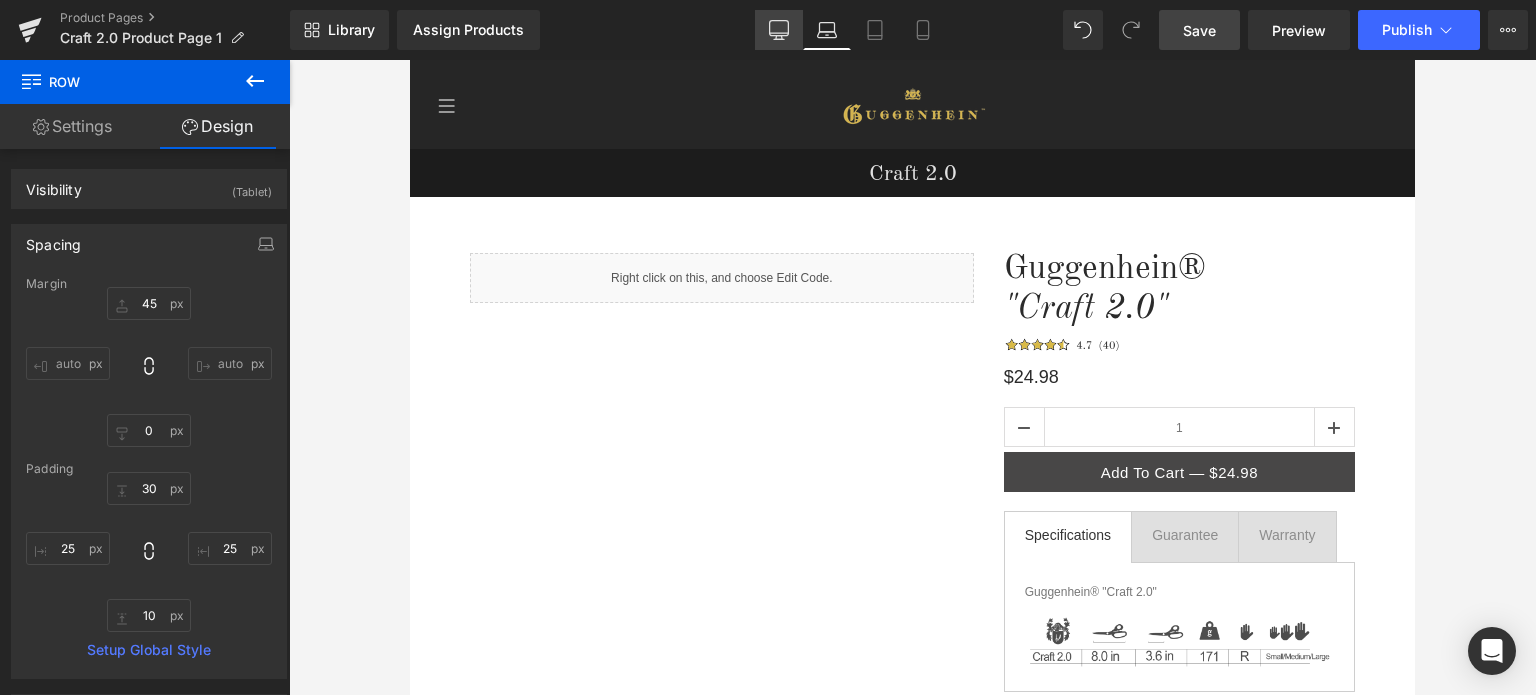 click 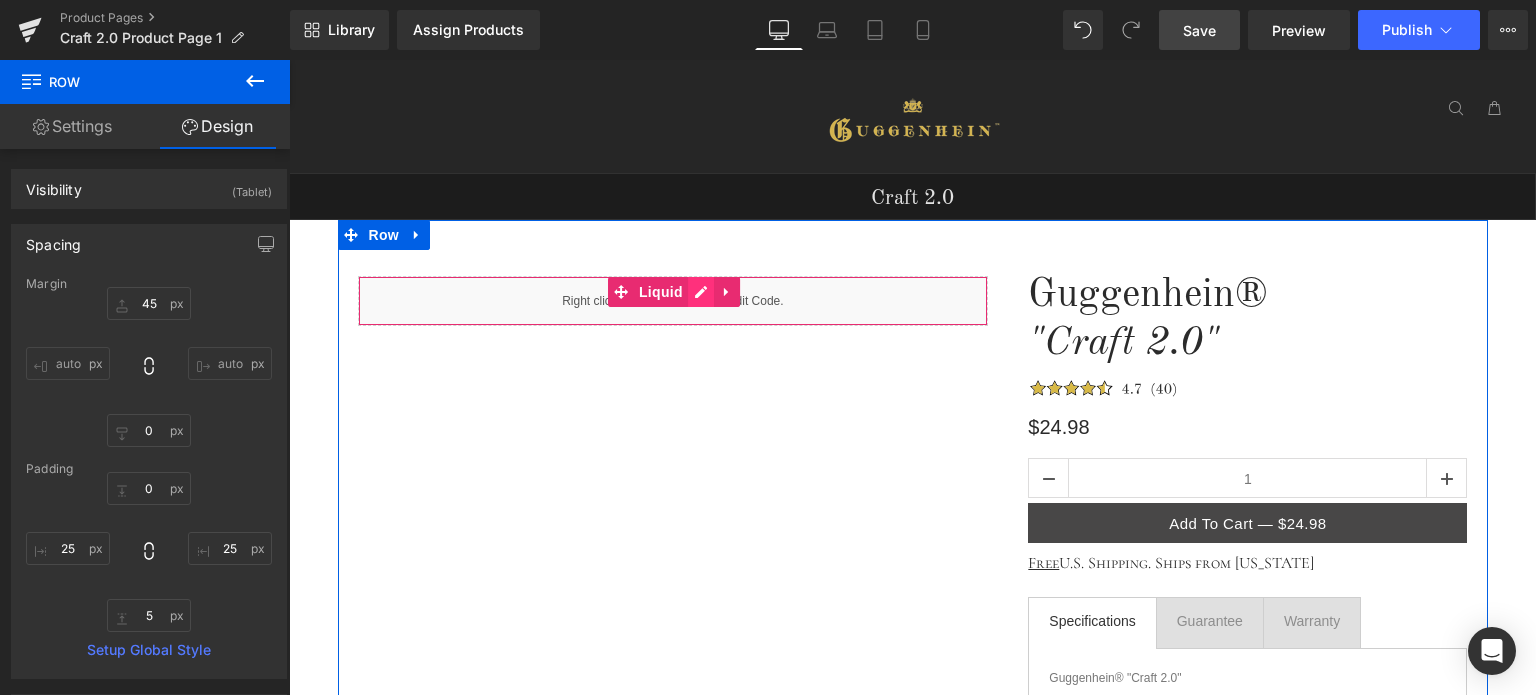click on "Liquid" at bounding box center [673, 301] 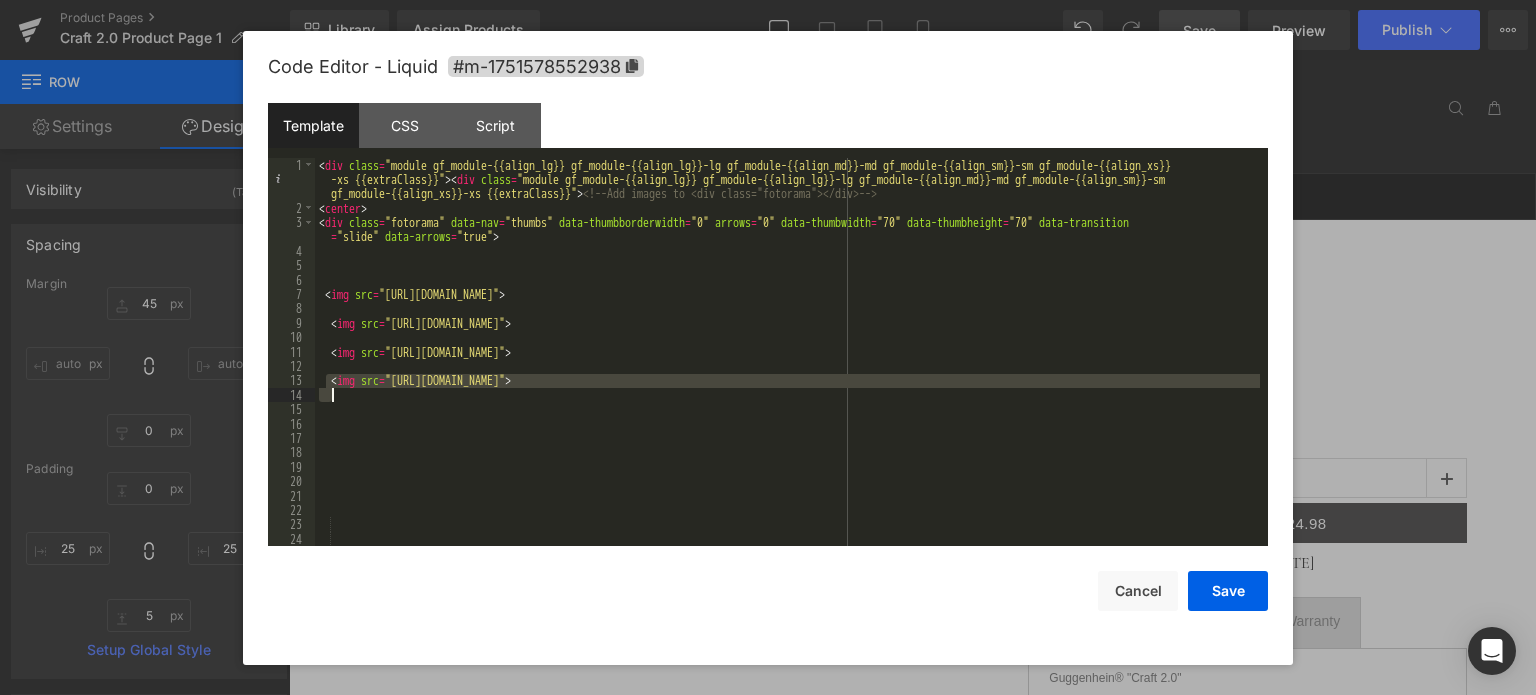 drag, startPoint x: 328, startPoint y: 382, endPoint x: 1177, endPoint y: 389, distance: 849.0289 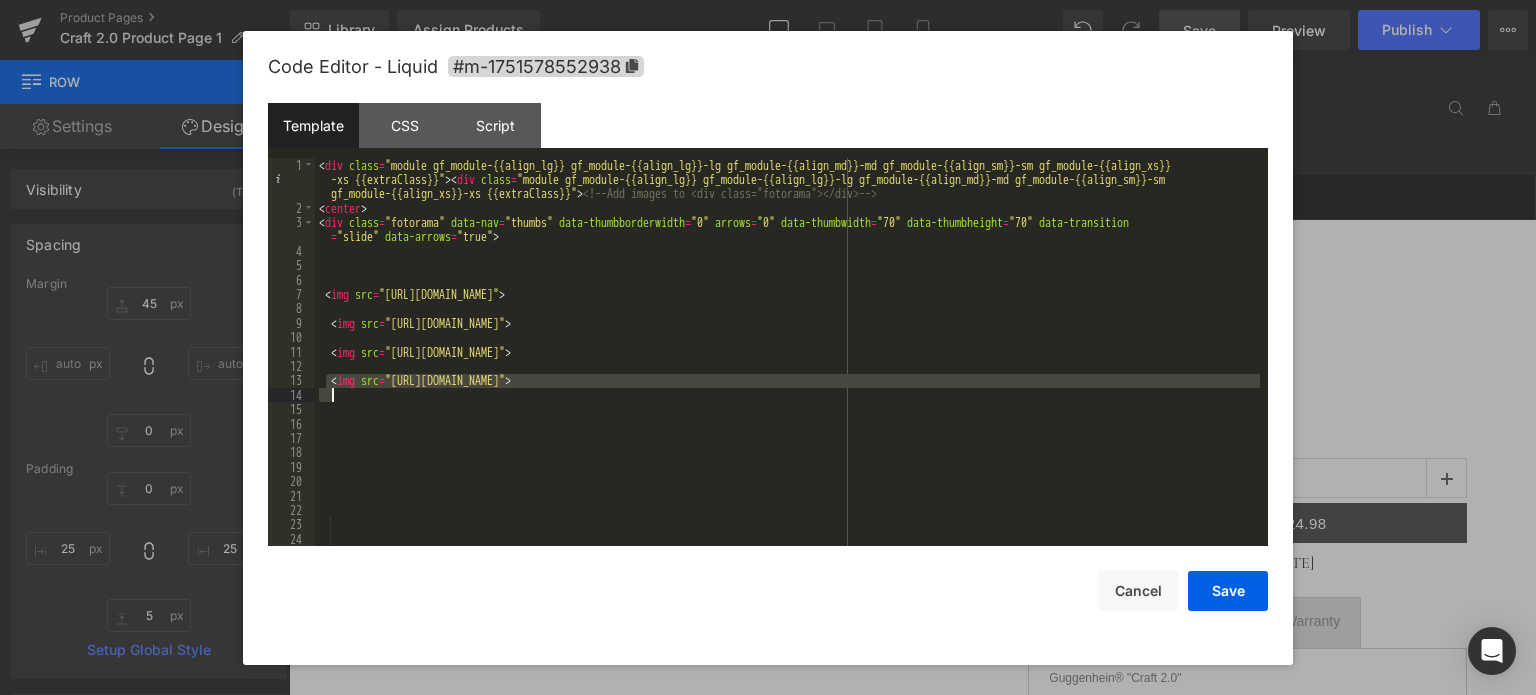 click on "< div   class = "module gf_module-{{align_lg}} gf_module-{{align_lg}}-lg gf_module-{{align_md}}-md gf_module-{{align_sm}}-sm gf_module-{{align_xs}}    -xs {{extraClass}}" > < div   class = "module gf_module-{{align_lg}} gf_module-{{align_lg}}-lg gf_module-{{align_md}}-md gf_module-{{align_sm}}-sm     gf_module-{{align_xs}}-xs {{extraClass}}" > <!--  Add images to <div class="fotorama"></div>  --> < center > < div   class = "fotorama"   data-nav = "thumbs"   data-thumbborderwidth = "0"   arrows = "0"   data-thumbwidth = "70"   data-thumbheight = "70"   data-transition    = "slide"   data-arrows = "true" >       < img   src = "[URL][DOMAIN_NAME]" >       < img   src = "[URL][DOMAIN_NAME]" >       < img   src = "[URL][DOMAIN_NAME]" > <" at bounding box center (787, 381) 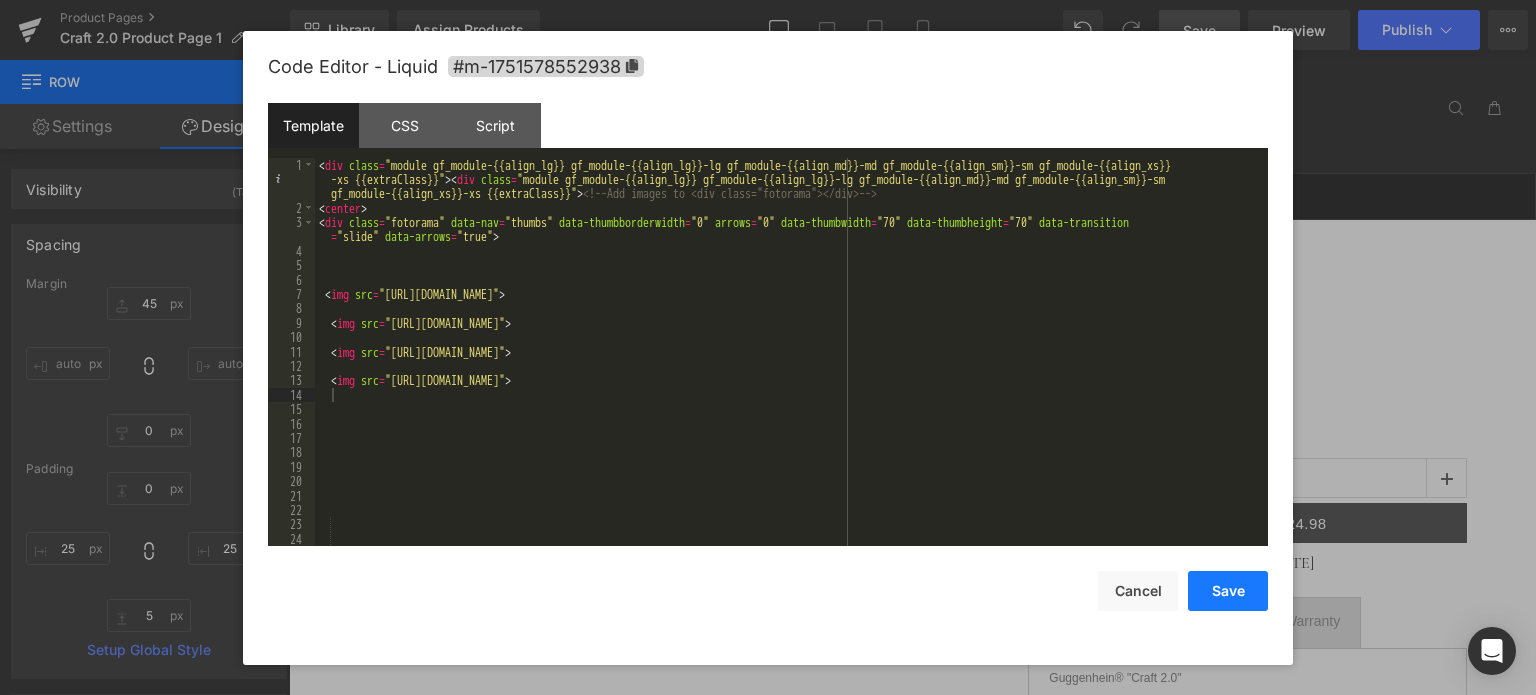 click on "Save" at bounding box center [1228, 591] 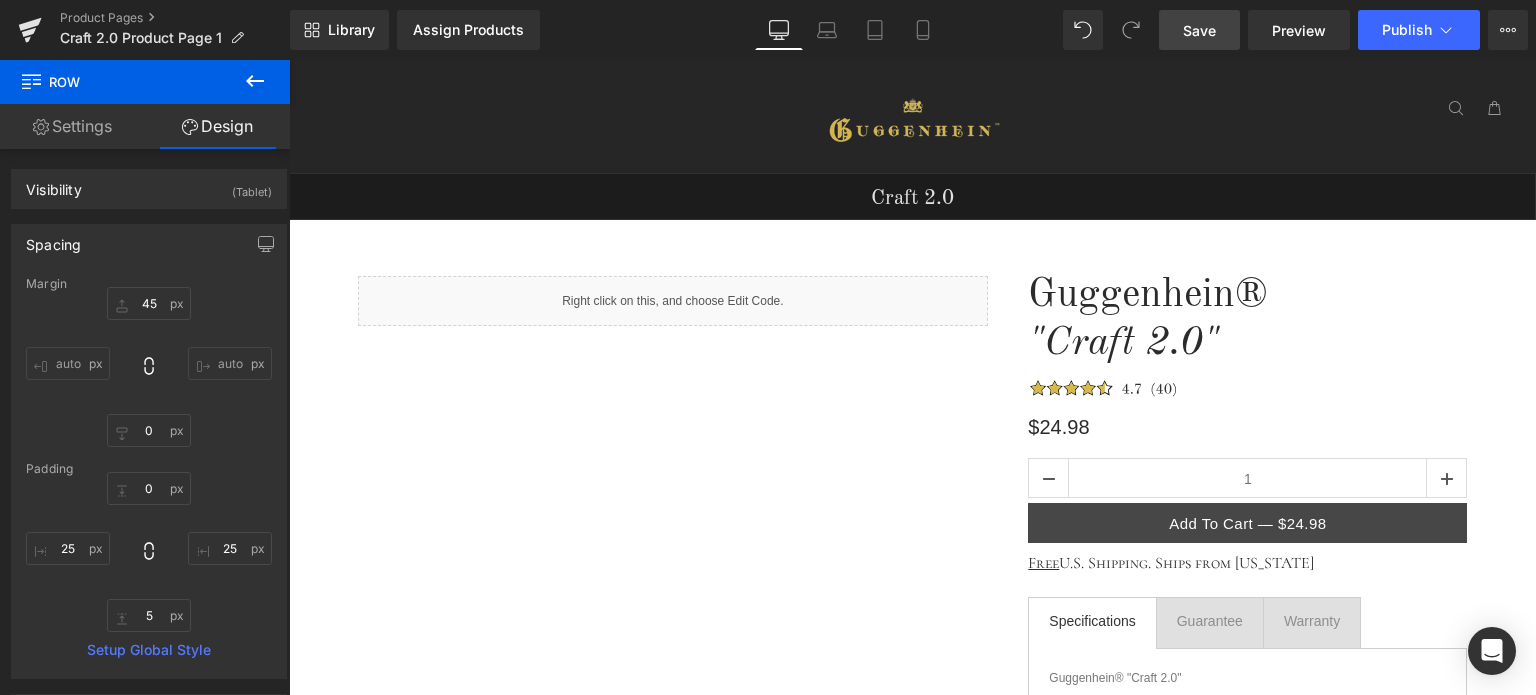 click on "Save" at bounding box center [1199, 30] 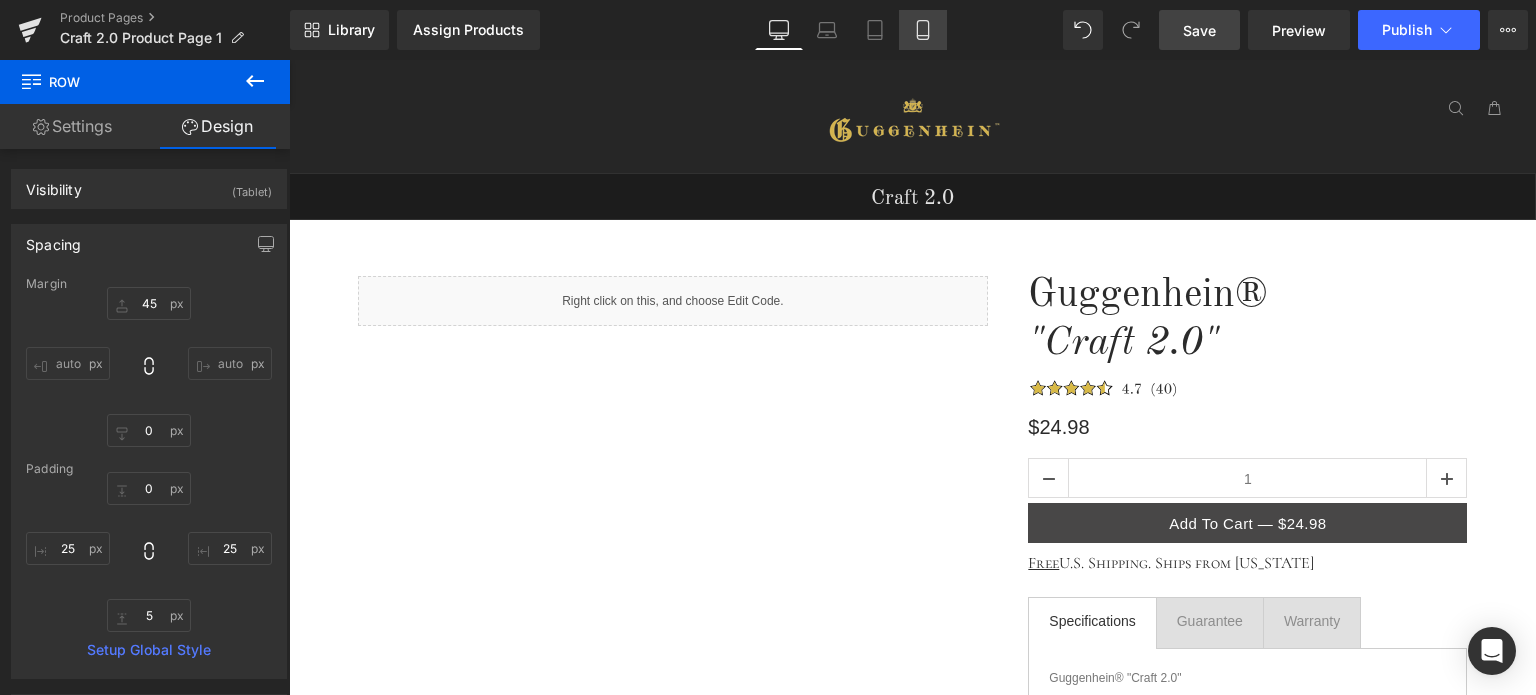 click on "Mobile" at bounding box center (923, 30) 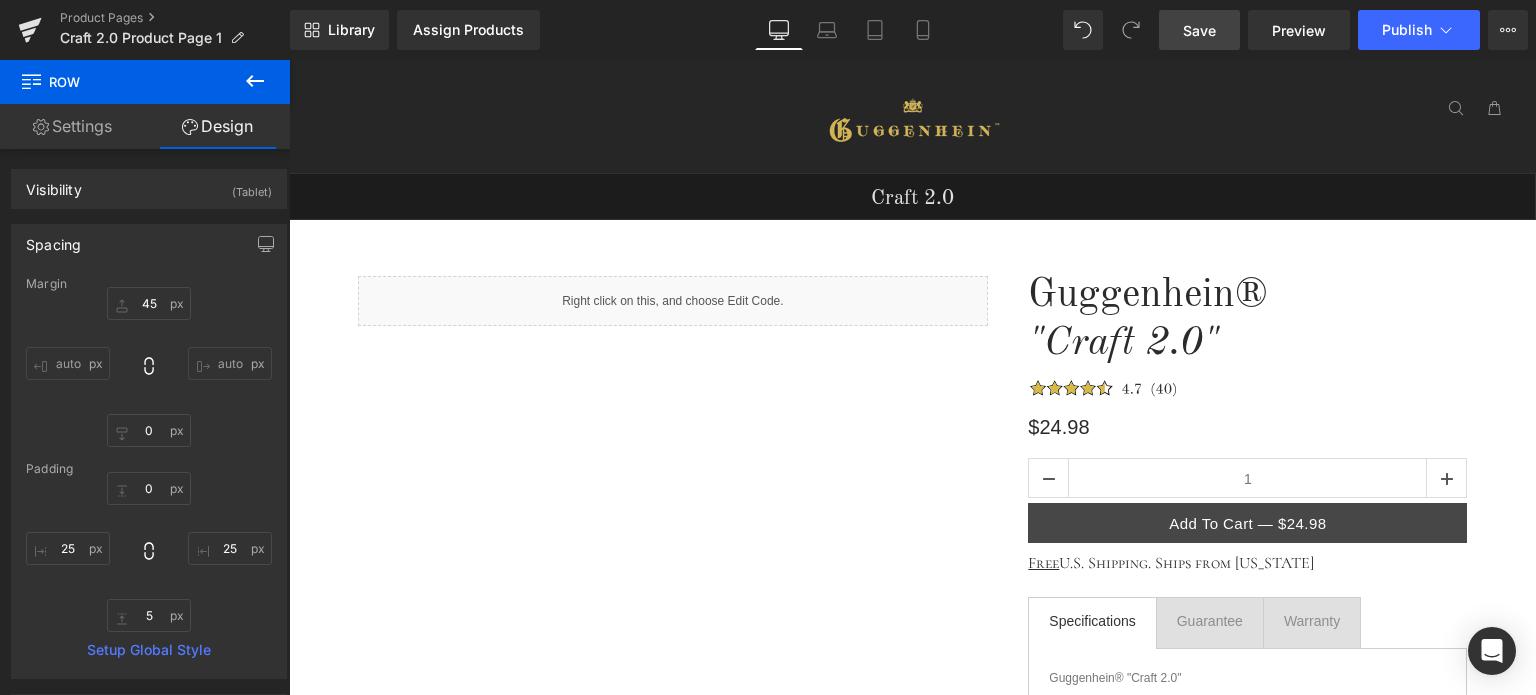 type on "0" 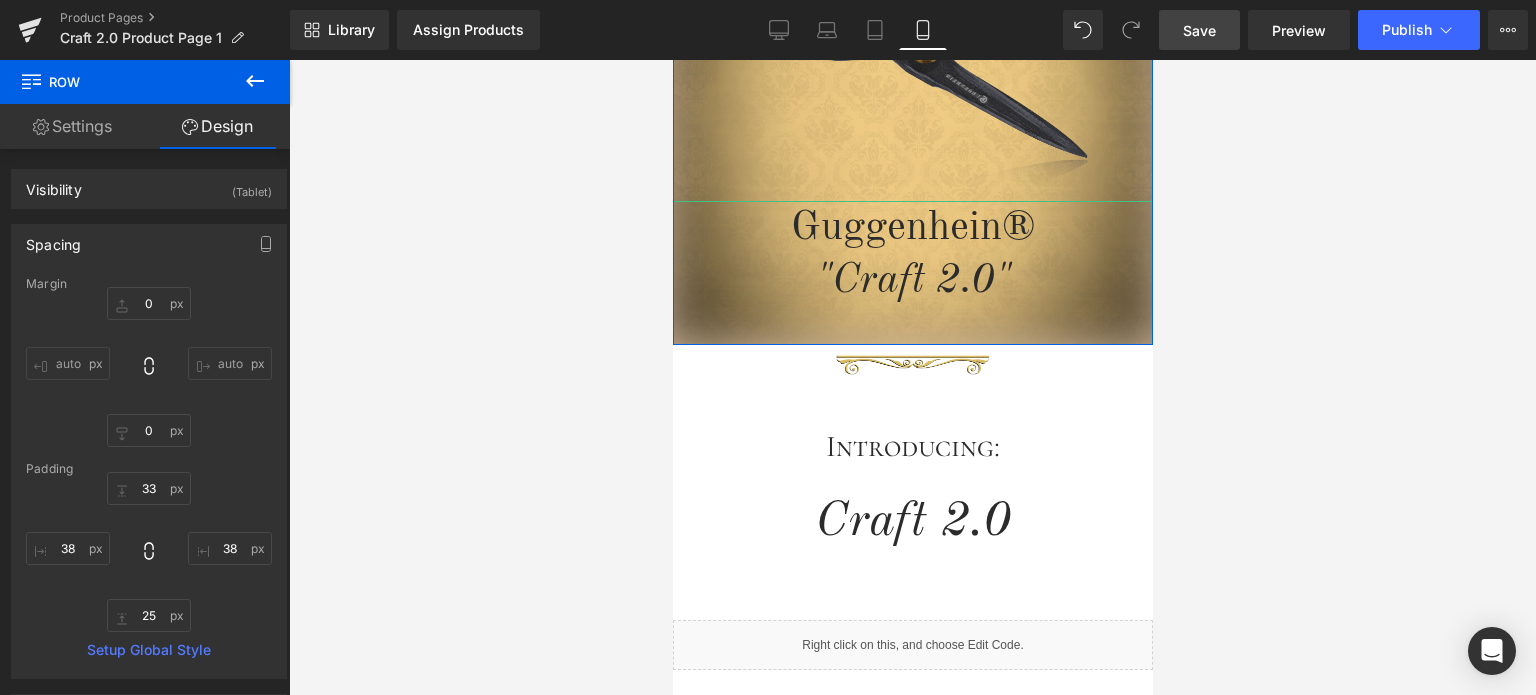 scroll, scrollTop: 600, scrollLeft: 0, axis: vertical 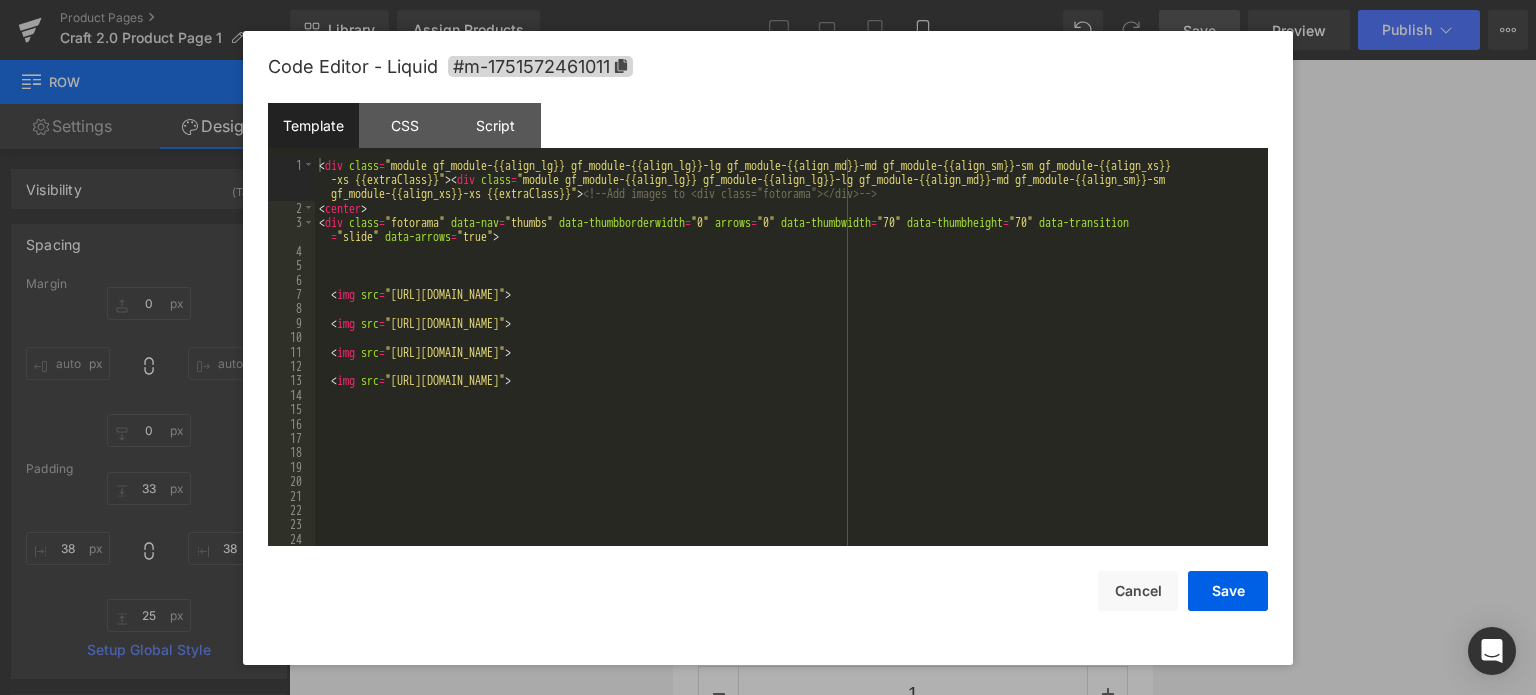 click on "Liquid" at bounding box center (912, 377) 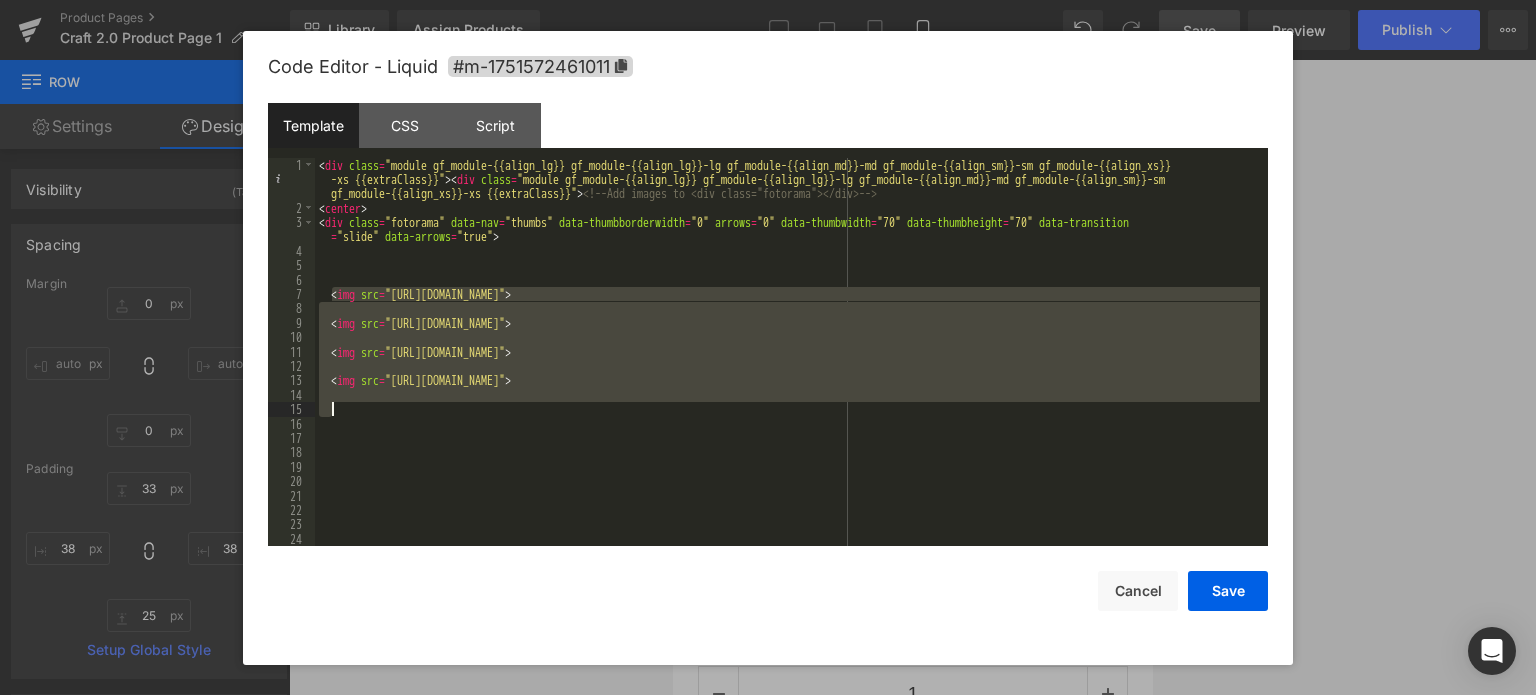drag, startPoint x: 331, startPoint y: 293, endPoint x: 1146, endPoint y: 418, distance: 824.53015 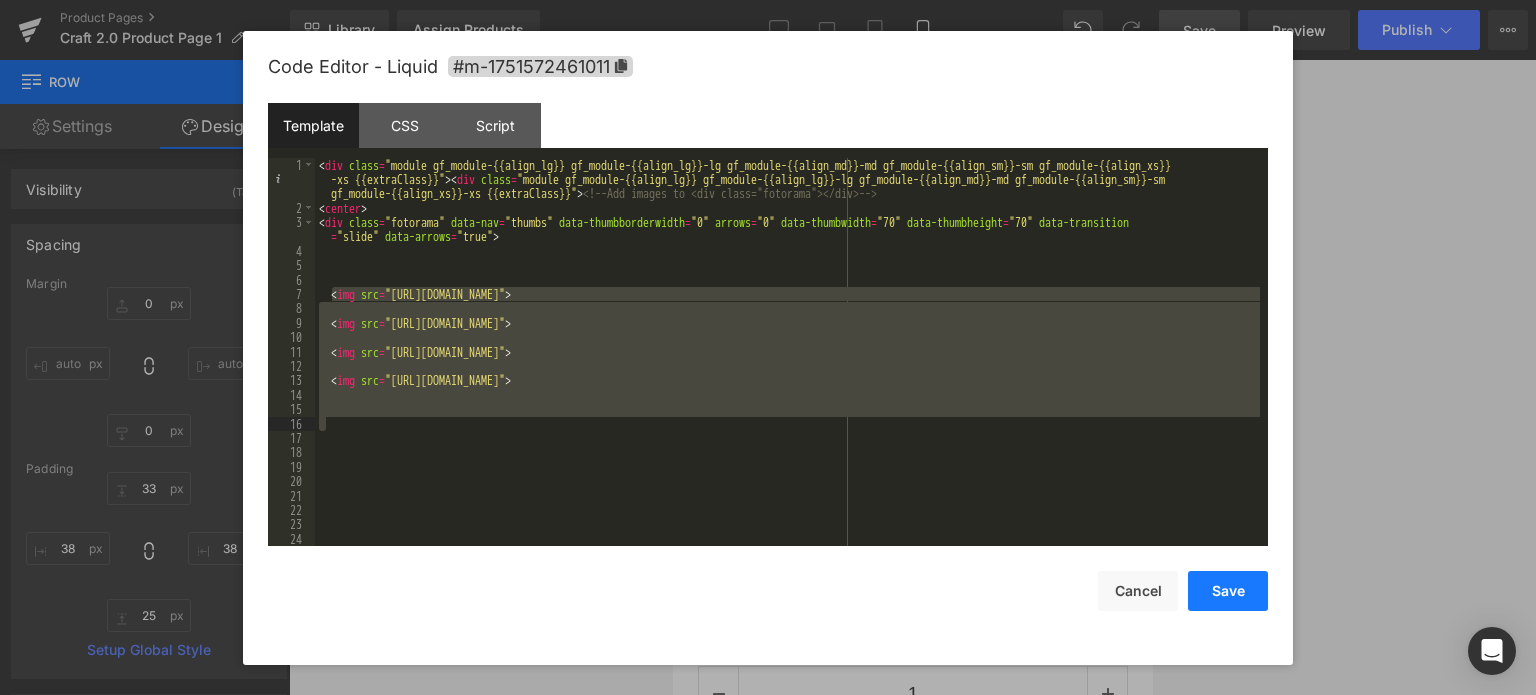 click on "Save" at bounding box center [1228, 591] 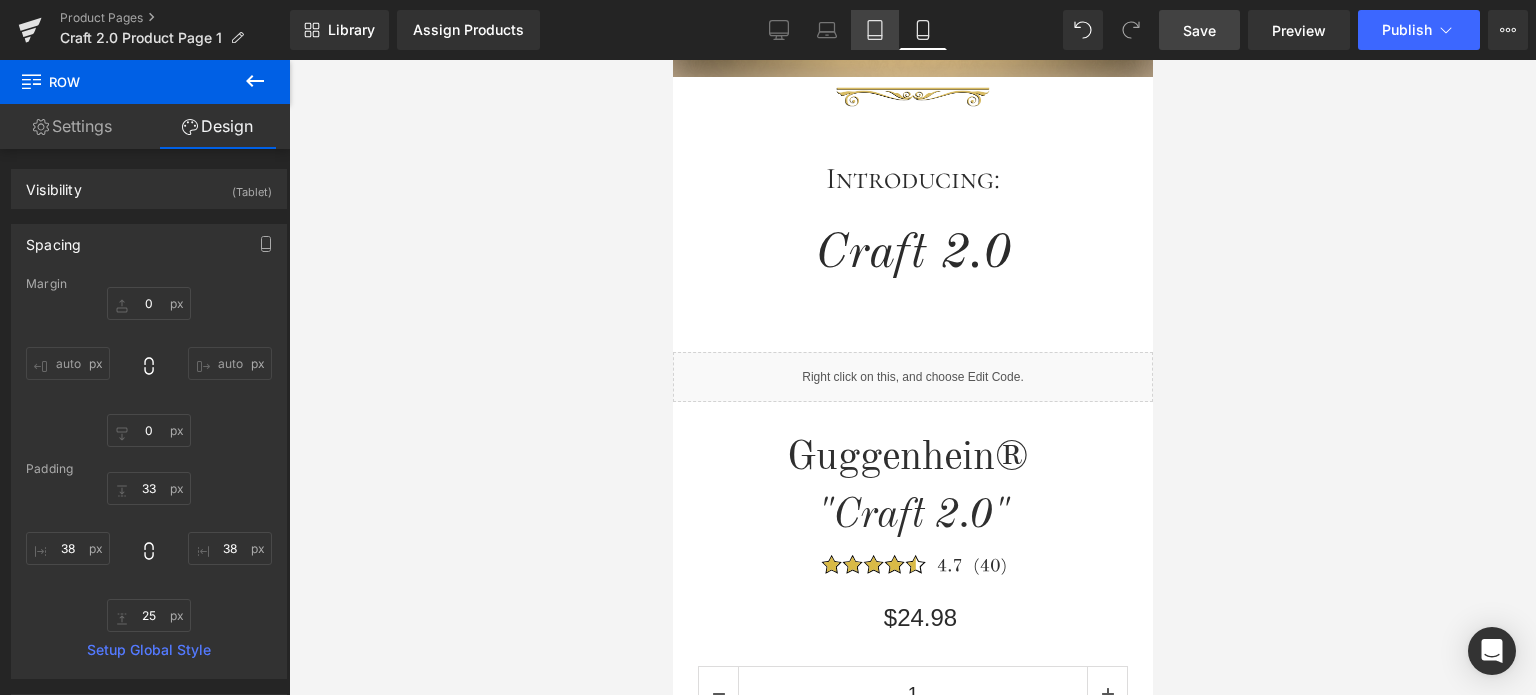 click 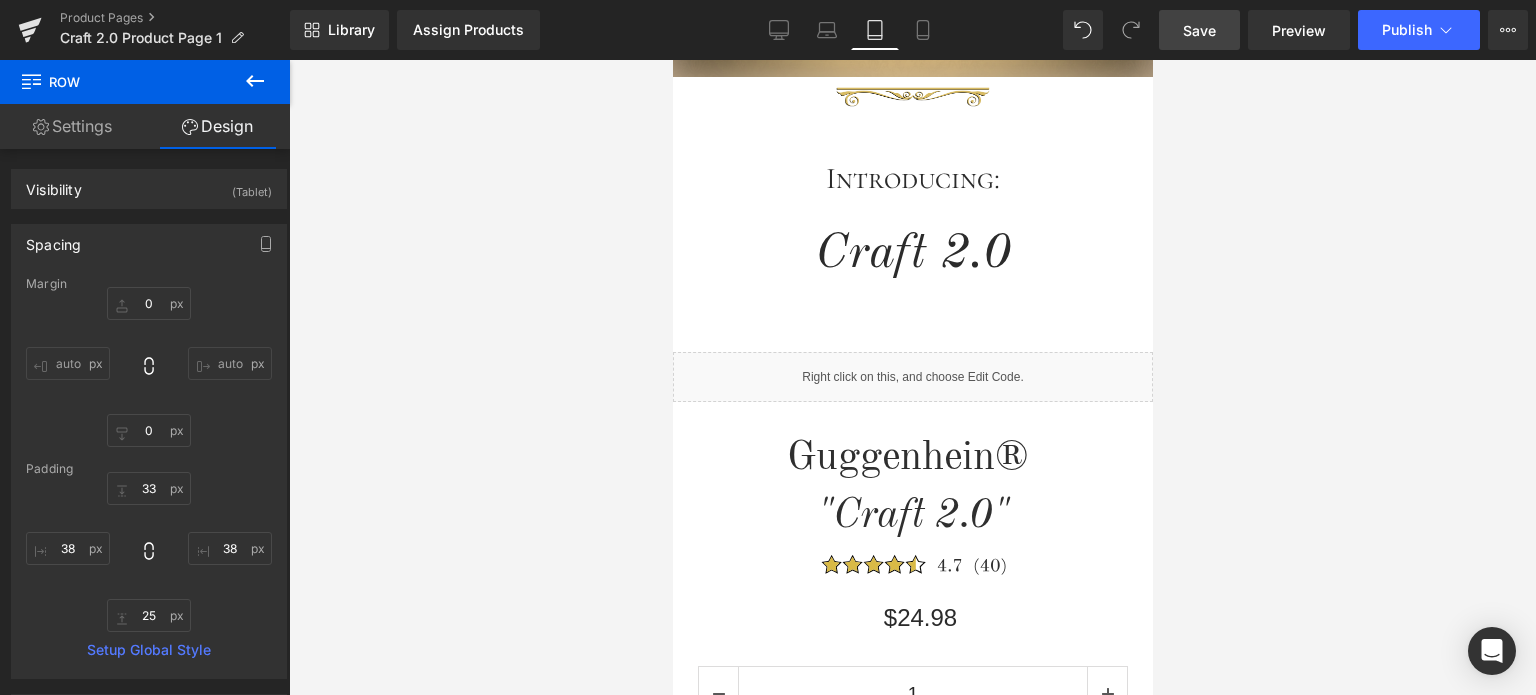 type on "0" 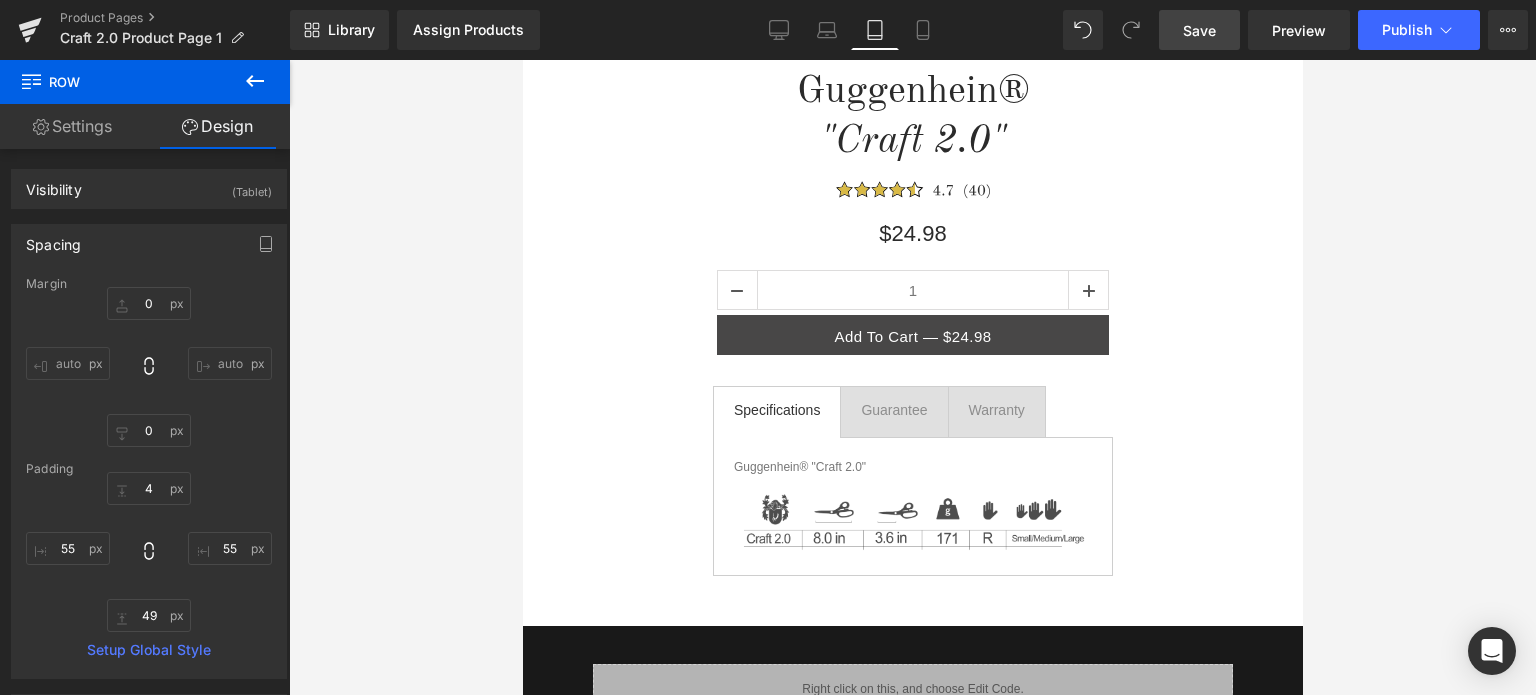 scroll, scrollTop: 90, scrollLeft: 0, axis: vertical 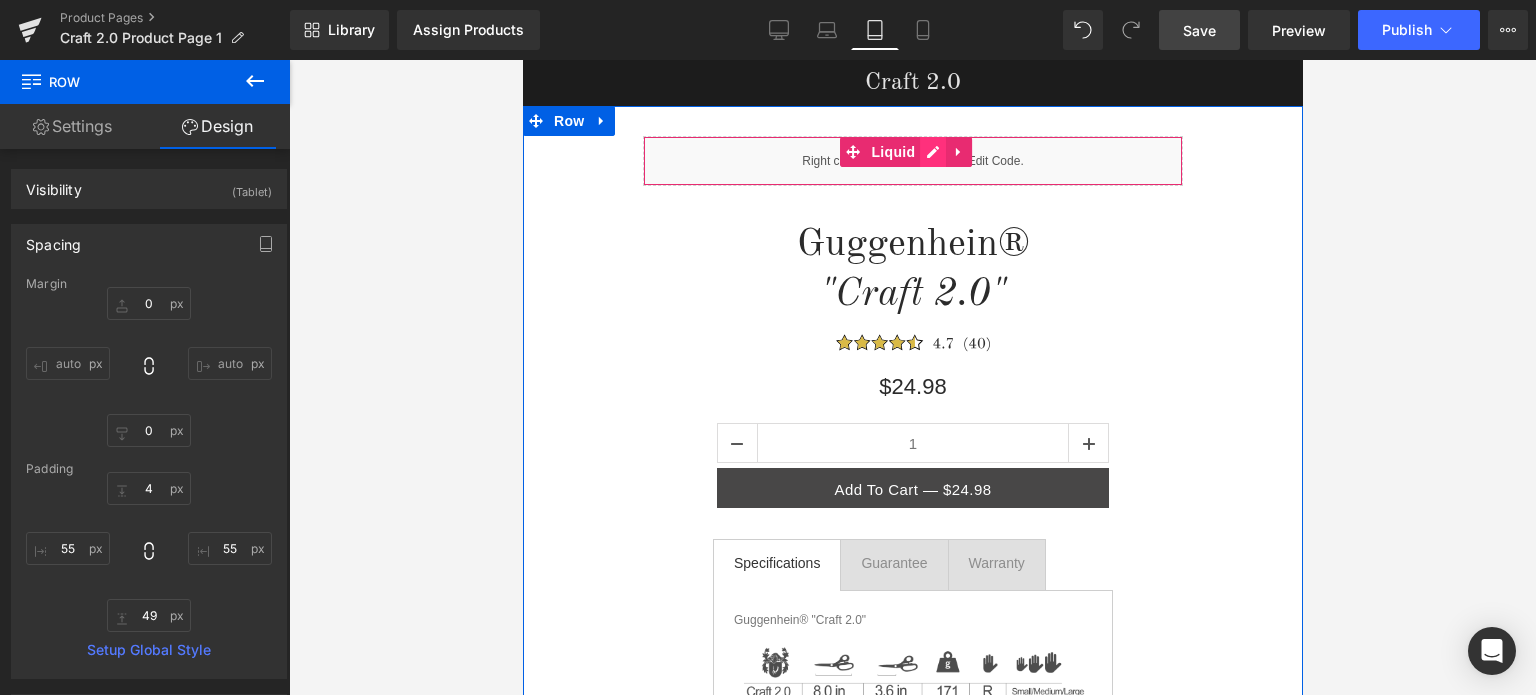 click on "Liquid" at bounding box center (912, 161) 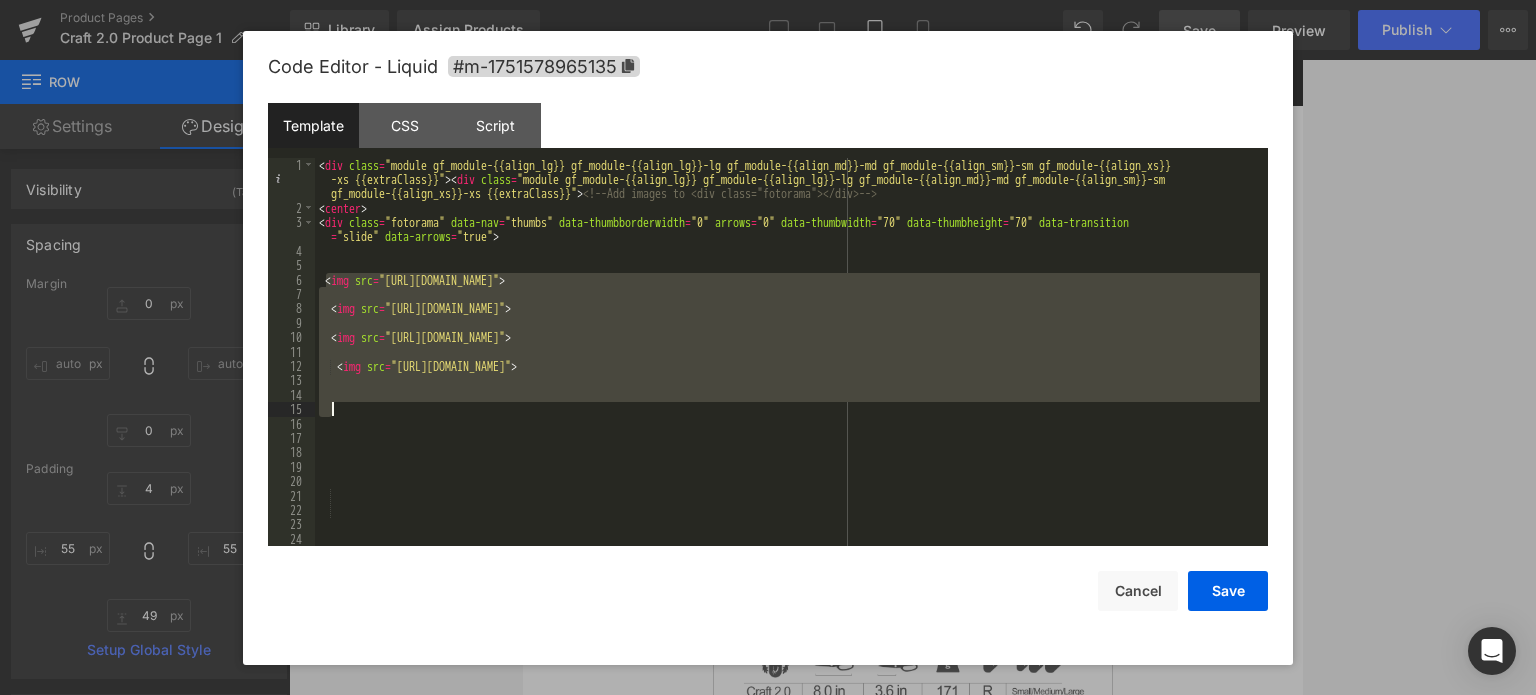 drag, startPoint x: 326, startPoint y: 282, endPoint x: 962, endPoint y: 416, distance: 649.9631 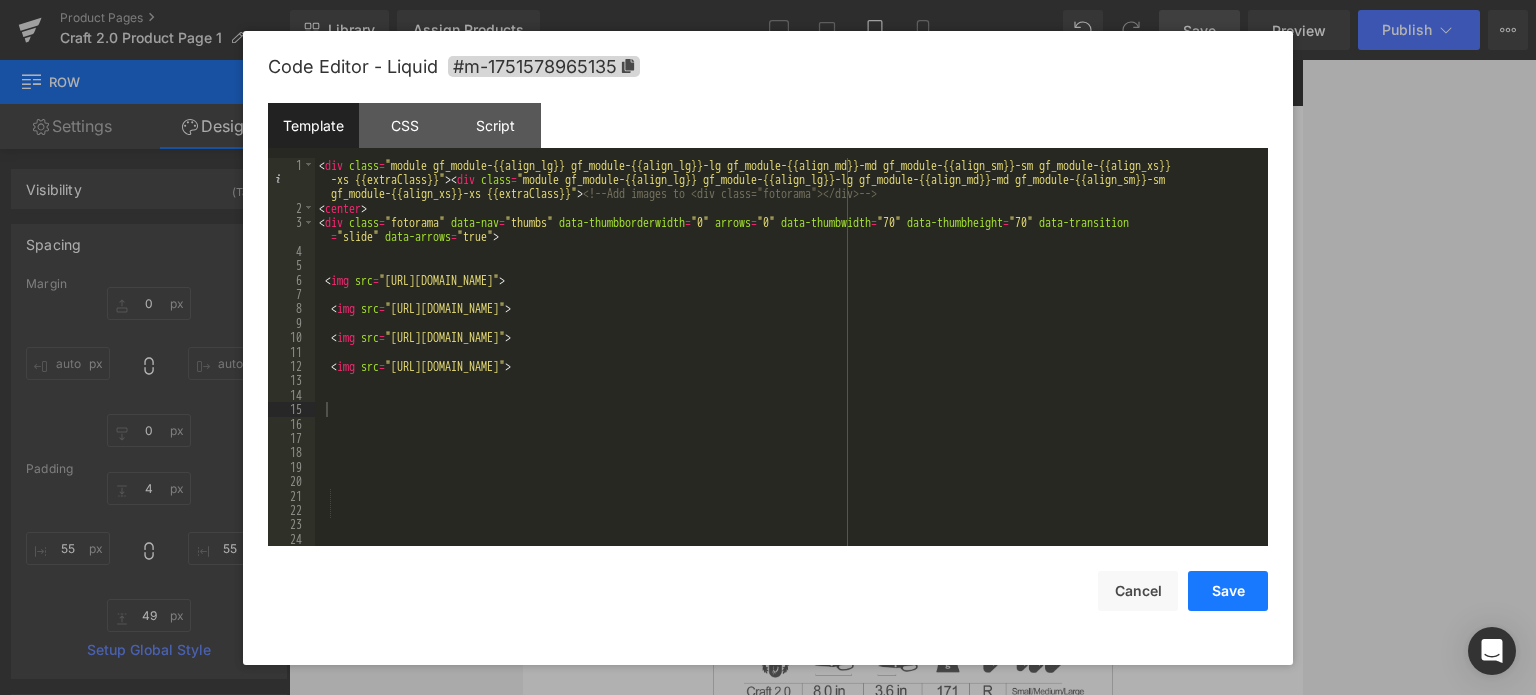 click on "Save" at bounding box center (1228, 591) 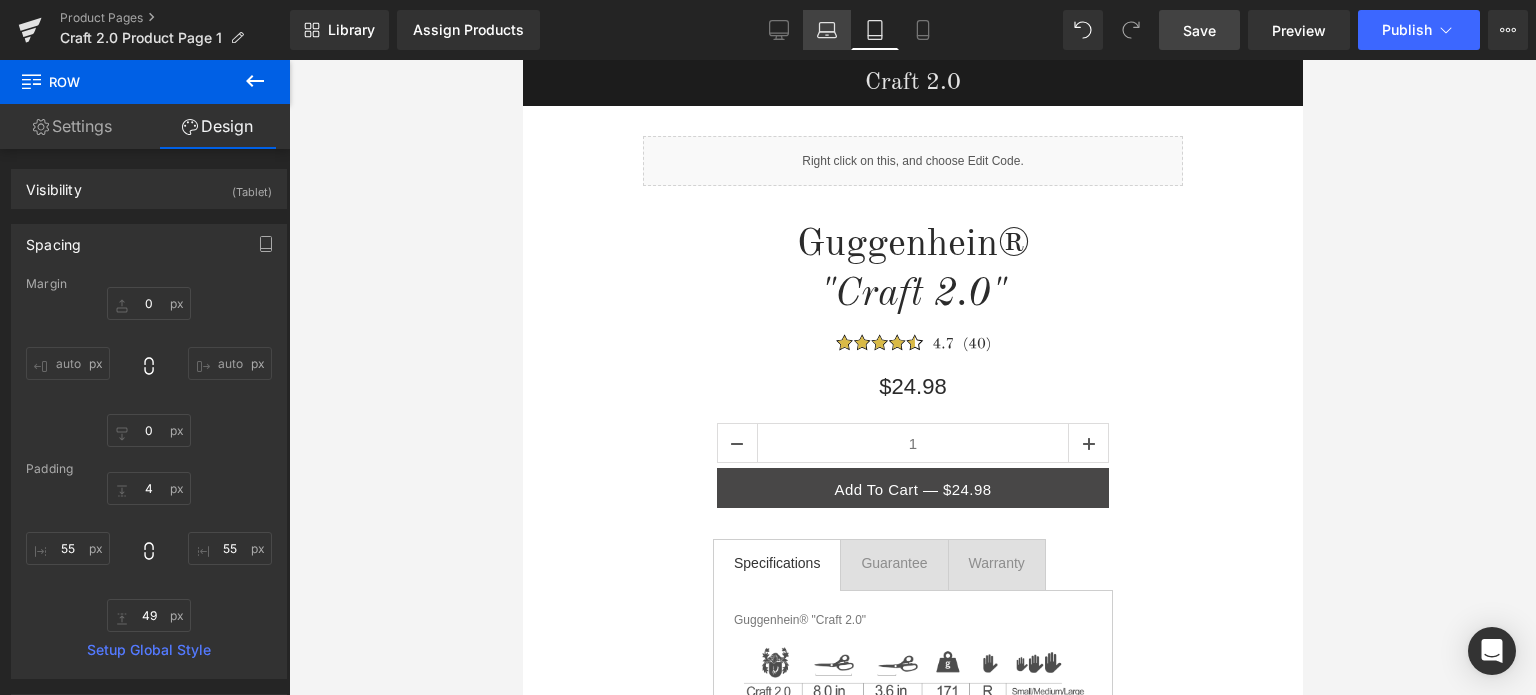 click 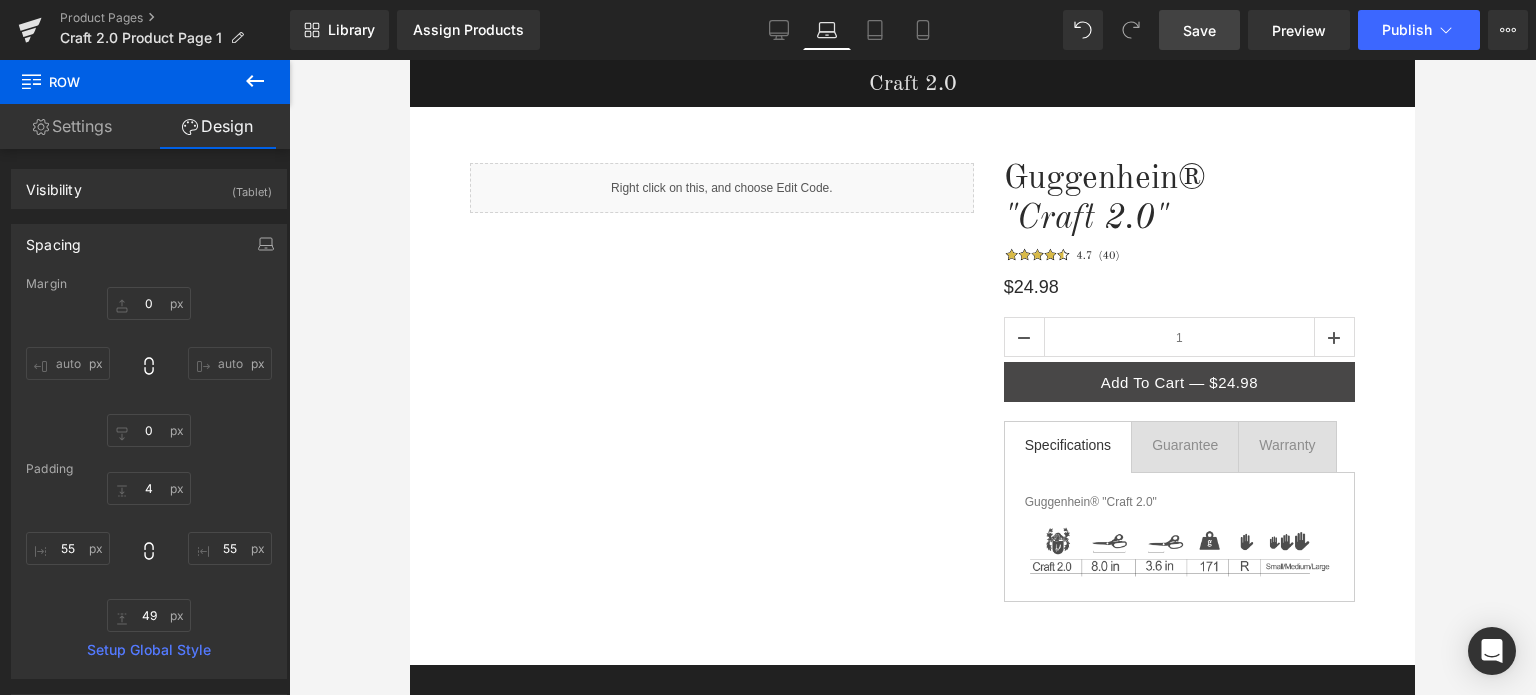 type on "45" 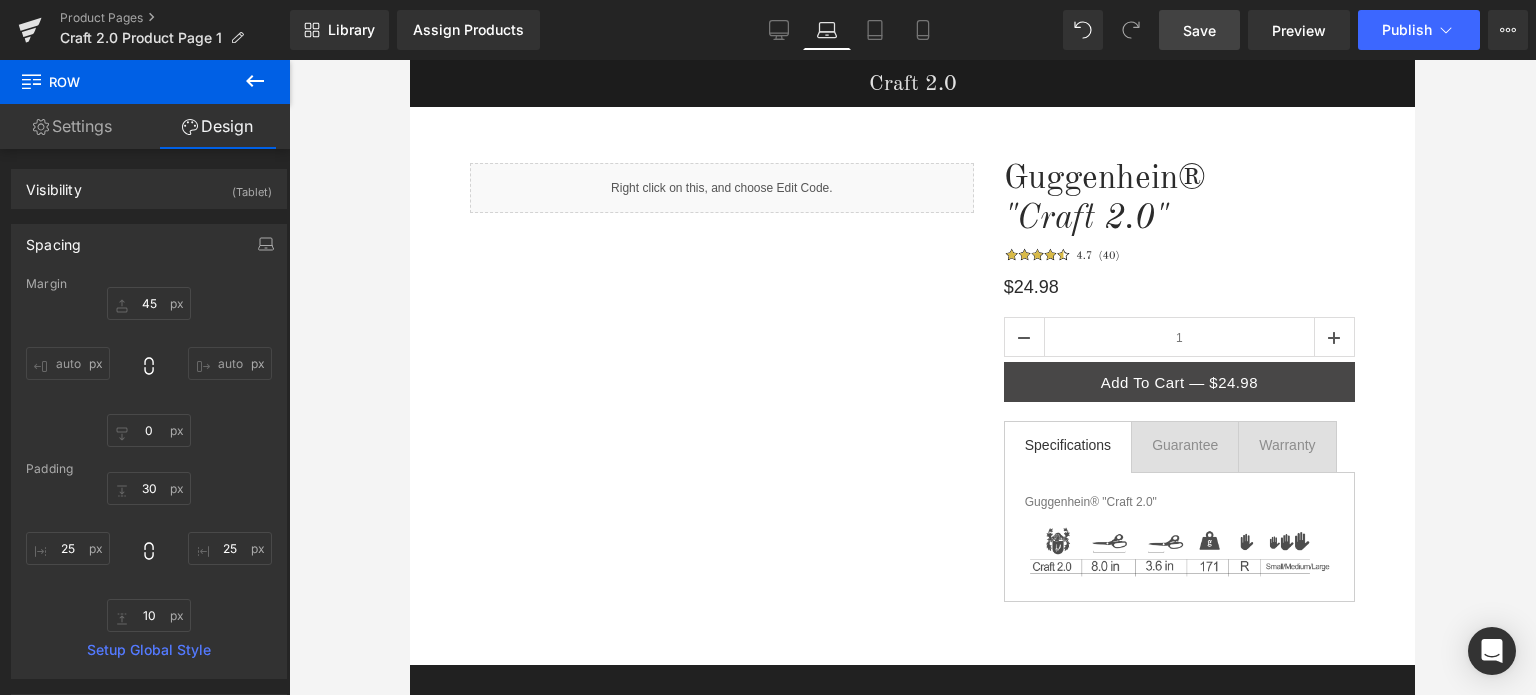 scroll, scrollTop: 0, scrollLeft: 0, axis: both 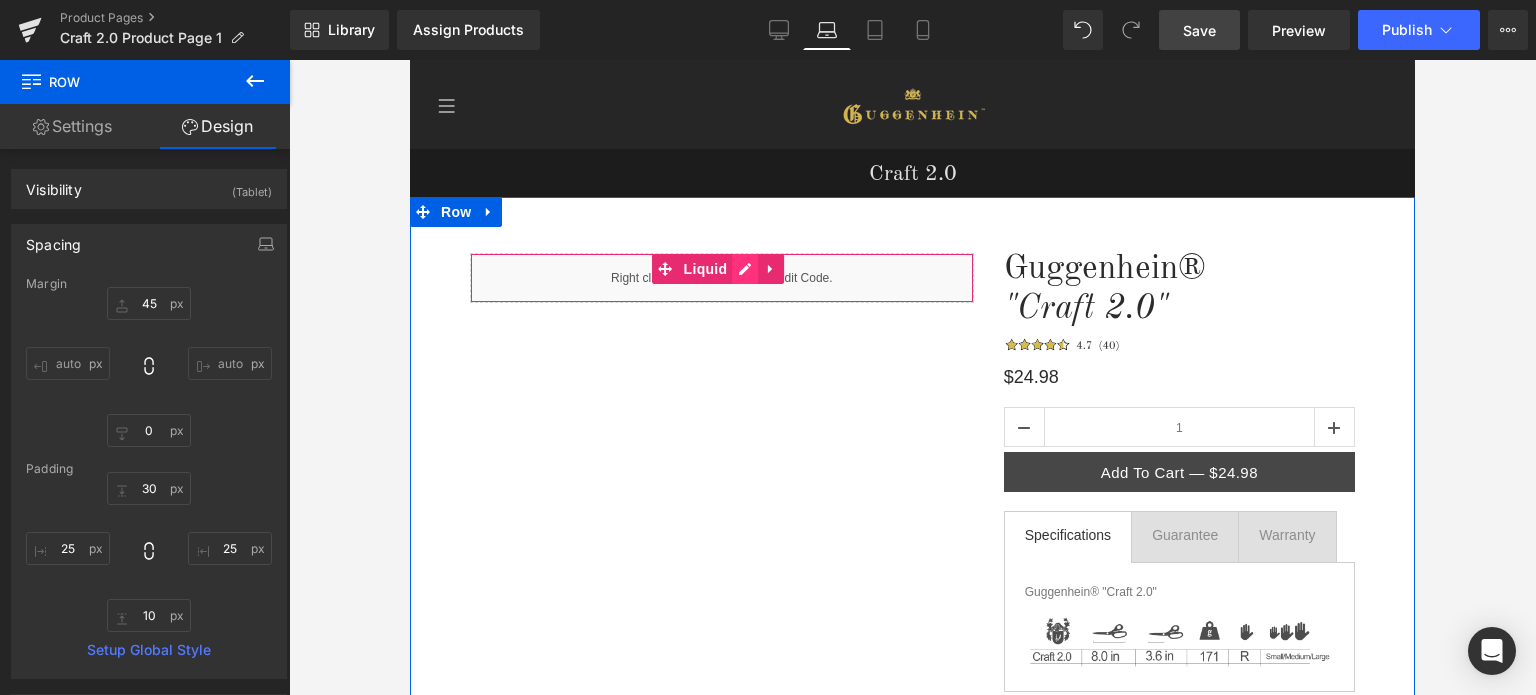 click on "Liquid" at bounding box center (722, 278) 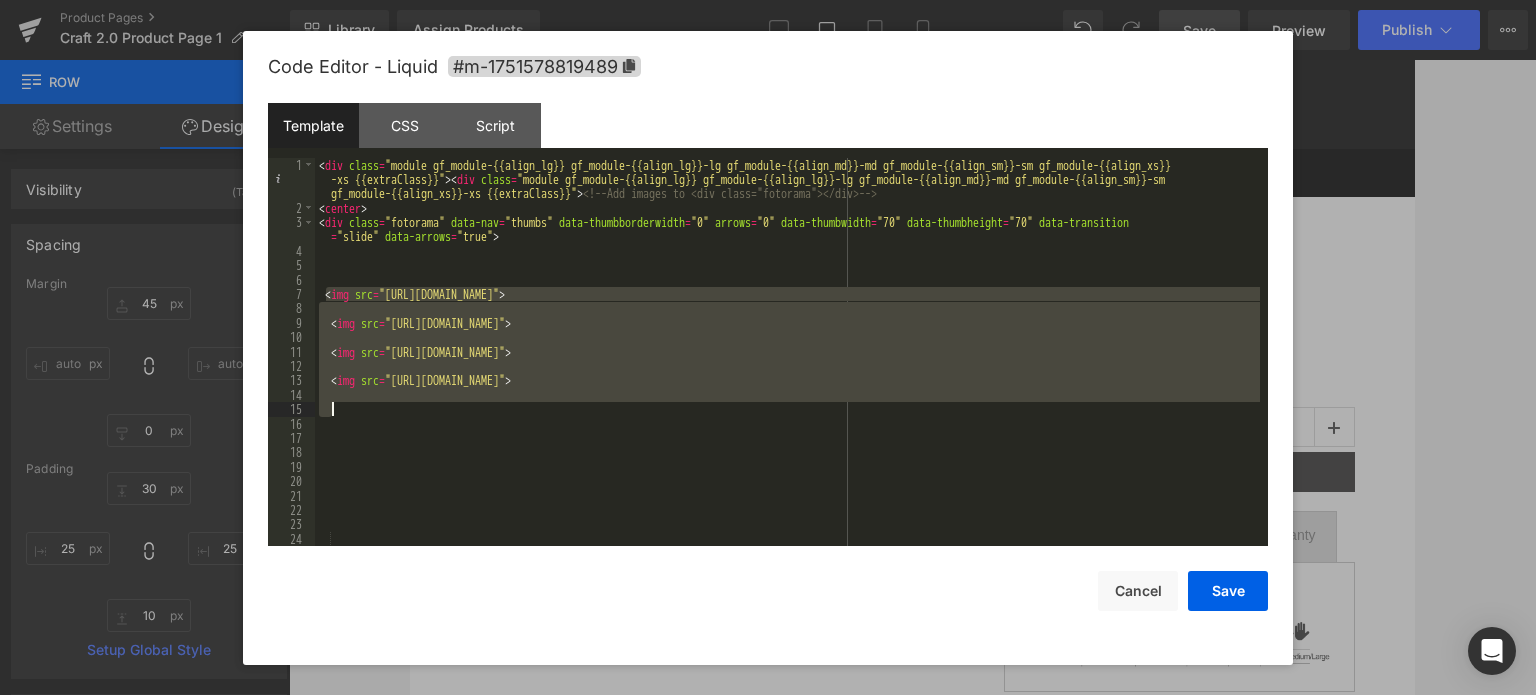 drag, startPoint x: 325, startPoint y: 290, endPoint x: 963, endPoint y: 408, distance: 648.8205 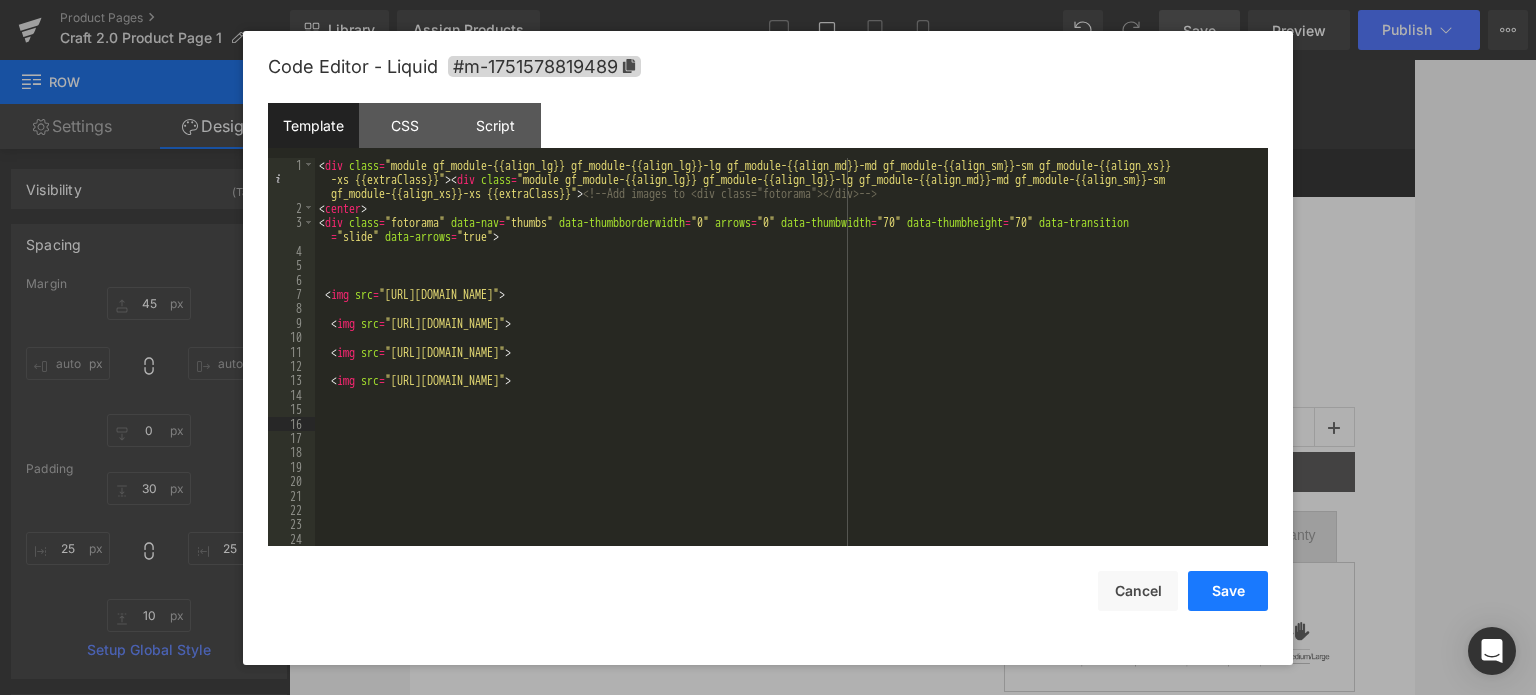 click on "Save" at bounding box center [1228, 591] 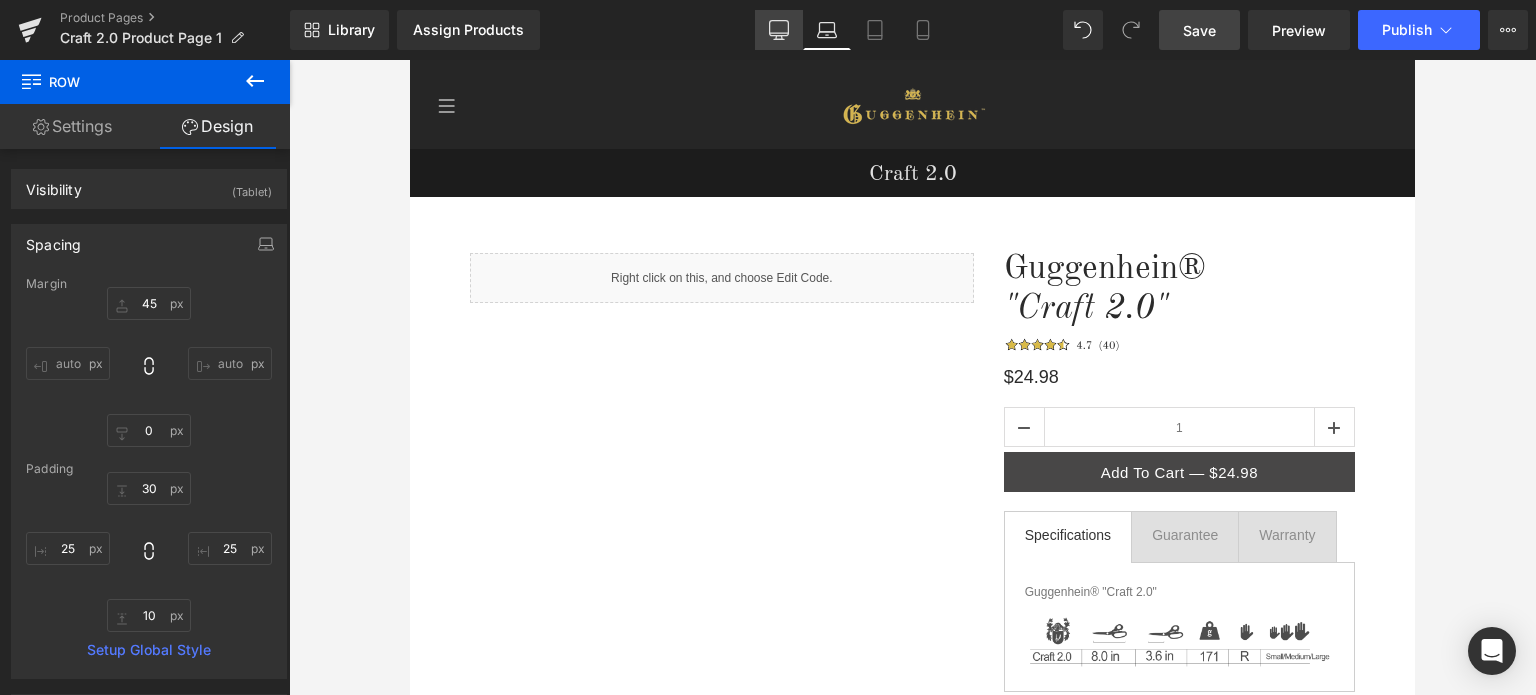 click 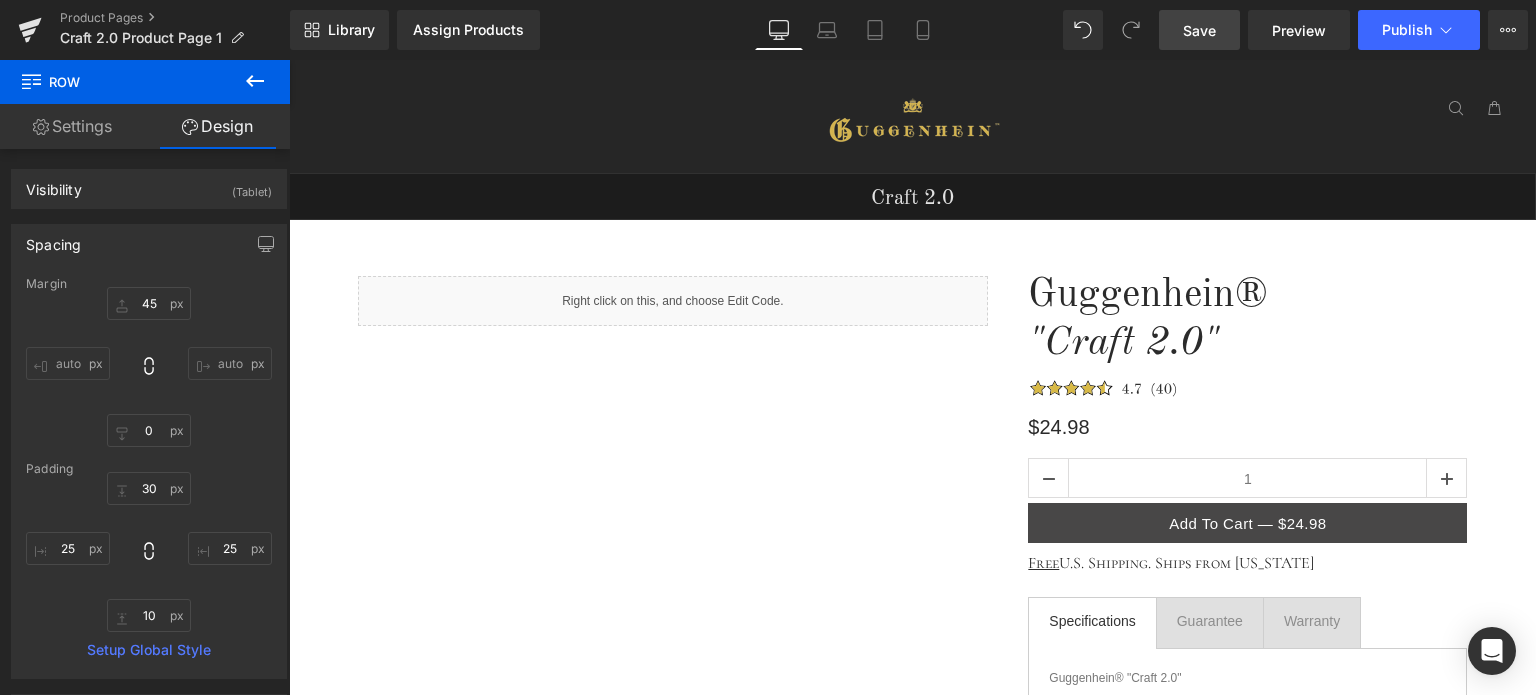 type on "45" 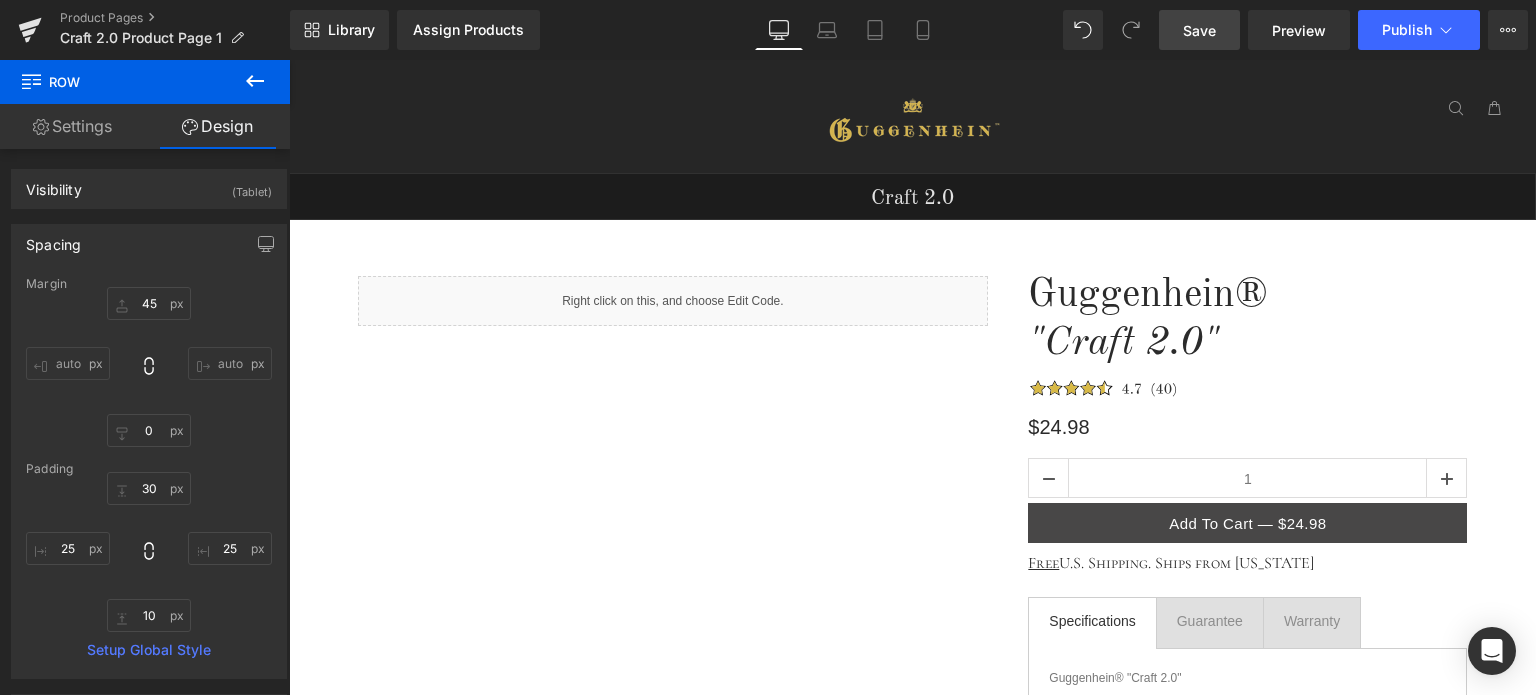 type on "0" 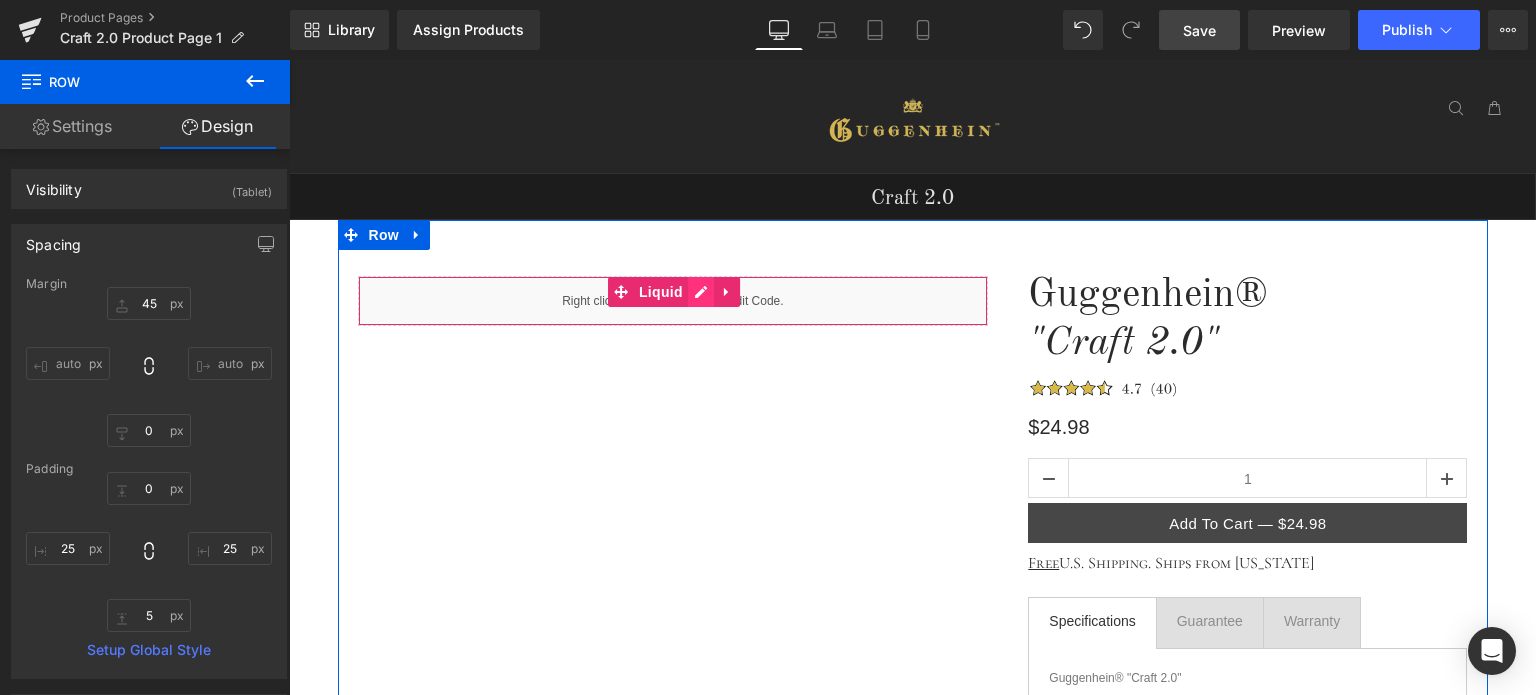 click on "Liquid" at bounding box center [673, 301] 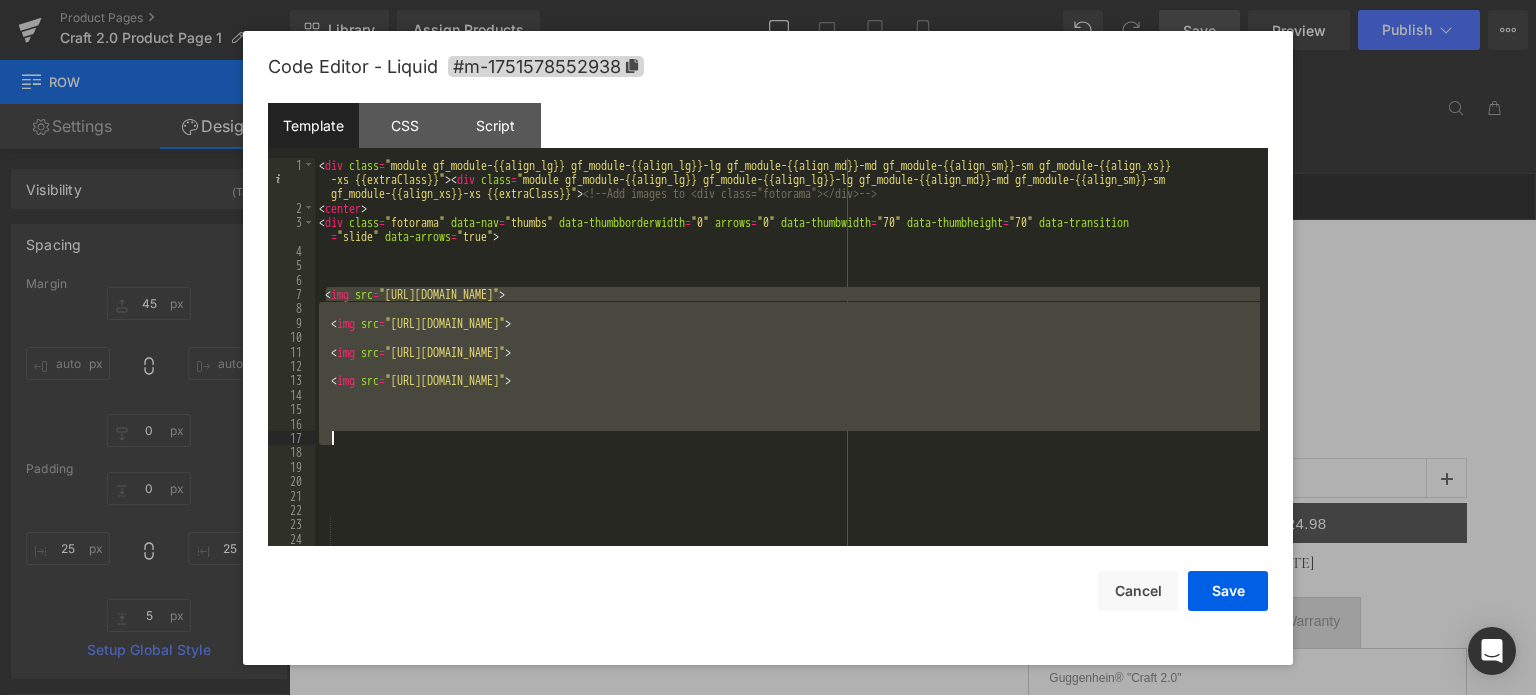 drag, startPoint x: 325, startPoint y: 294, endPoint x: 1081, endPoint y: 439, distance: 769.77985 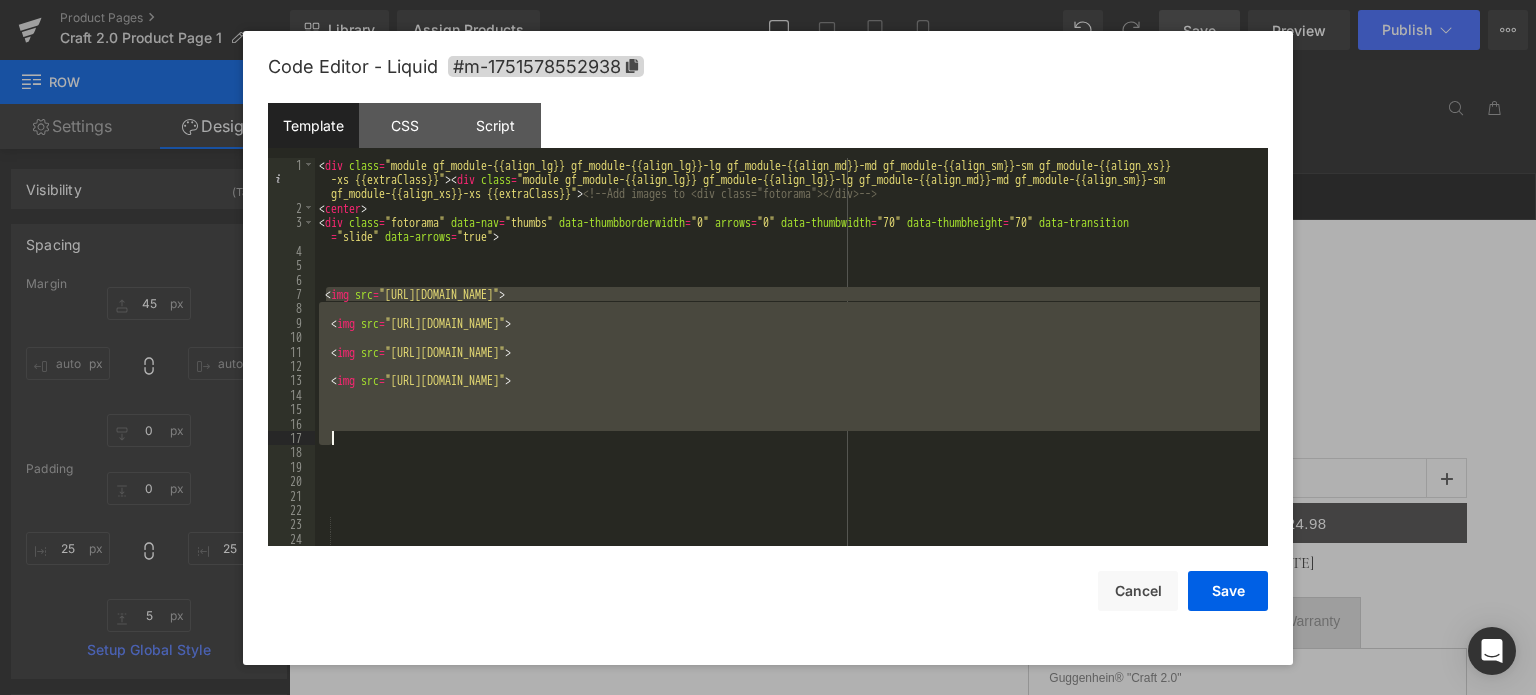click on "< div   class = "module gf_module-{{align_lg}} gf_module-{{align_lg}}-lg gf_module-{{align_md}}-md gf_module-{{align_sm}}-sm gf_module-{{align_xs}}    -xs {{extraClass}}" > < div   class = "module gf_module-{{align_lg}} gf_module-{{align_lg}}-lg gf_module-{{align_md}}-md gf_module-{{align_sm}}-sm     gf_module-{{align_xs}}-xs {{extraClass}}" > <!--  Add images to <div class="fotorama"></div>  --> < center > < div   class = "fotorama"   data-nav = "thumbs"   data-thumbborderwidth = "0"   arrows = "0"   data-thumbwidth = "70"   data-thumbheight = "70"   data-transition    = "slide"   data-arrows = "true" >       < img   src = "[URL][DOMAIN_NAME]" >       < img   src = "[URL][DOMAIN_NAME]" >       < img   src = "[URL][DOMAIN_NAME]" > <" at bounding box center (787, 381) 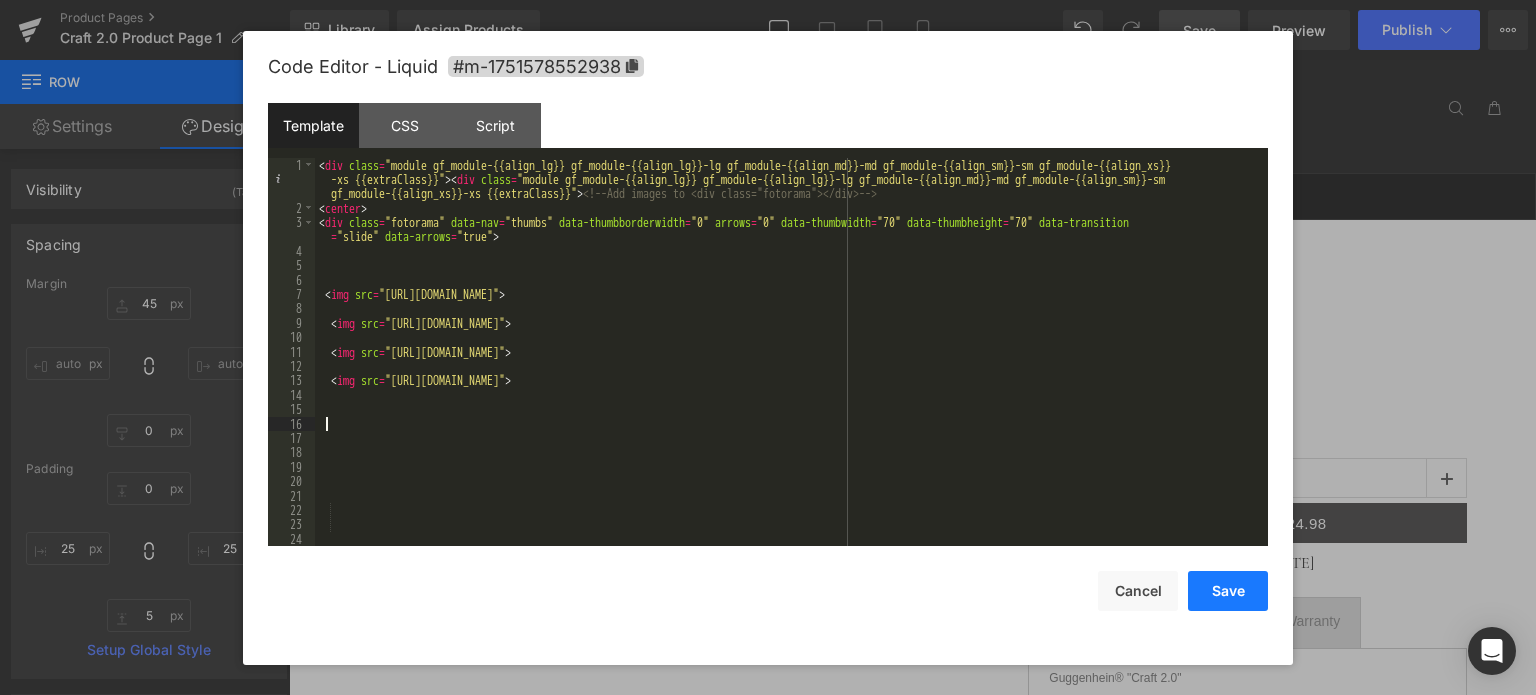 click on "Save" at bounding box center (1228, 591) 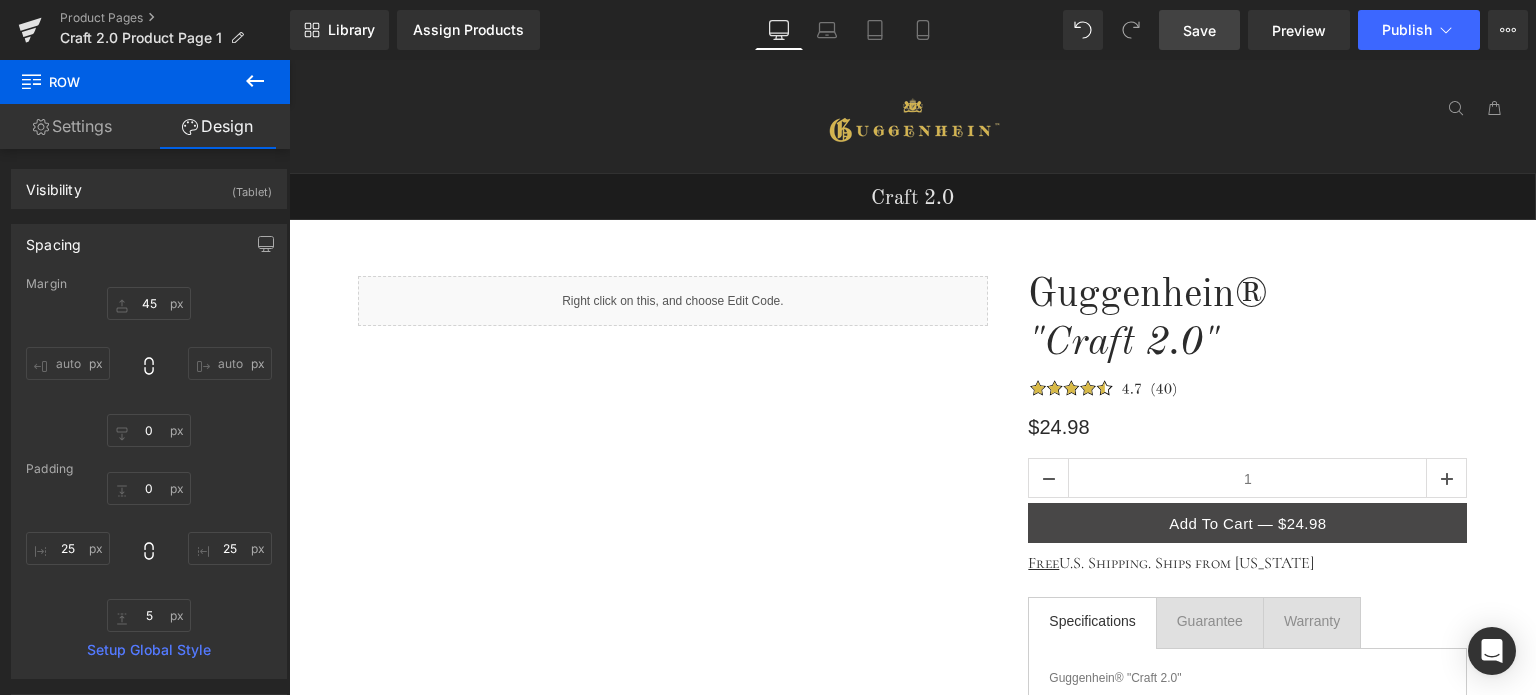 click on "Save" at bounding box center (1199, 30) 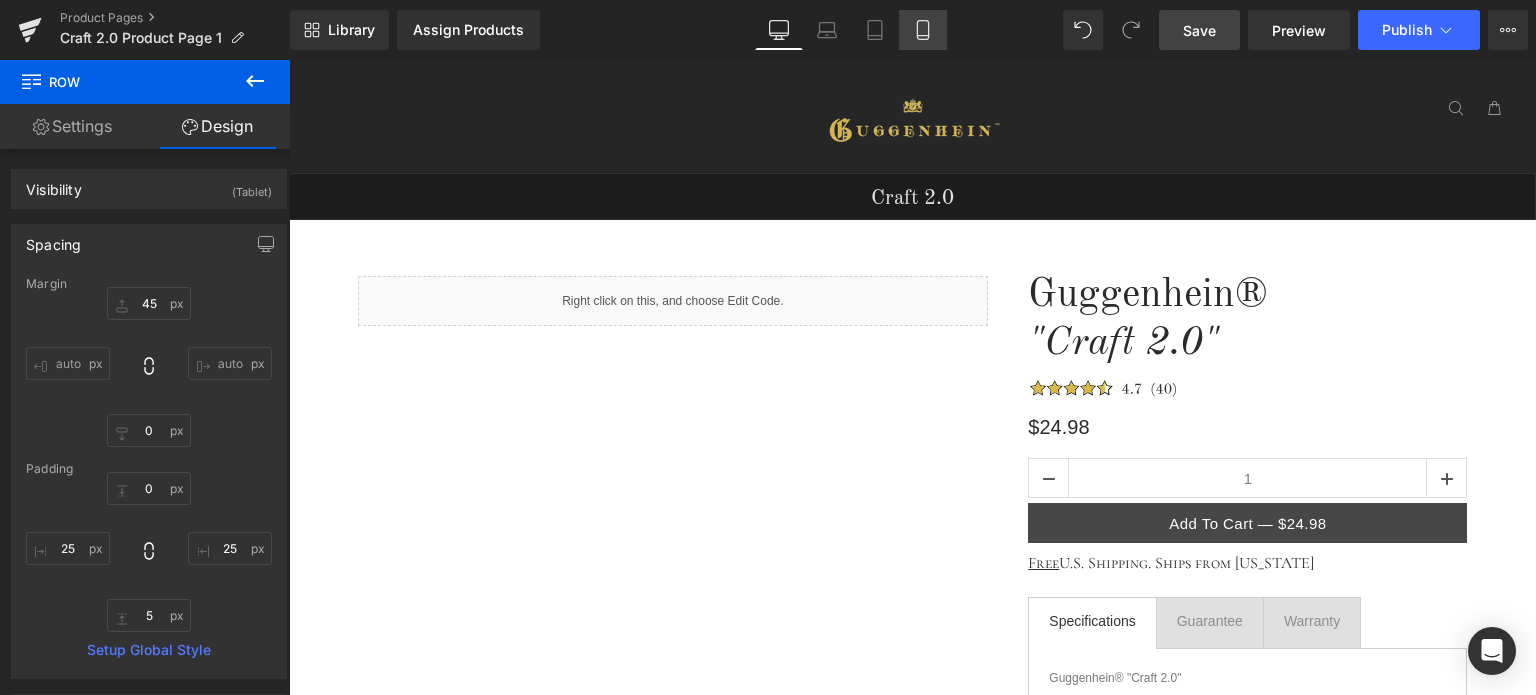 click 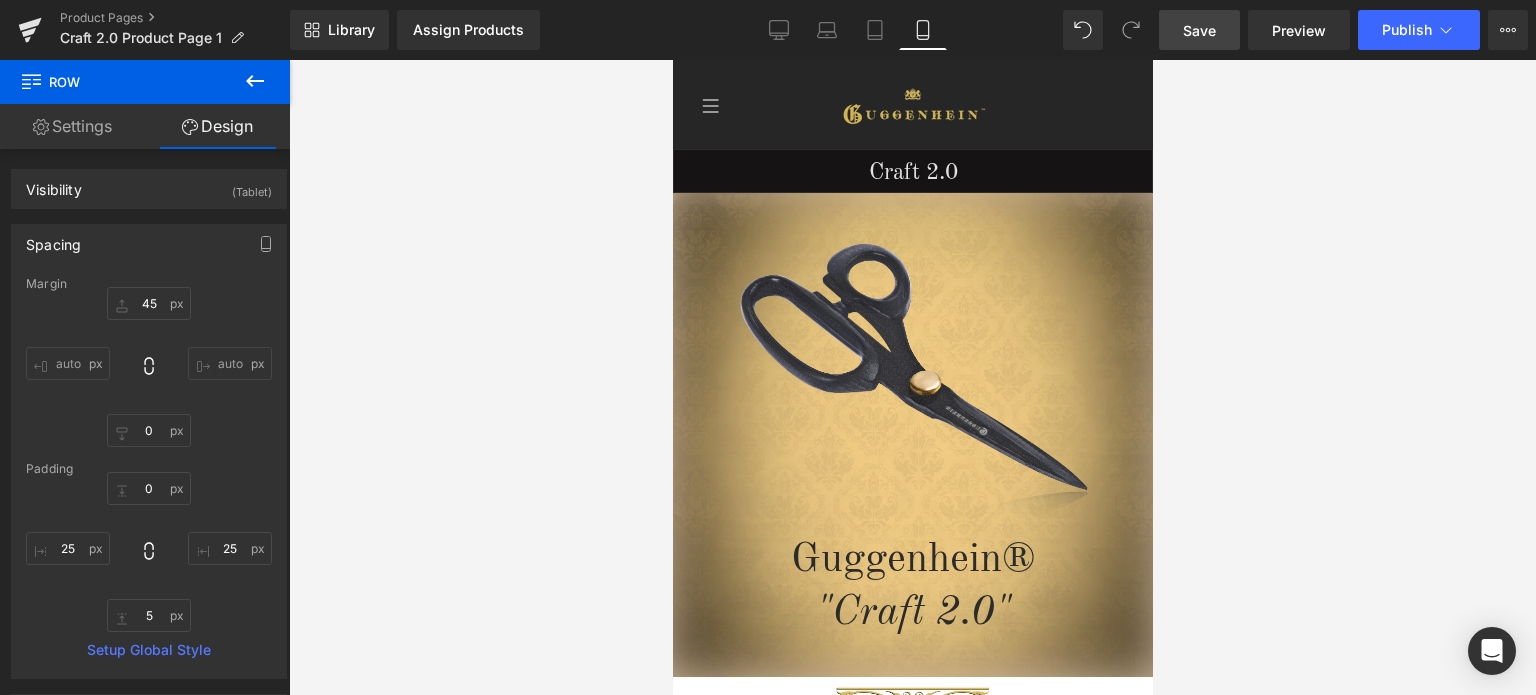 type on "0" 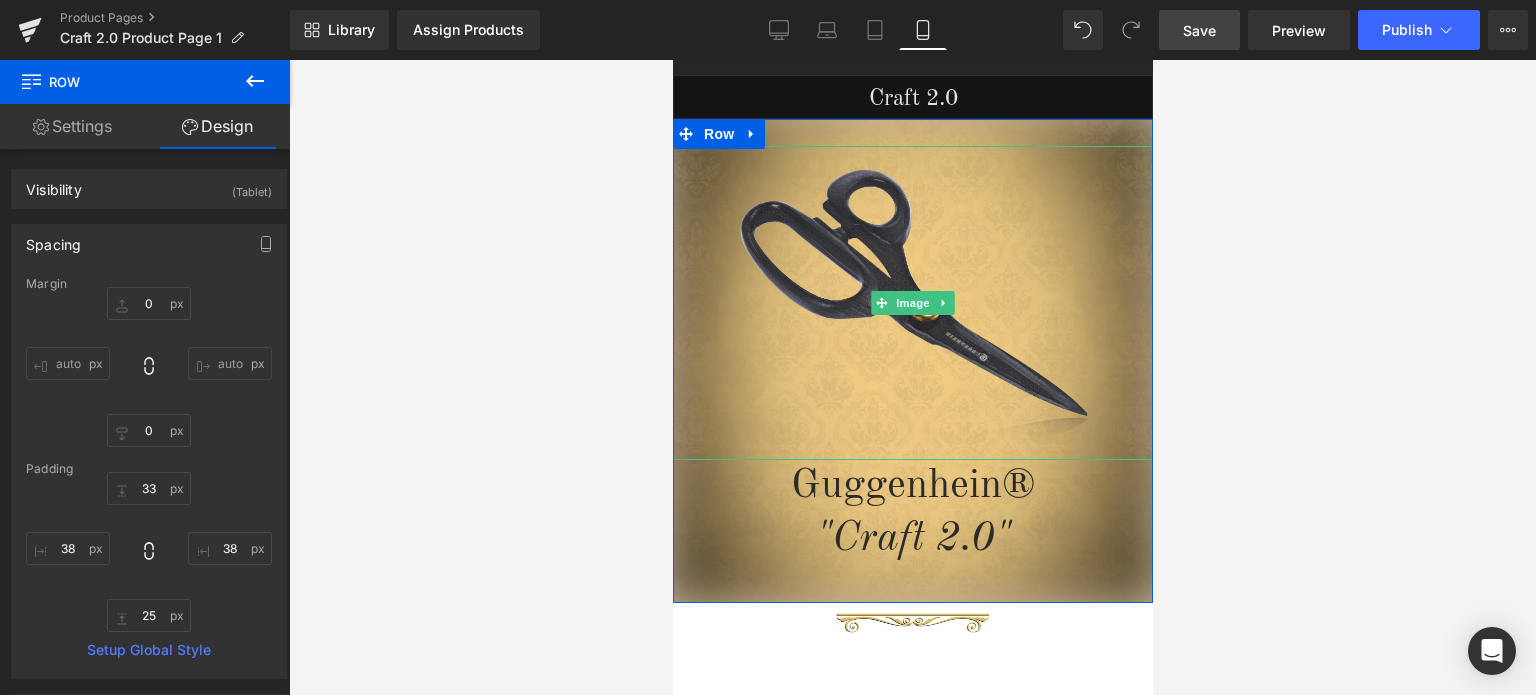 scroll, scrollTop: 600, scrollLeft: 0, axis: vertical 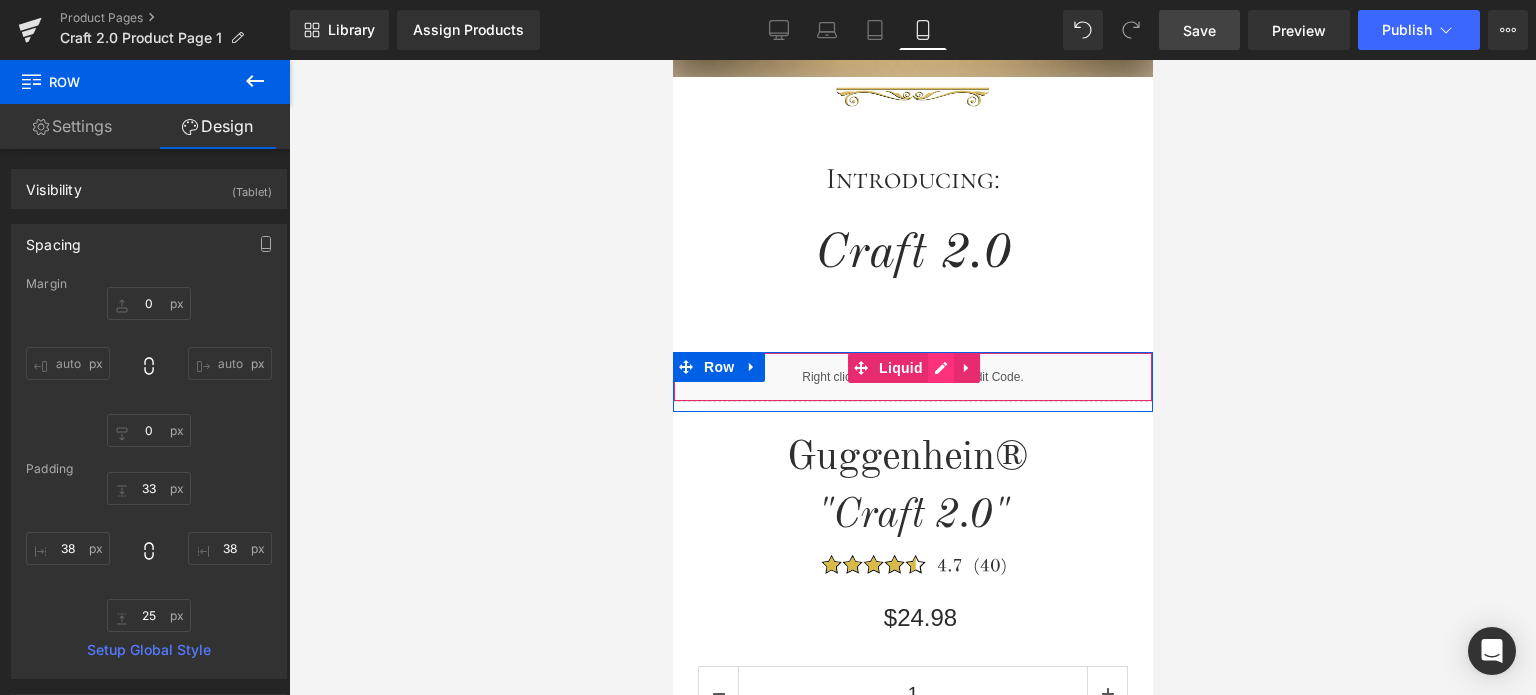 click on "Liquid" at bounding box center (912, 377) 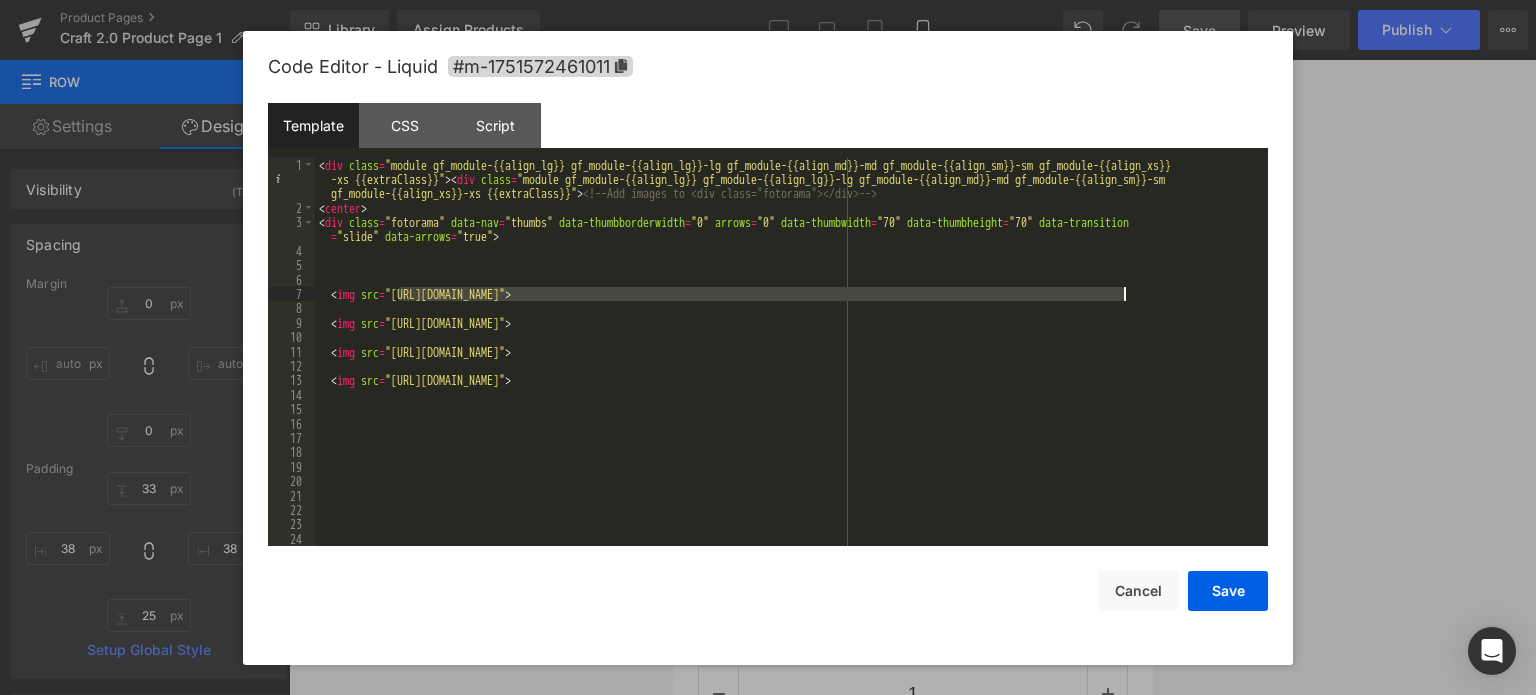 drag, startPoint x: 399, startPoint y: 293, endPoint x: 1123, endPoint y: 298, distance: 724.0173 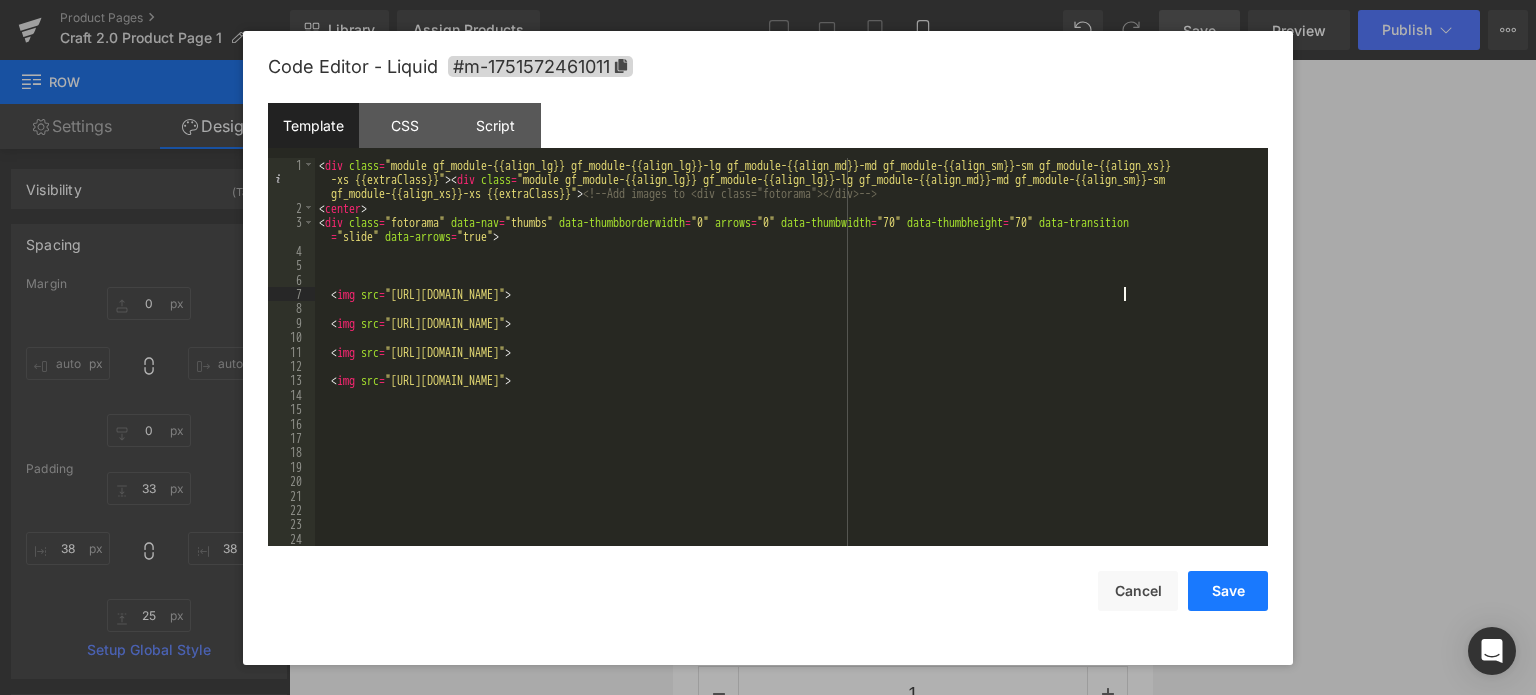 click on "Save" at bounding box center (1228, 591) 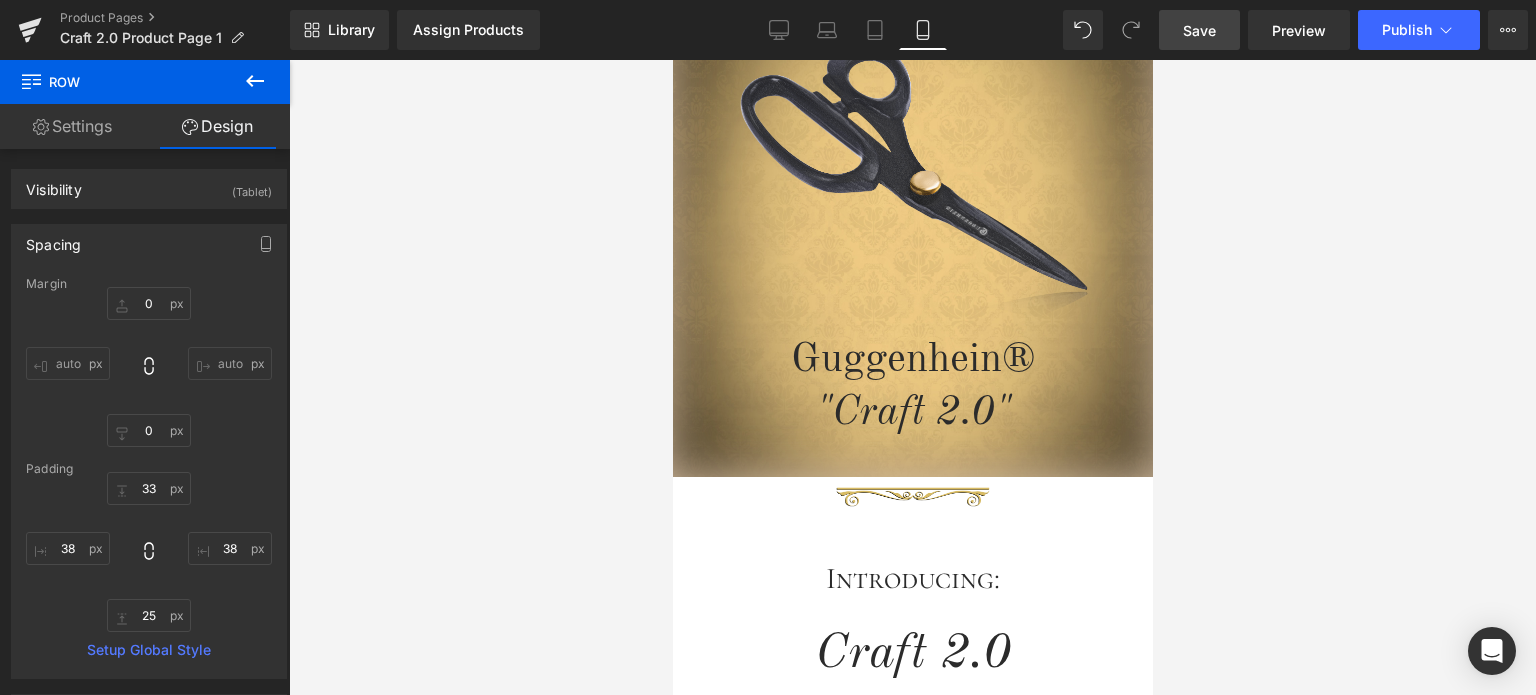 scroll, scrollTop: 100, scrollLeft: 0, axis: vertical 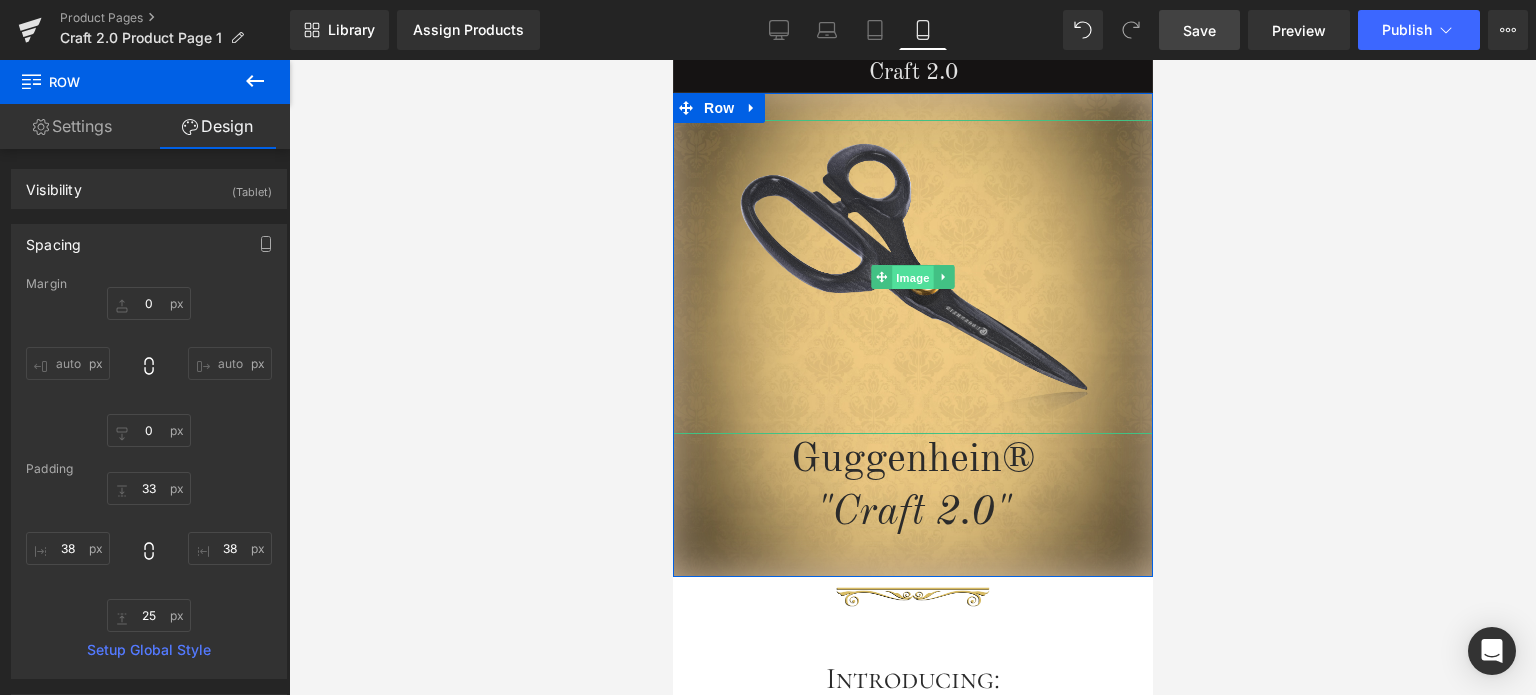 click on "Image" at bounding box center (912, 278) 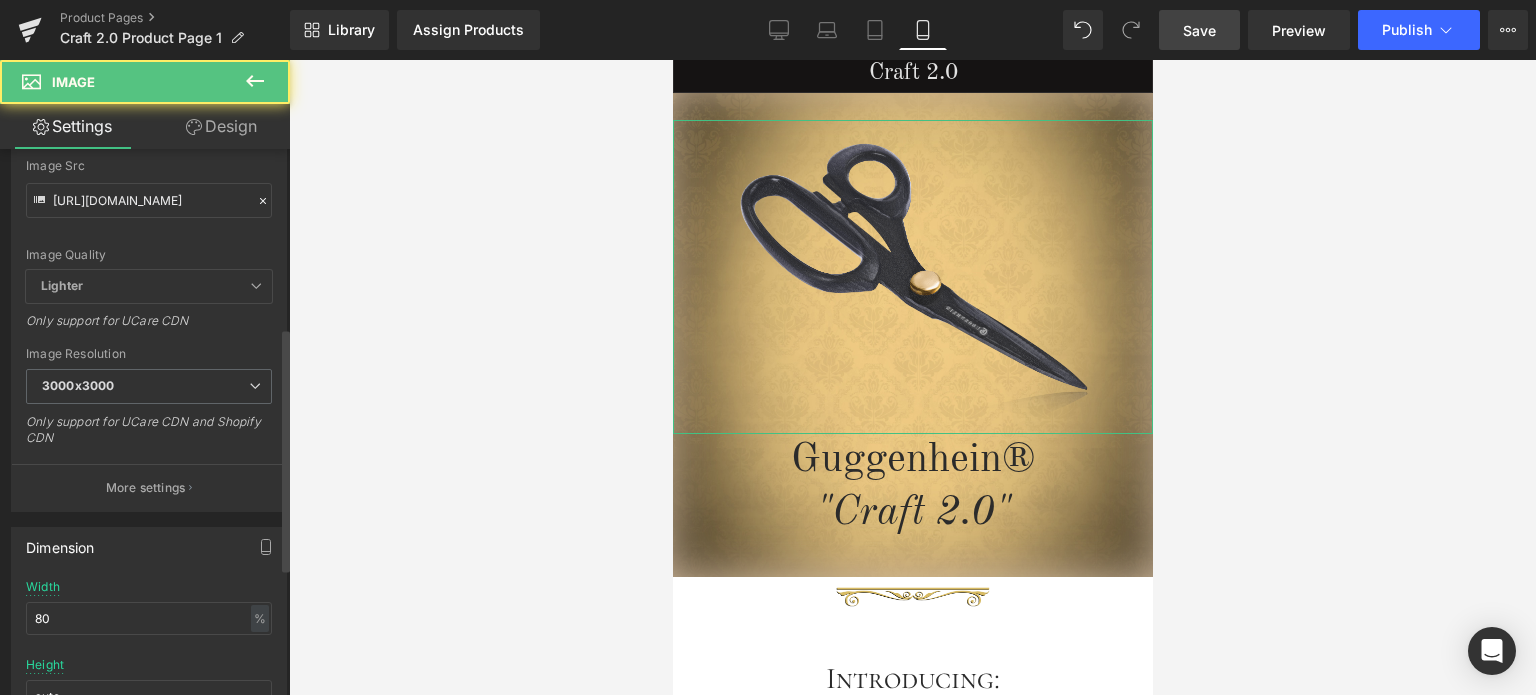 scroll, scrollTop: 400, scrollLeft: 0, axis: vertical 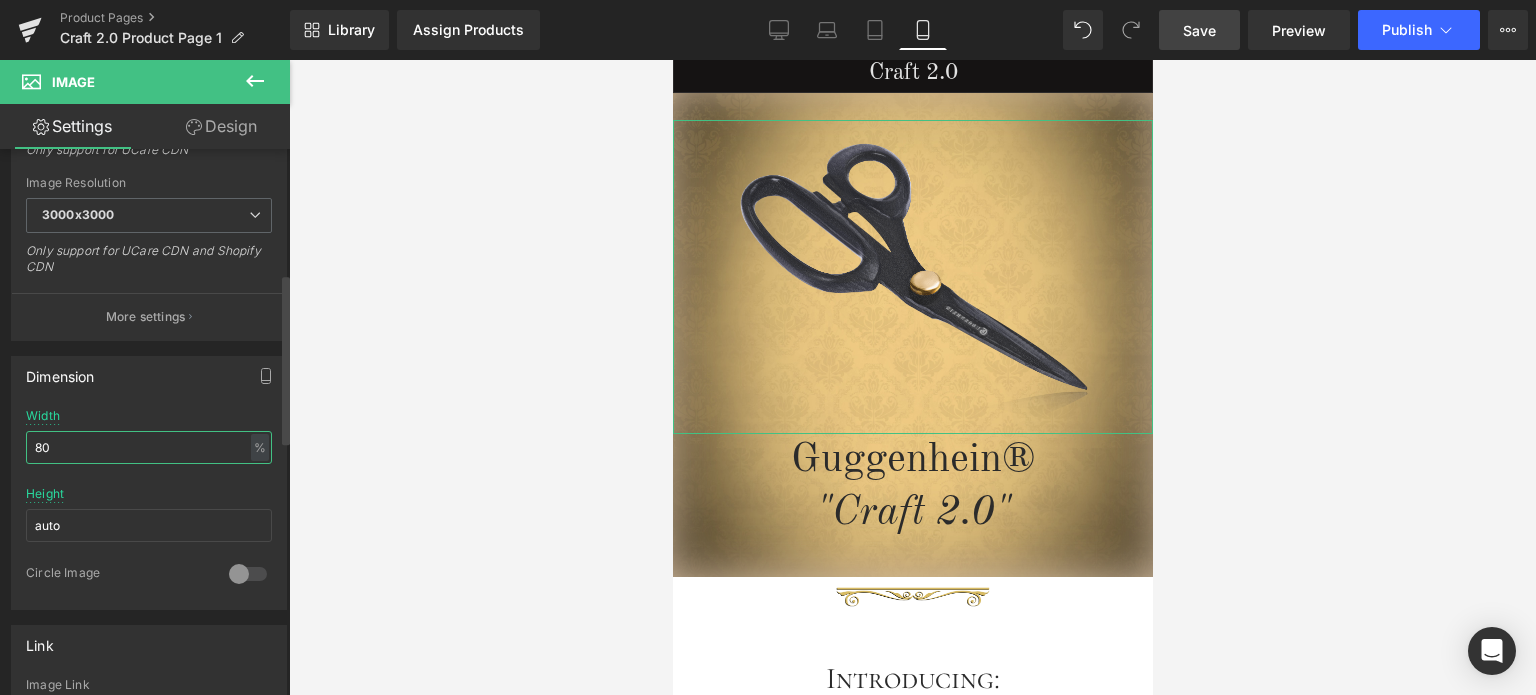 drag, startPoint x: 41, startPoint y: 446, endPoint x: 28, endPoint y: 446, distance: 13 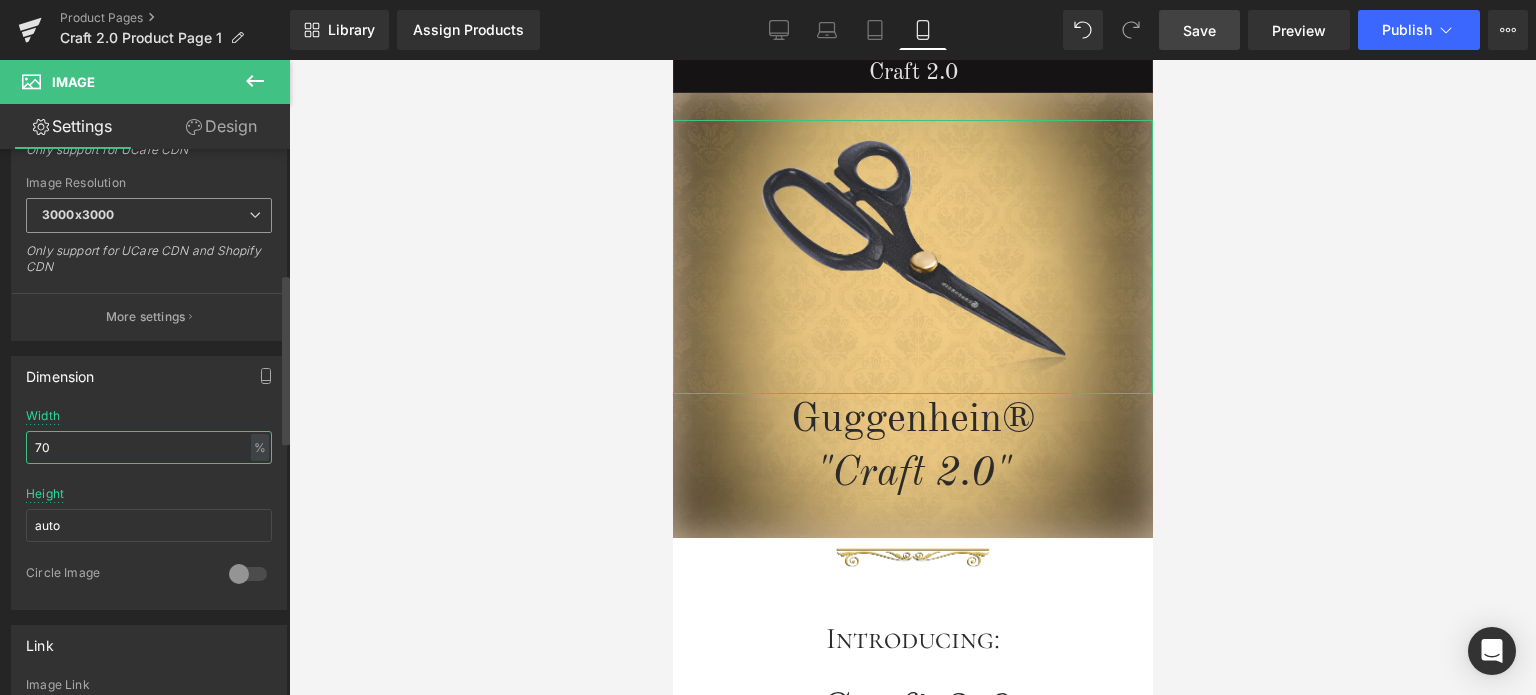type on "70" 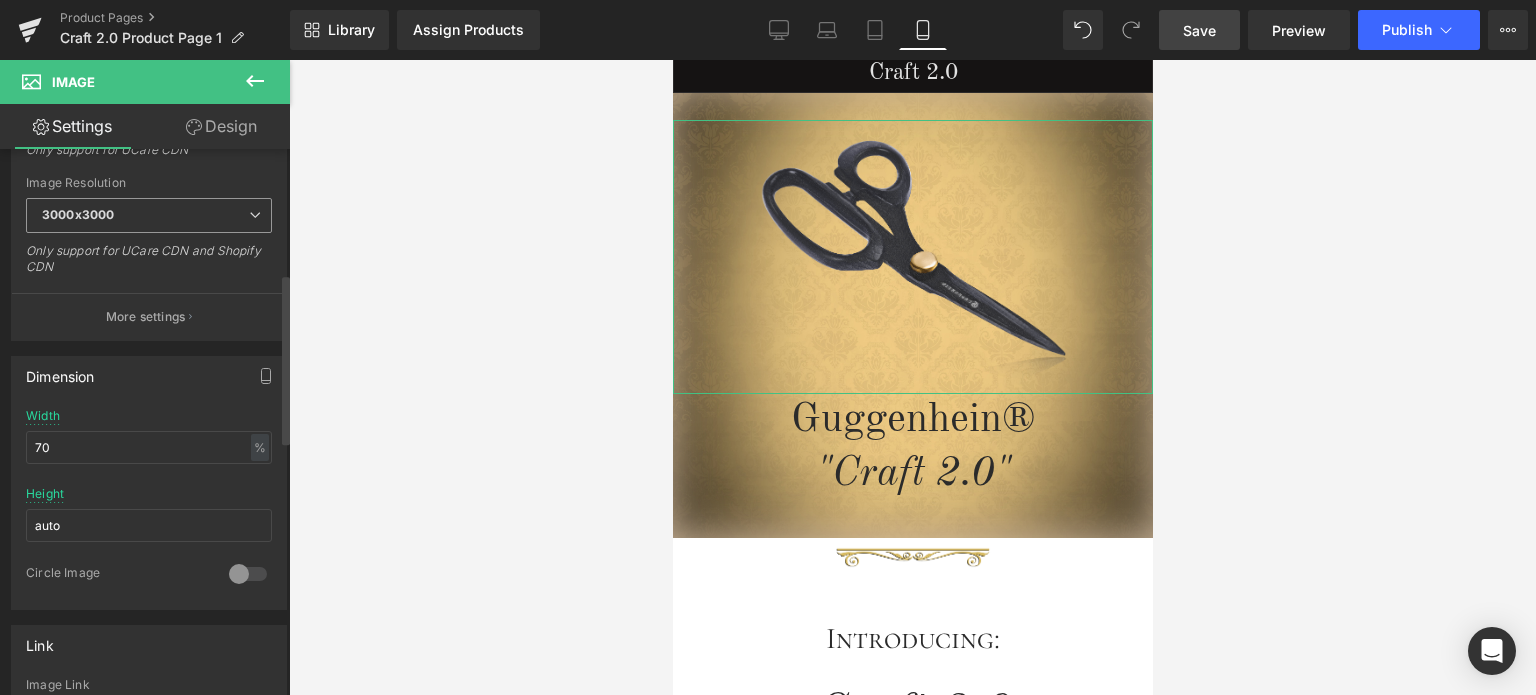 click on "3000x3000" at bounding box center [149, 215] 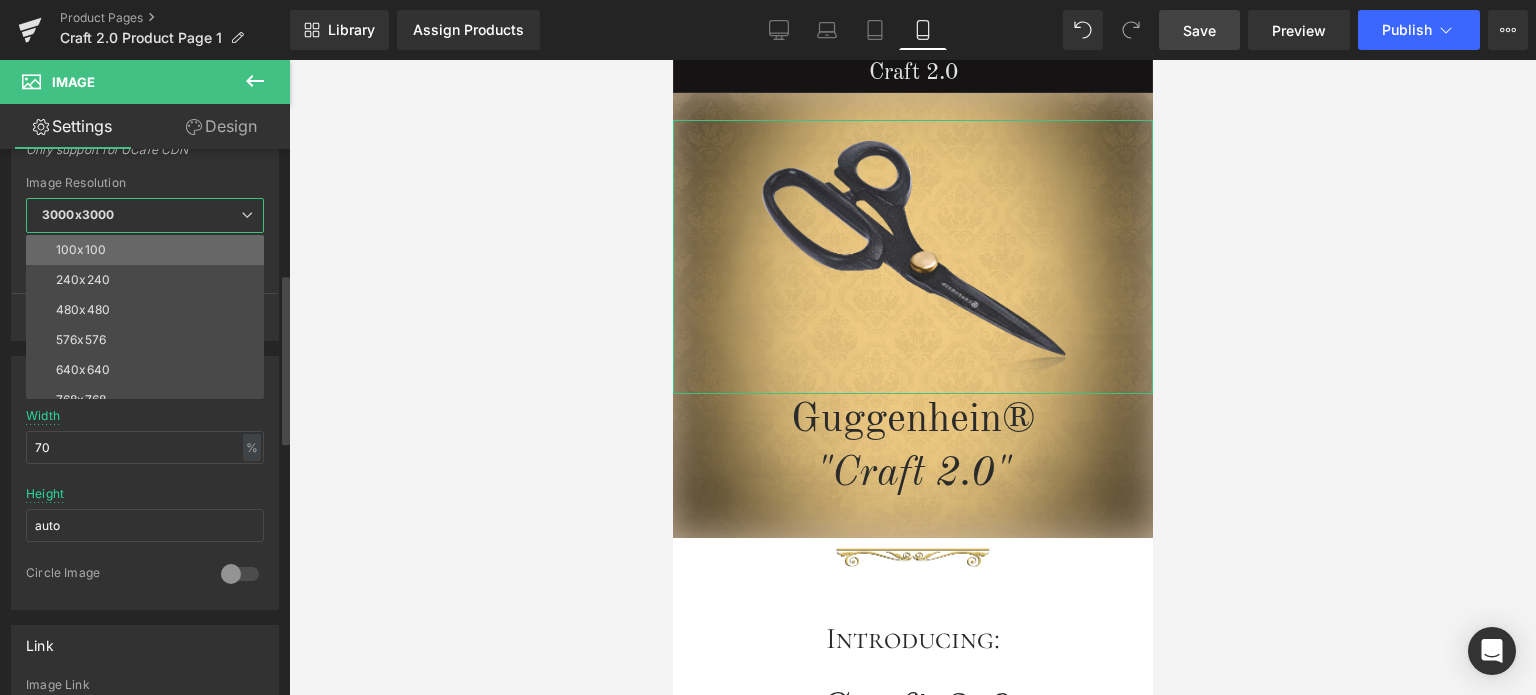 click on "100x100" at bounding box center (149, 250) 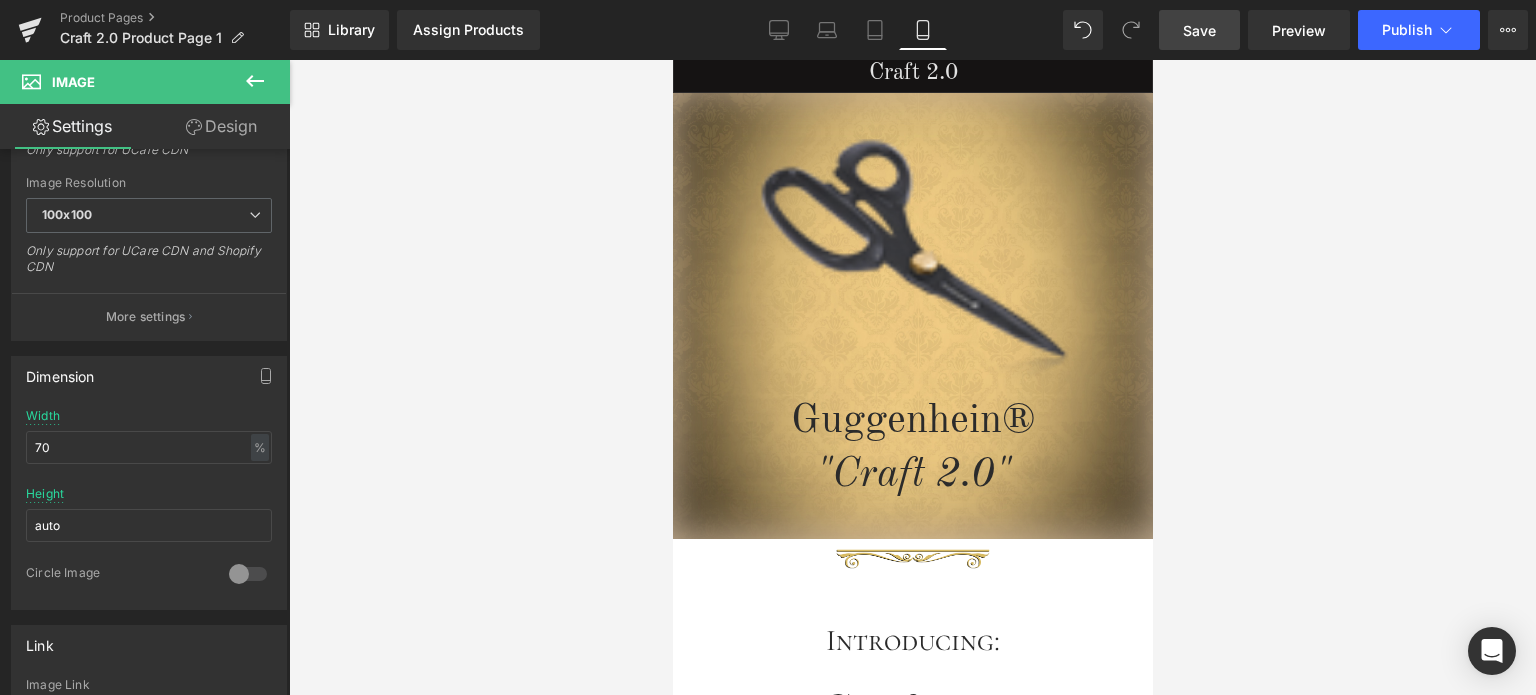 click on "Save" at bounding box center [1199, 30] 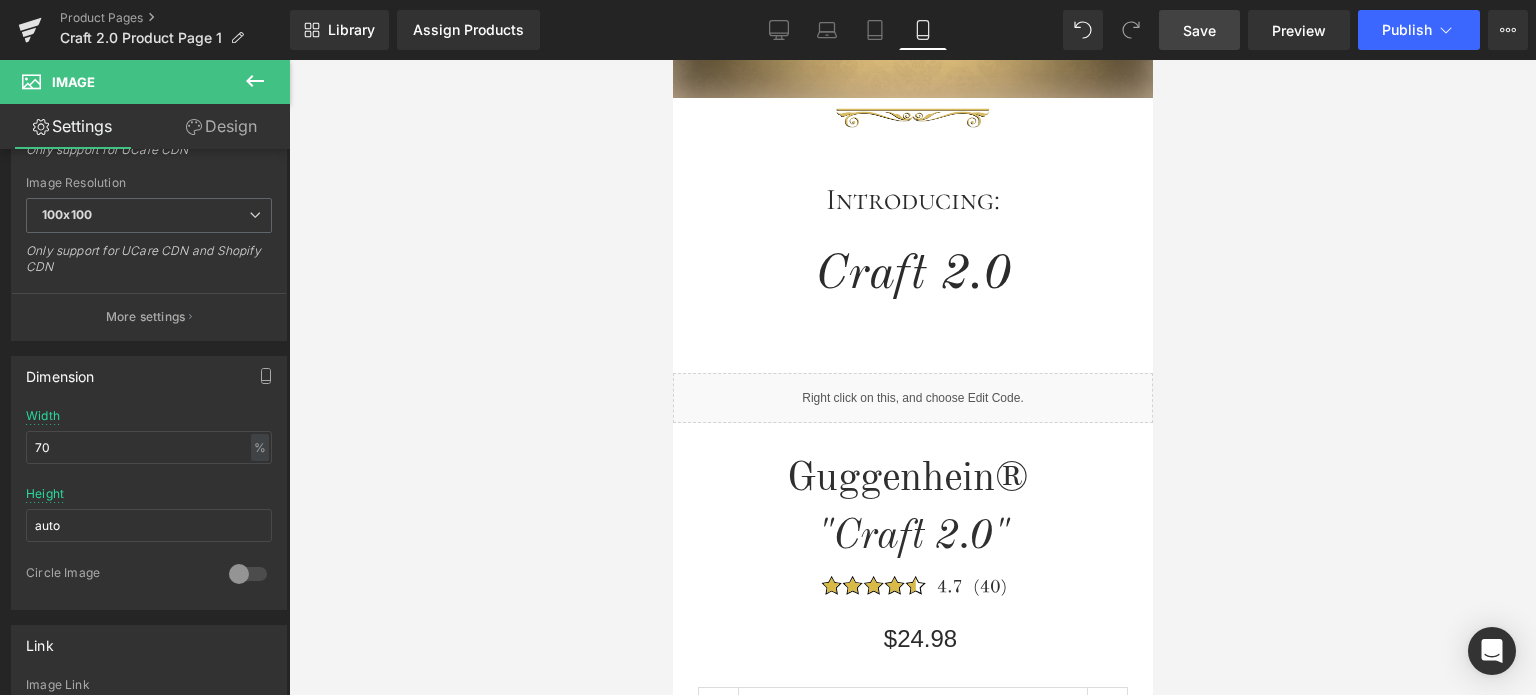 scroll, scrollTop: 700, scrollLeft: 0, axis: vertical 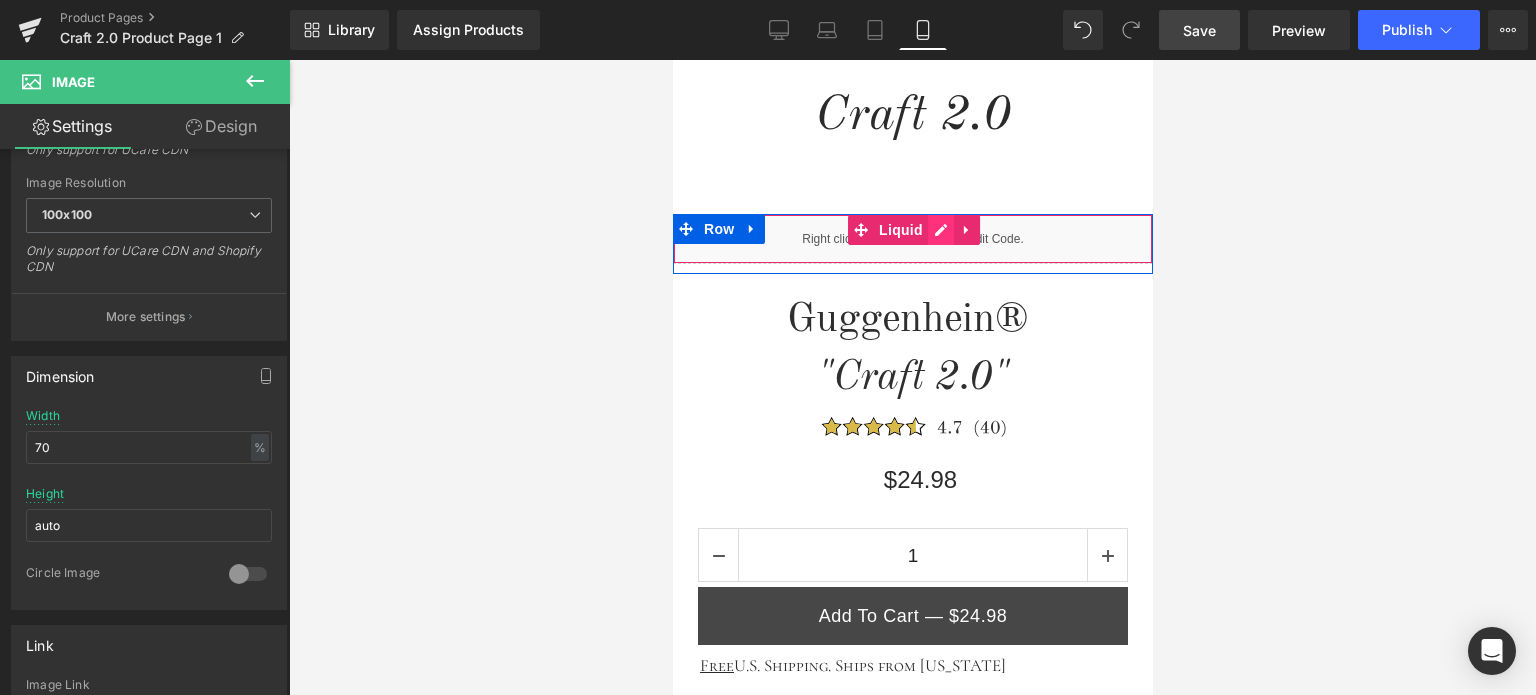 click on "Liquid" at bounding box center [912, 239] 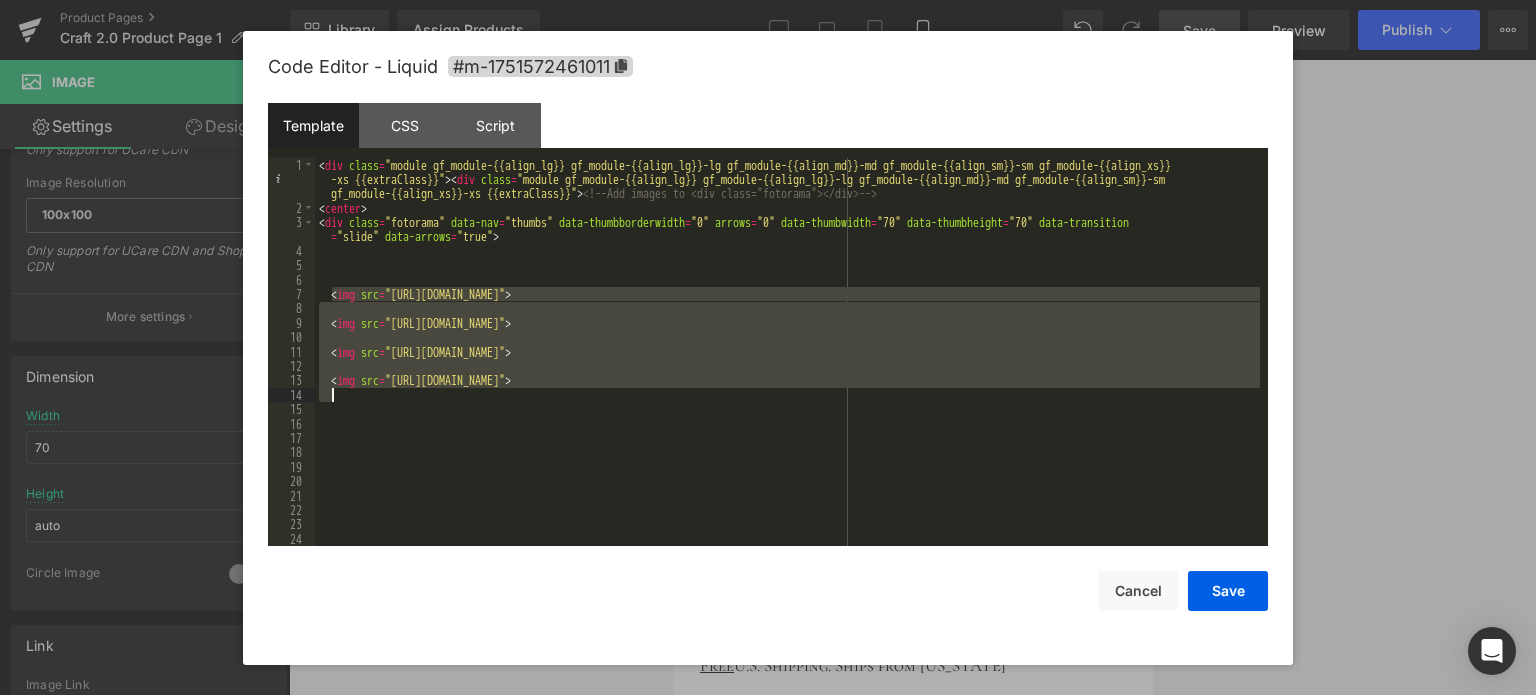 drag, startPoint x: 332, startPoint y: 295, endPoint x: 1121, endPoint y: 395, distance: 795.3119 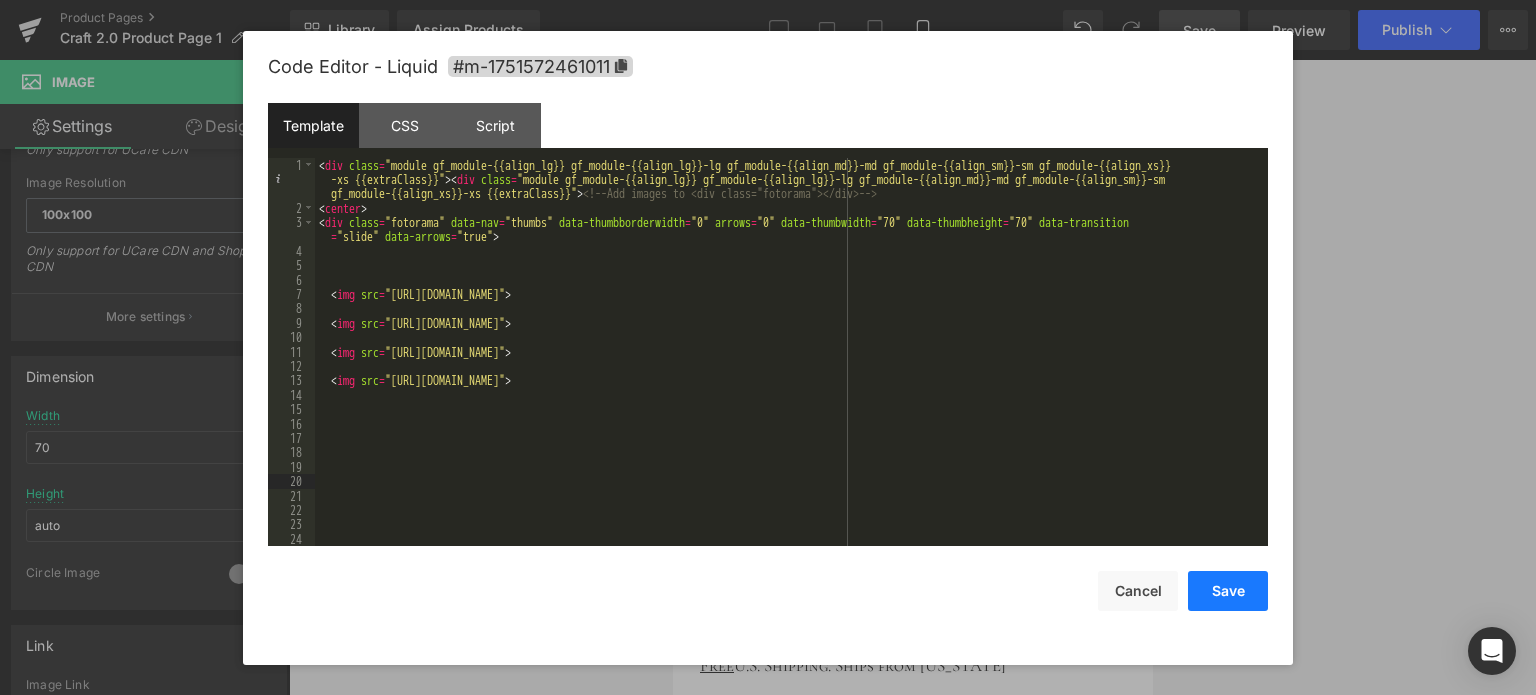 click on "Save" at bounding box center (1228, 591) 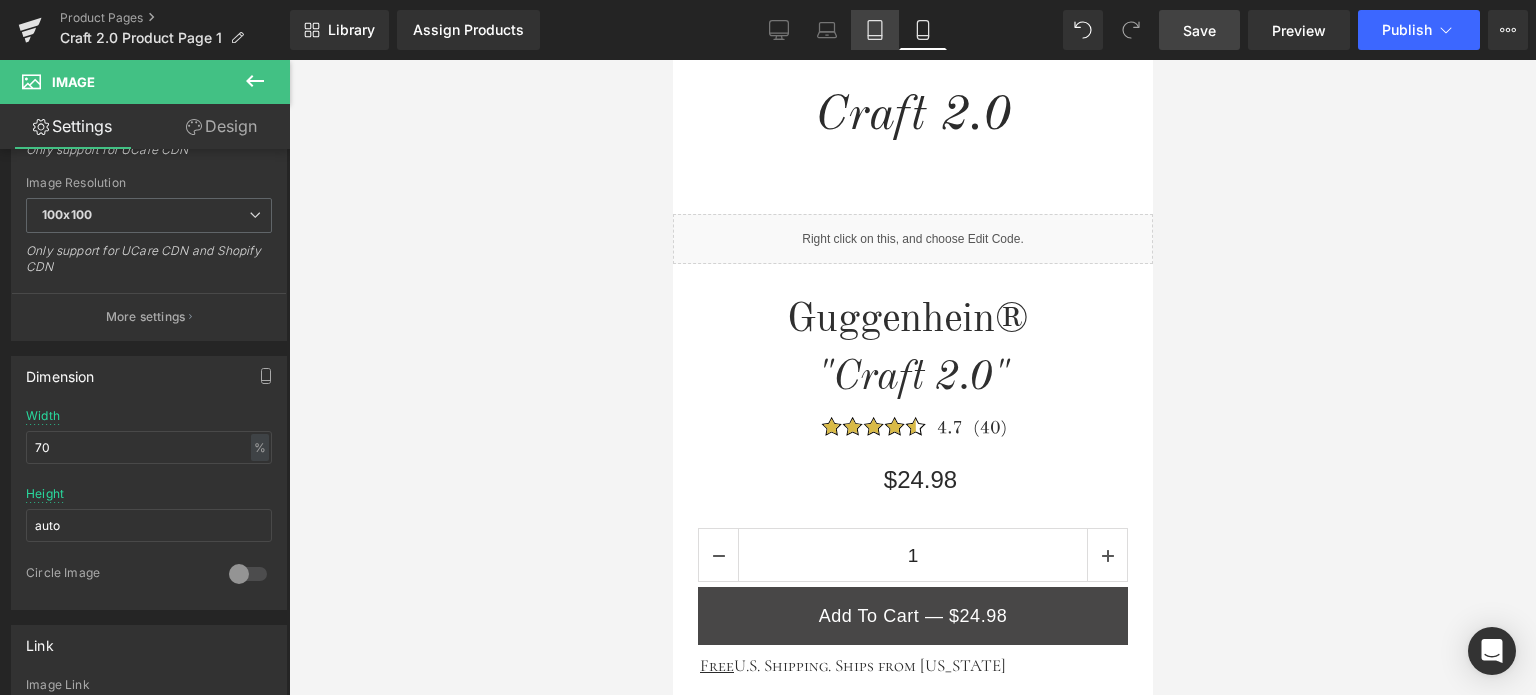 click 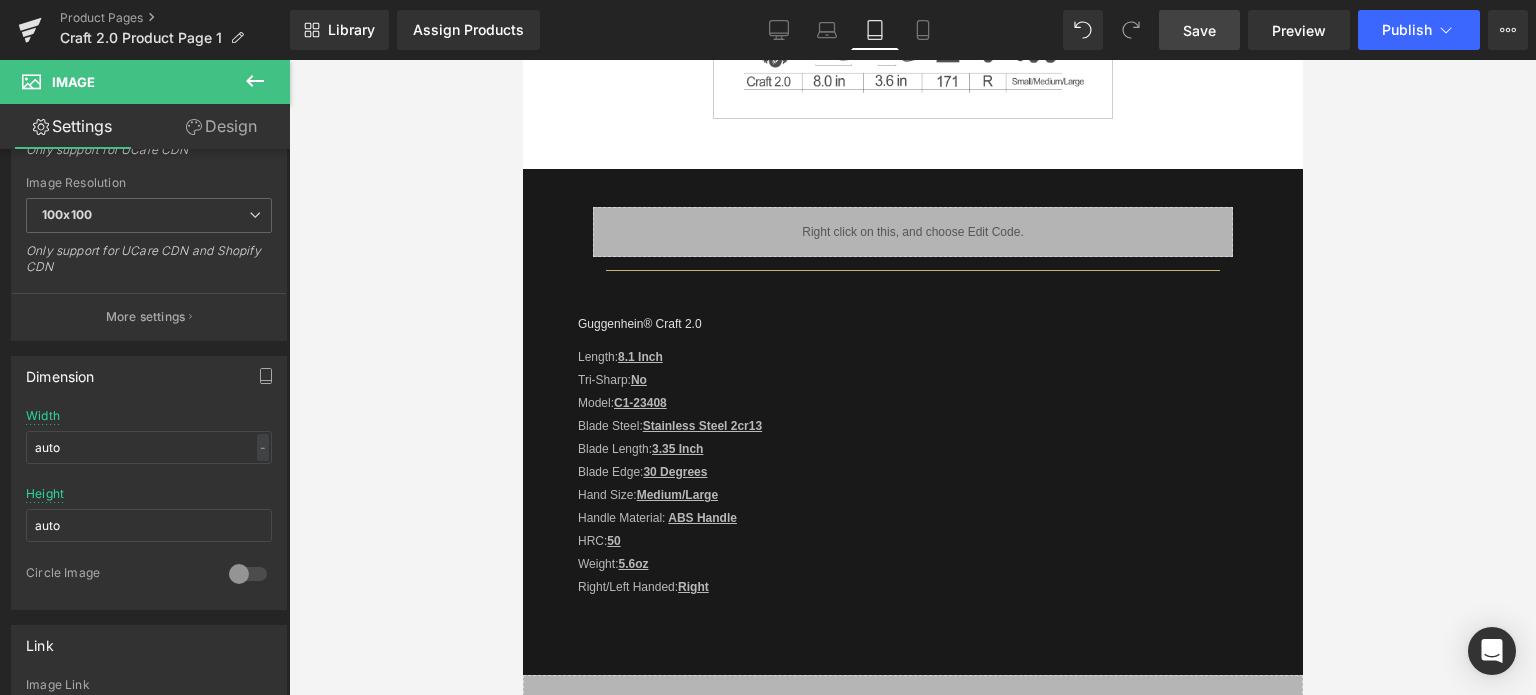 scroll, scrollTop: 0, scrollLeft: 0, axis: both 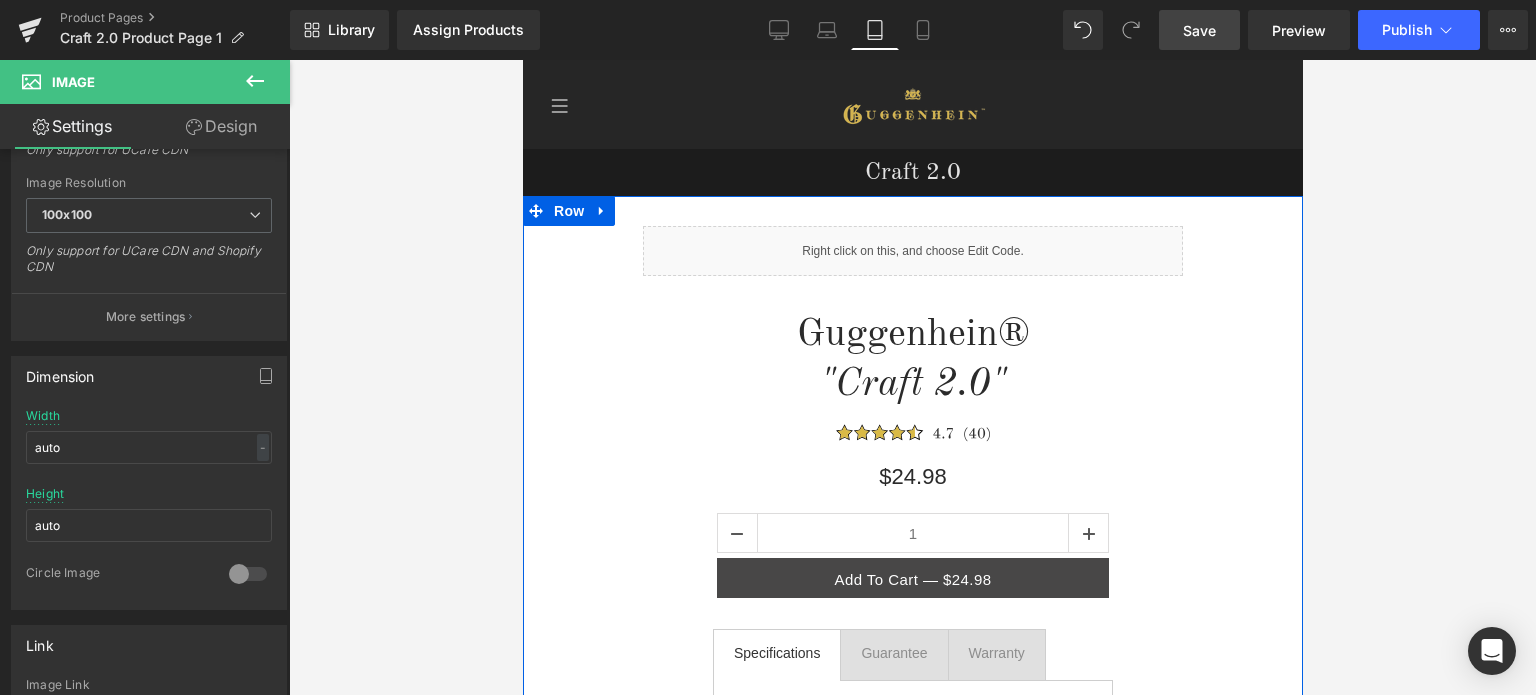 click on "Liquid" at bounding box center [912, 251] 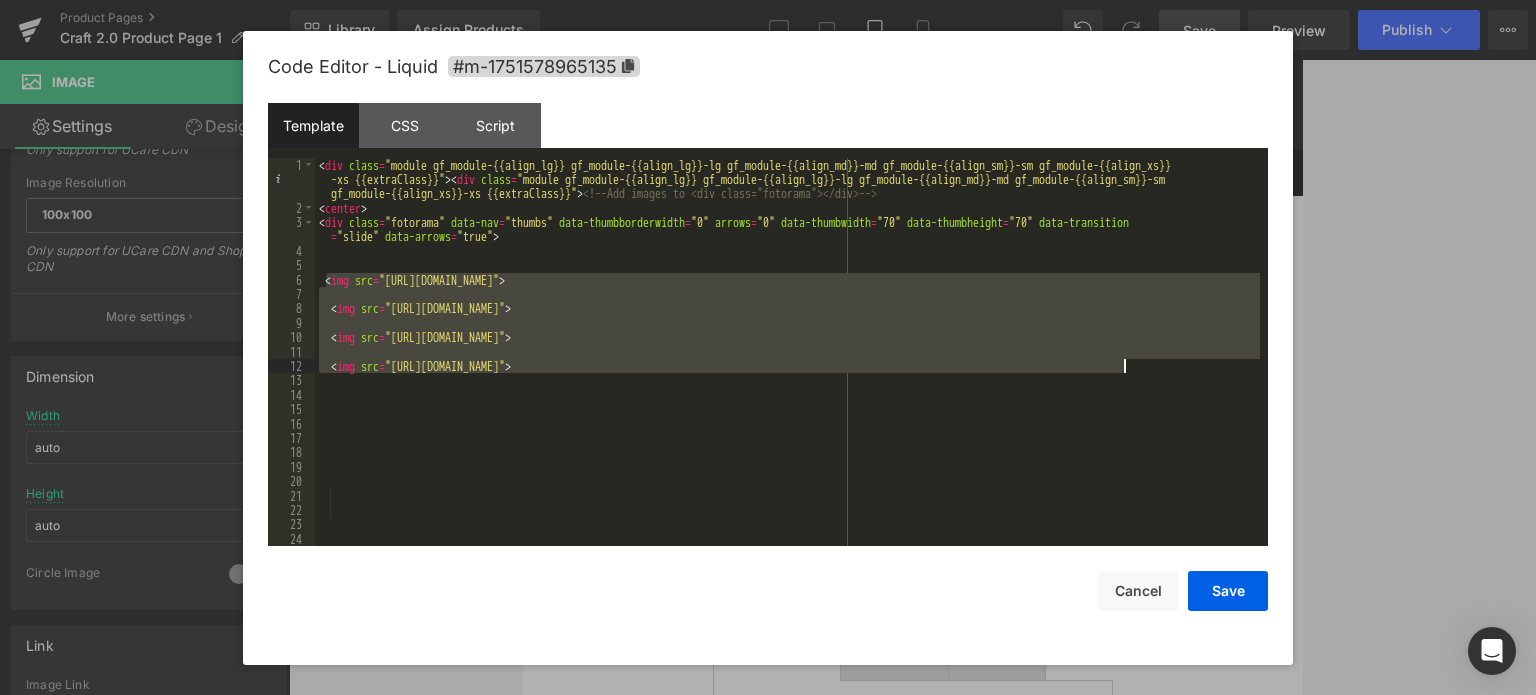 drag, startPoint x: 351, startPoint y: 283, endPoint x: 1172, endPoint y: 380, distance: 826.7103 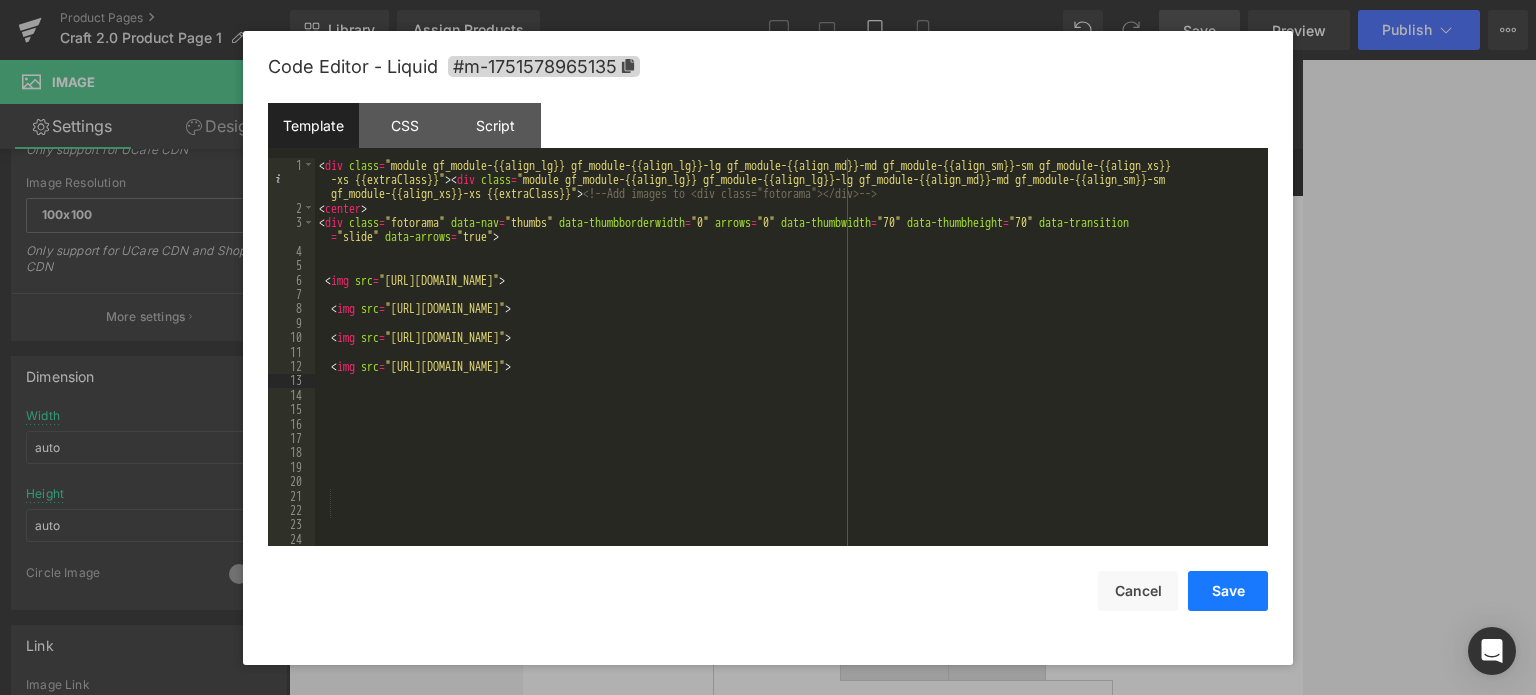 click on "Save" at bounding box center [1228, 591] 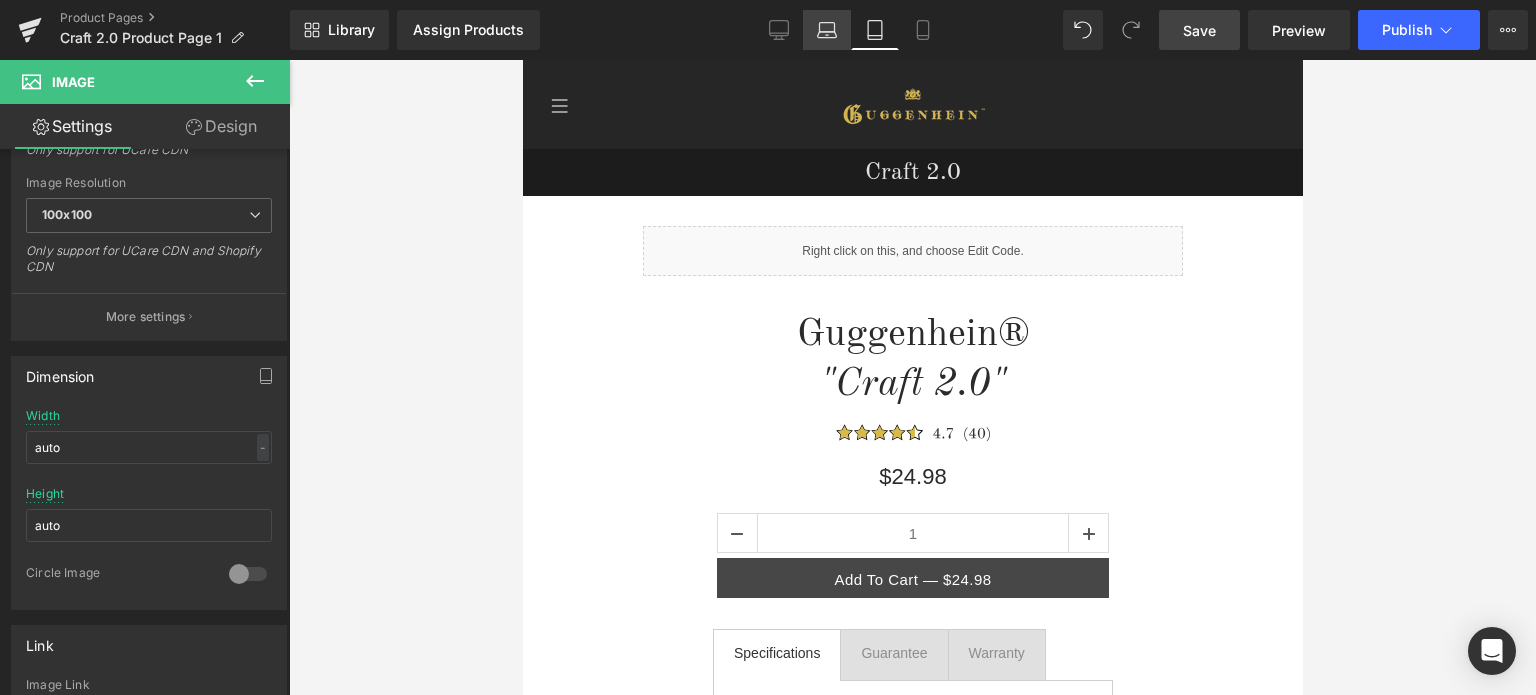 click 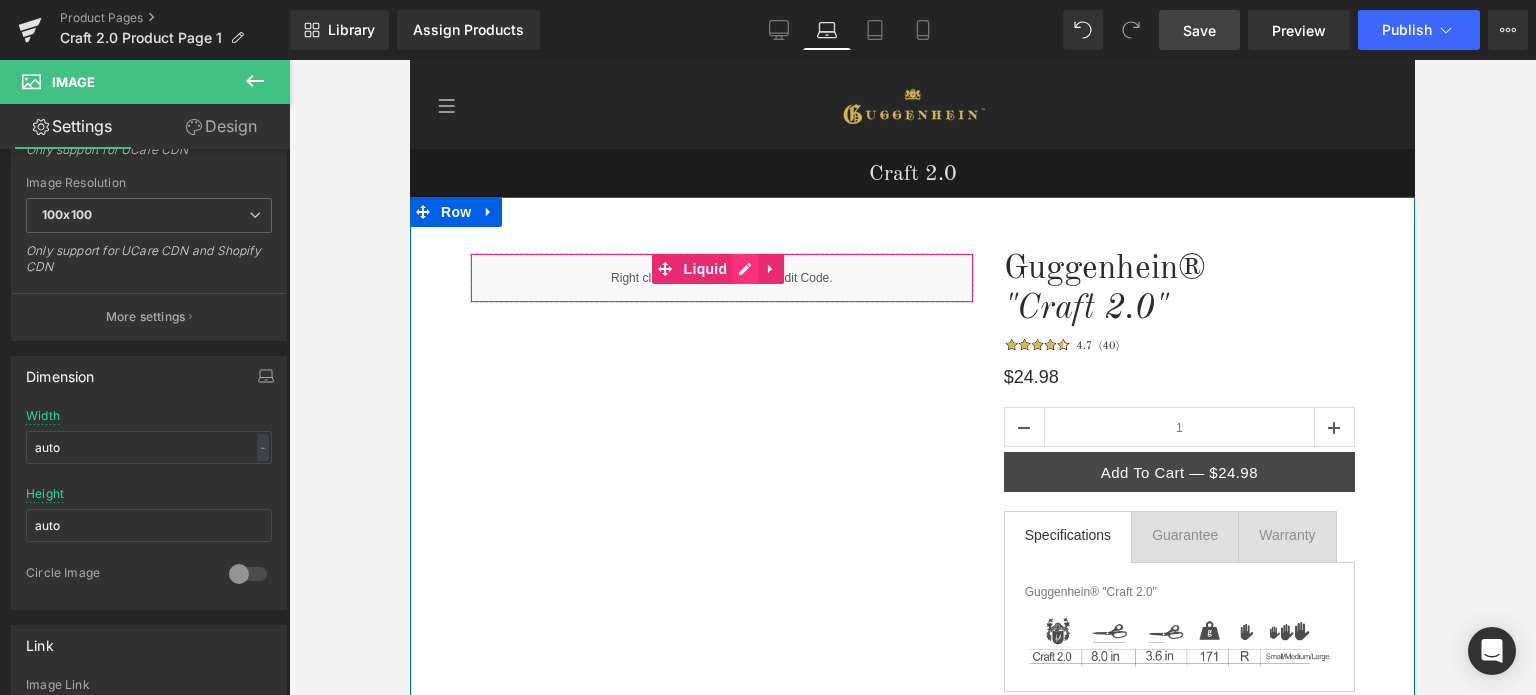 click on "Liquid" at bounding box center [722, 278] 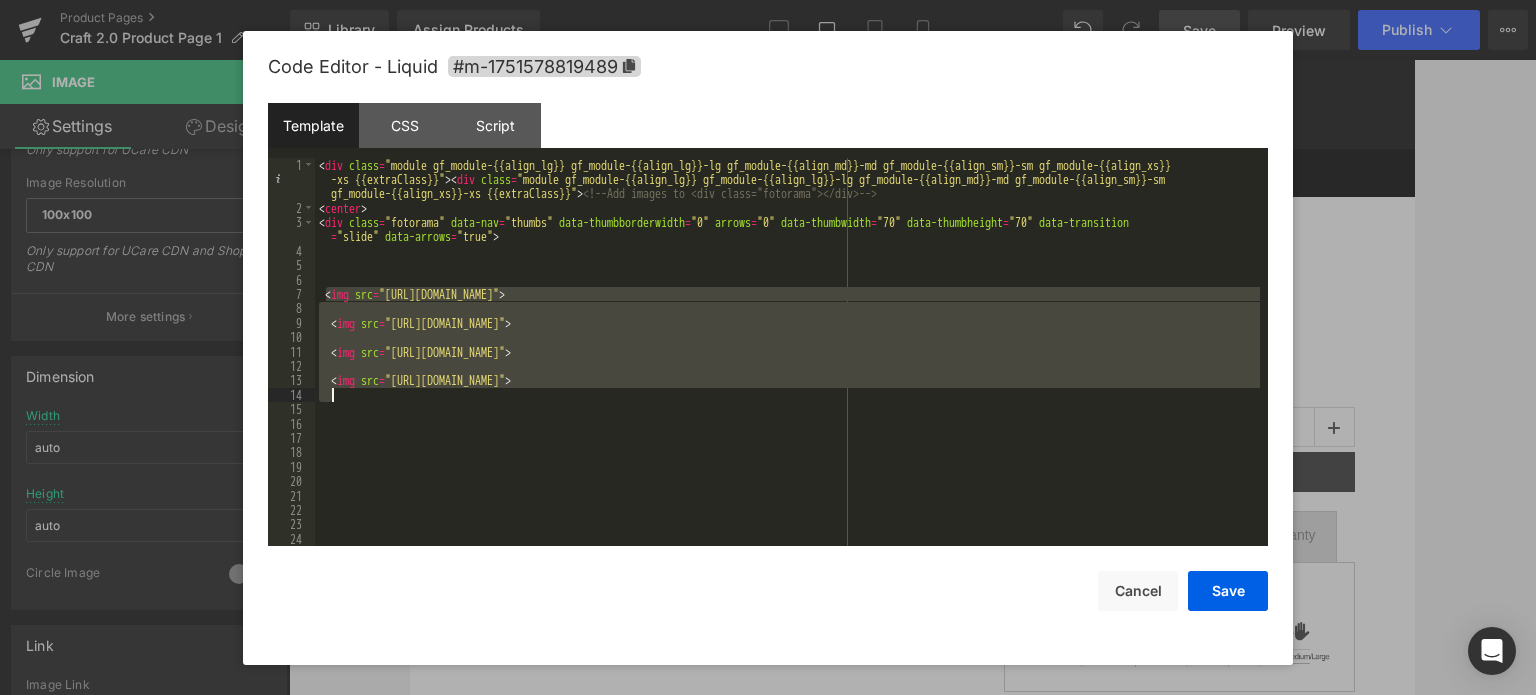 drag, startPoint x: 326, startPoint y: 295, endPoint x: 1080, endPoint y: 400, distance: 761.2759 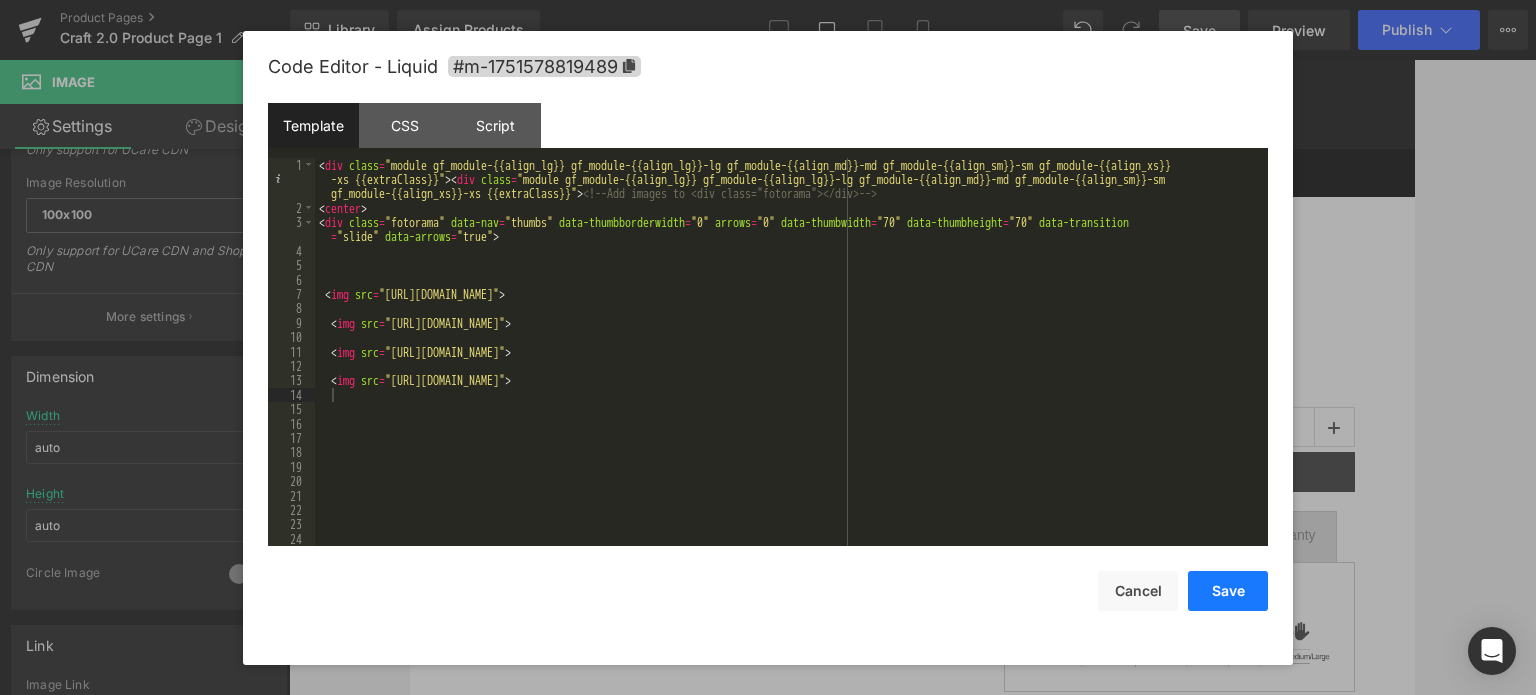 click on "Save" at bounding box center [1228, 591] 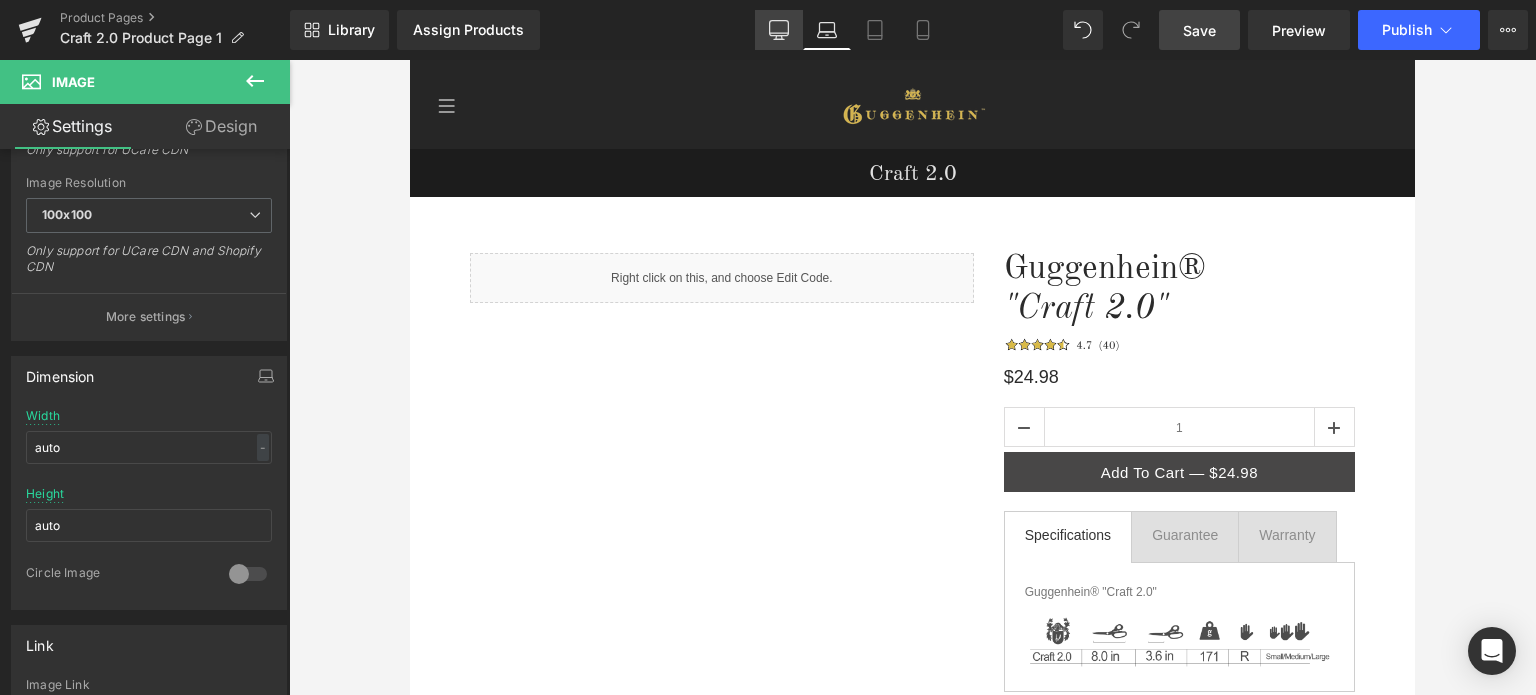 click 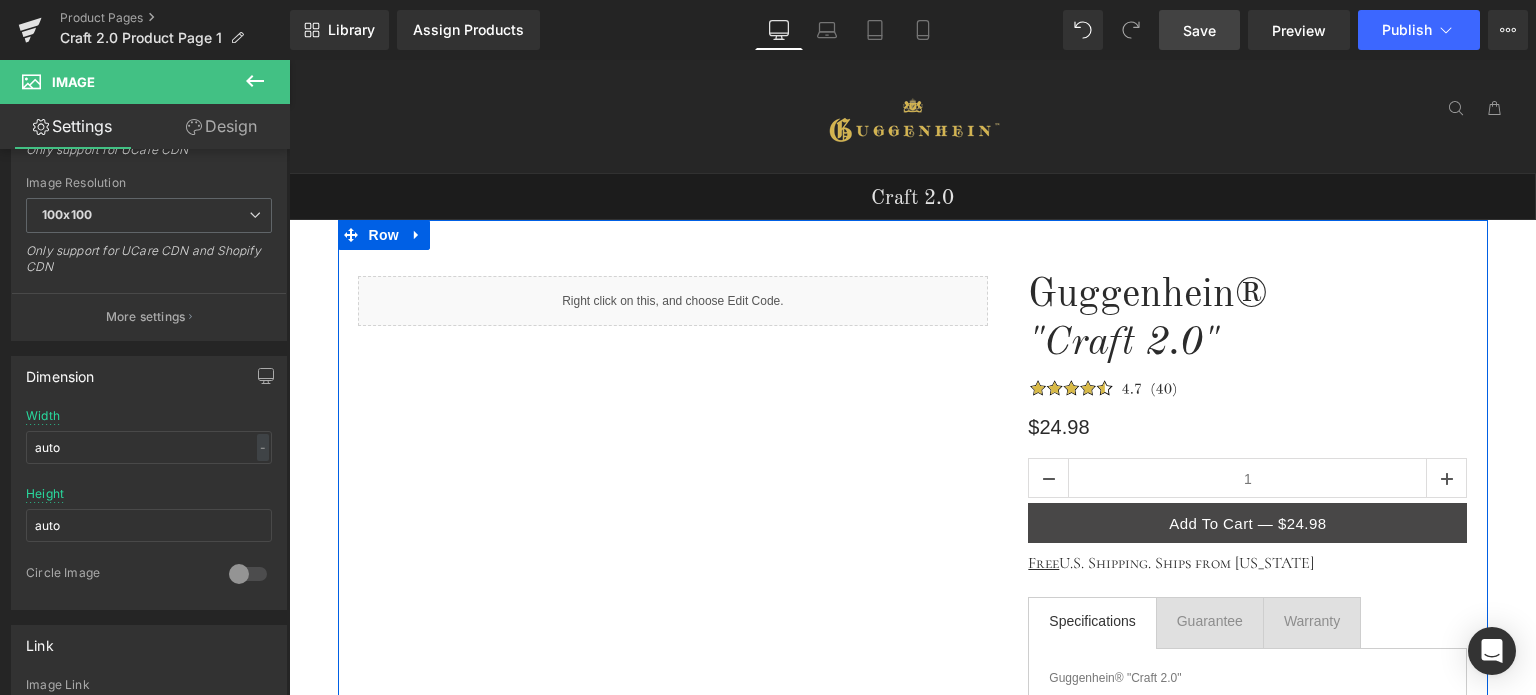 click on "Liquid" at bounding box center (673, 301) 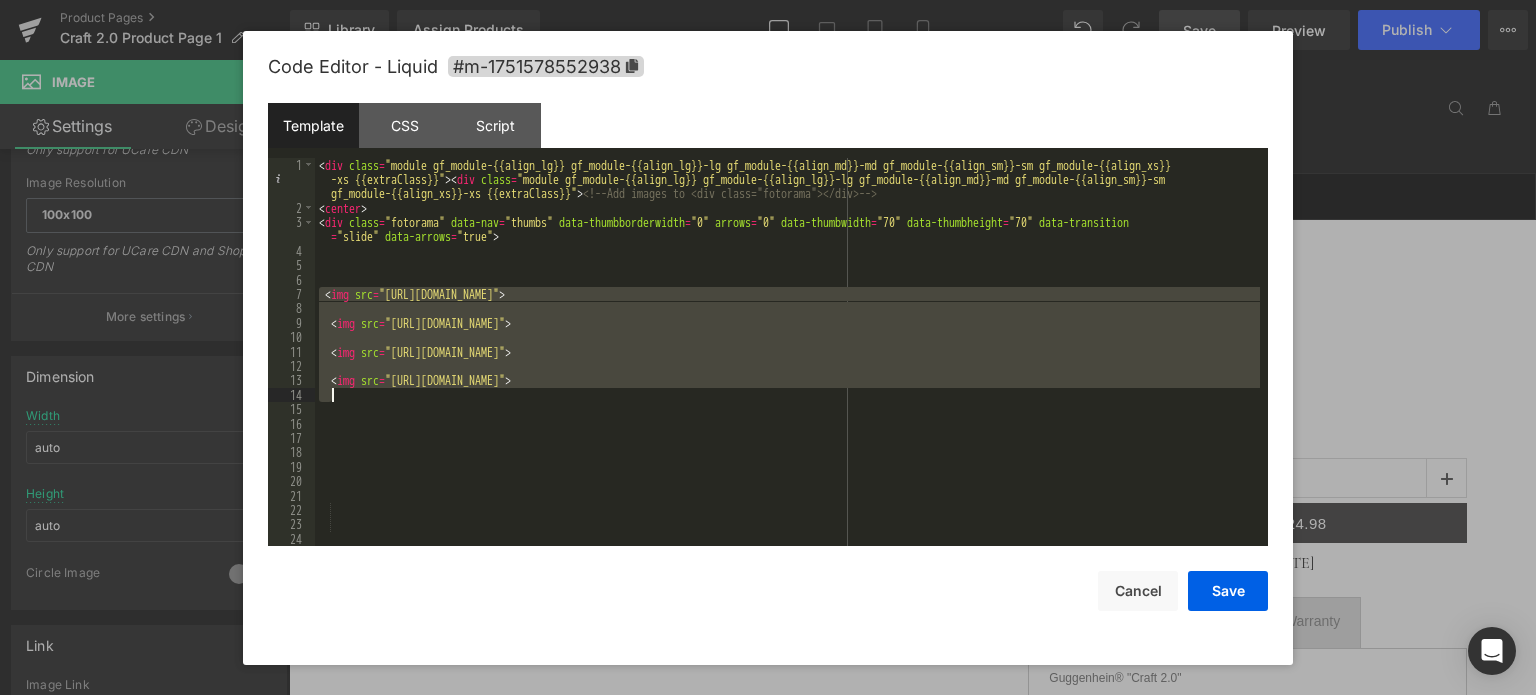 drag, startPoint x: 320, startPoint y: 291, endPoint x: 1144, endPoint y: 390, distance: 829.9259 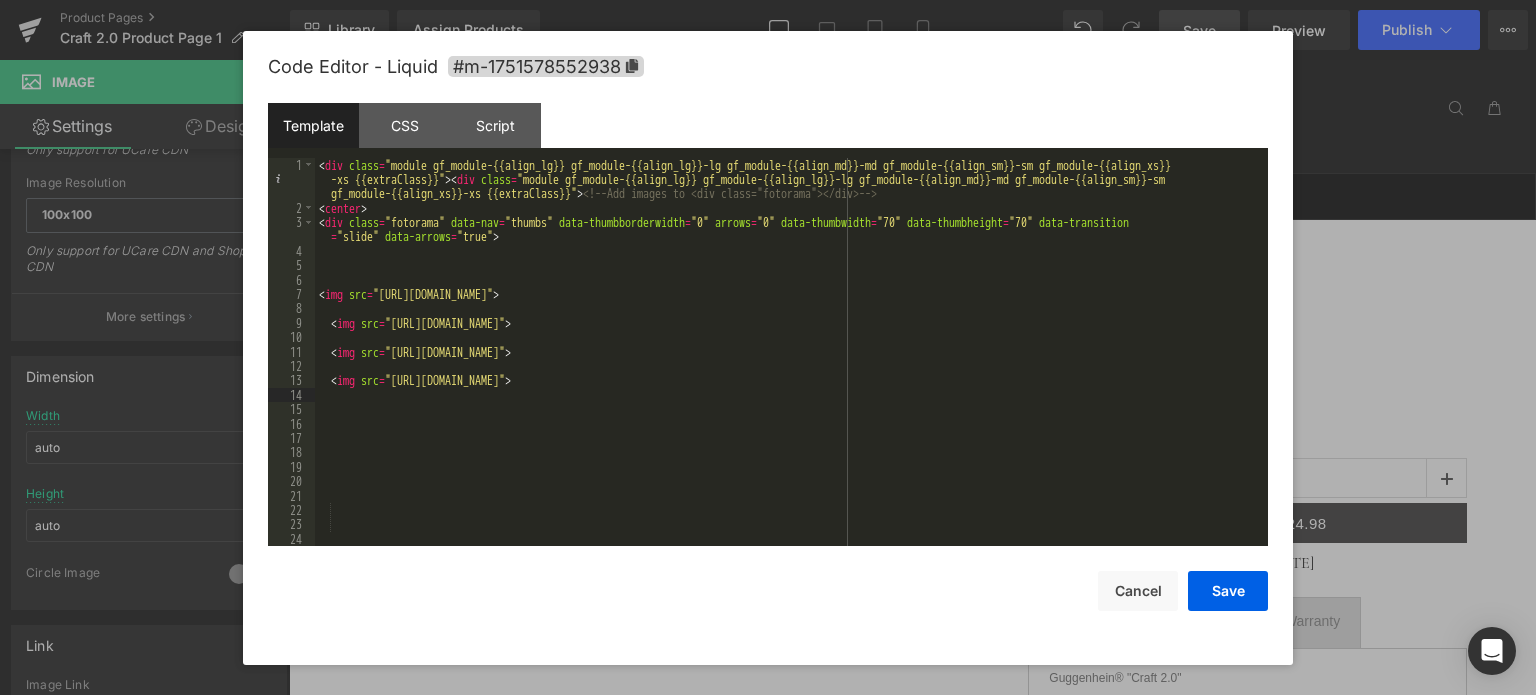 click on "< div   class = "module gf_module-{{align_lg}} gf_module-{{align_lg}}-lg gf_module-{{align_md}}-md gf_module-{{align_sm}}-sm gf_module-{{align_xs}}    -xs {{extraClass}}" > < div   class = "module gf_module-{{align_lg}} gf_module-{{align_lg}}-lg gf_module-{{align_md}}-md gf_module-{{align_sm}}-sm     gf_module-{{align_xs}}-xs {{extraClass}}" > <!--  Add images to <div class="fotorama"></div>  --> < center > < div   class = "fotorama"   data-nav = "thumbs"   data-thumbborderwidth = "0"   arrows = "0"   data-thumbwidth = "70"   data-thumbheight = "70"   data-transition    = "slide"   data-arrows = "true" >     < img   src = "[URL][DOMAIN_NAME]" >       < img   src = "[URL][DOMAIN_NAME]" >       < img   src = "[URL][DOMAIN_NAME]" >" at bounding box center (787, 381) 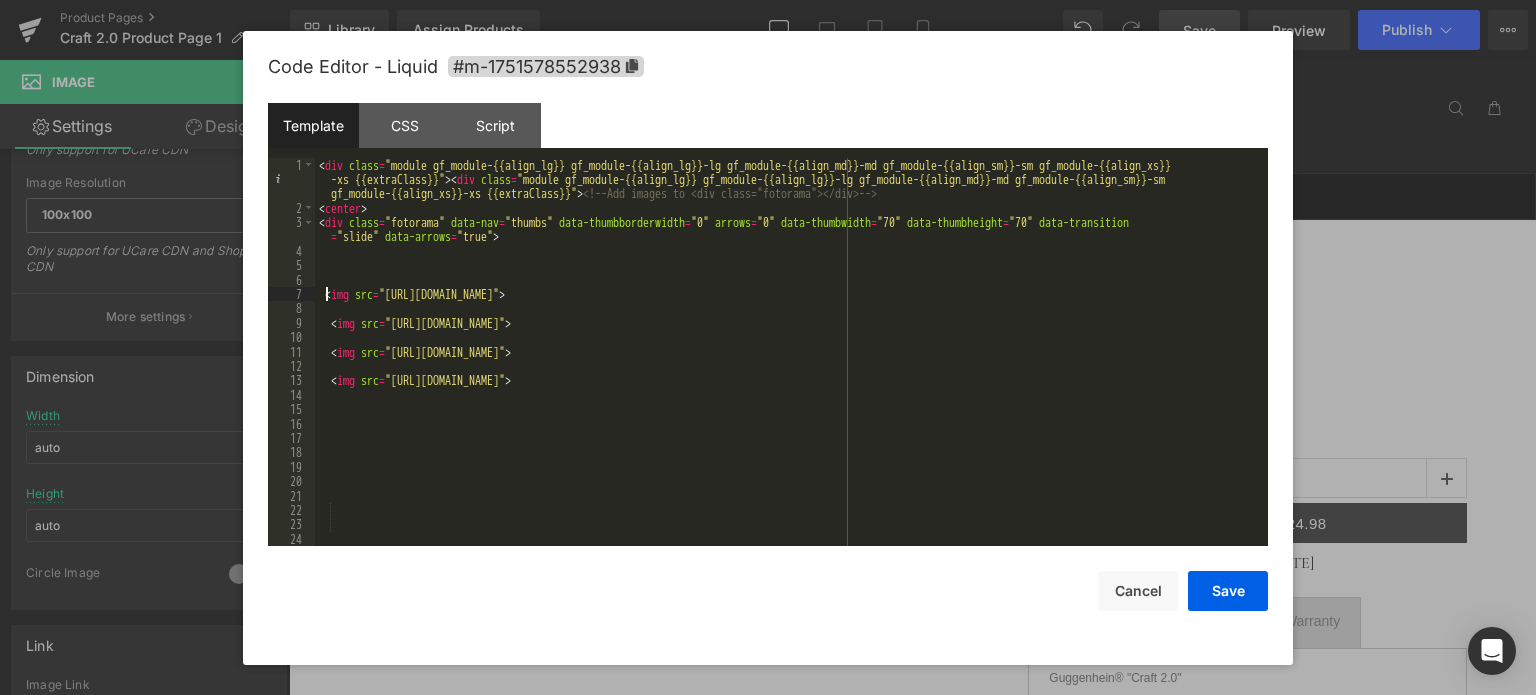 type 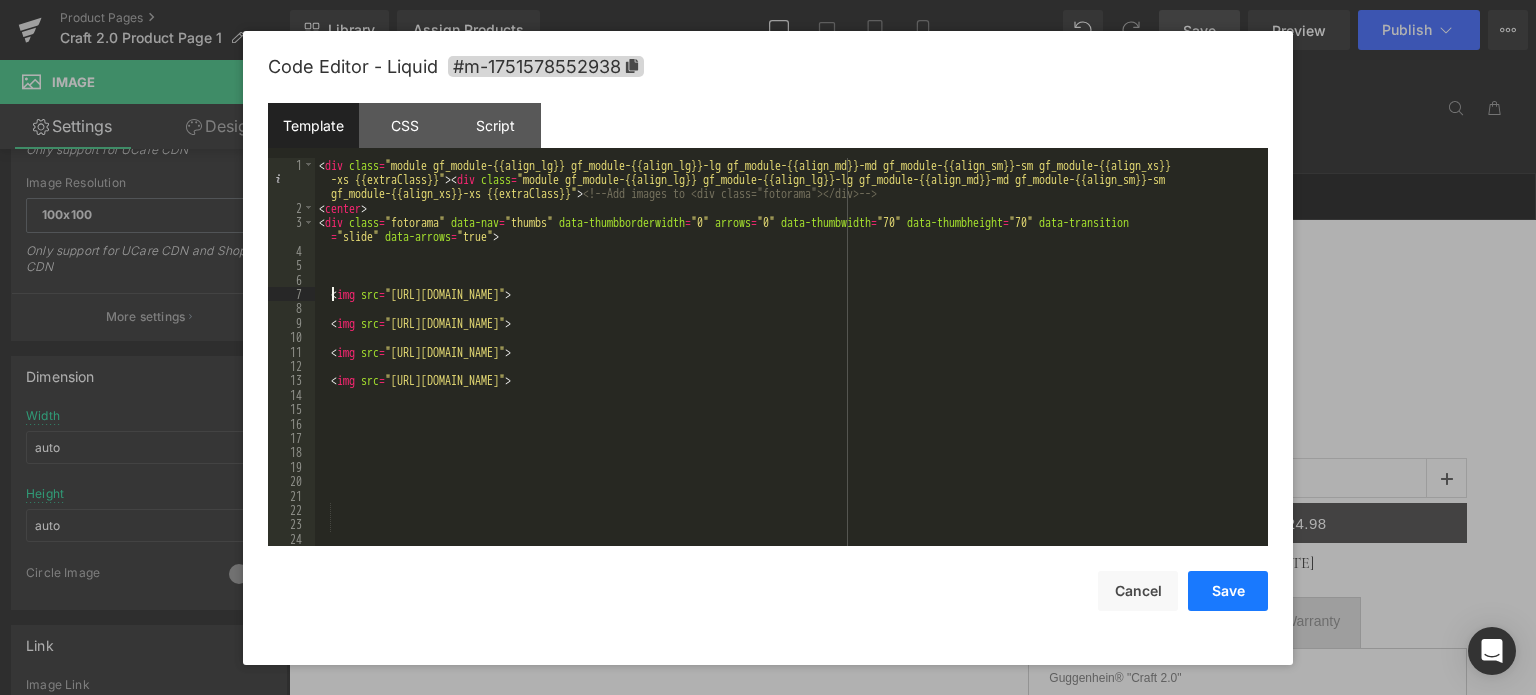 click on "Save" at bounding box center [1228, 591] 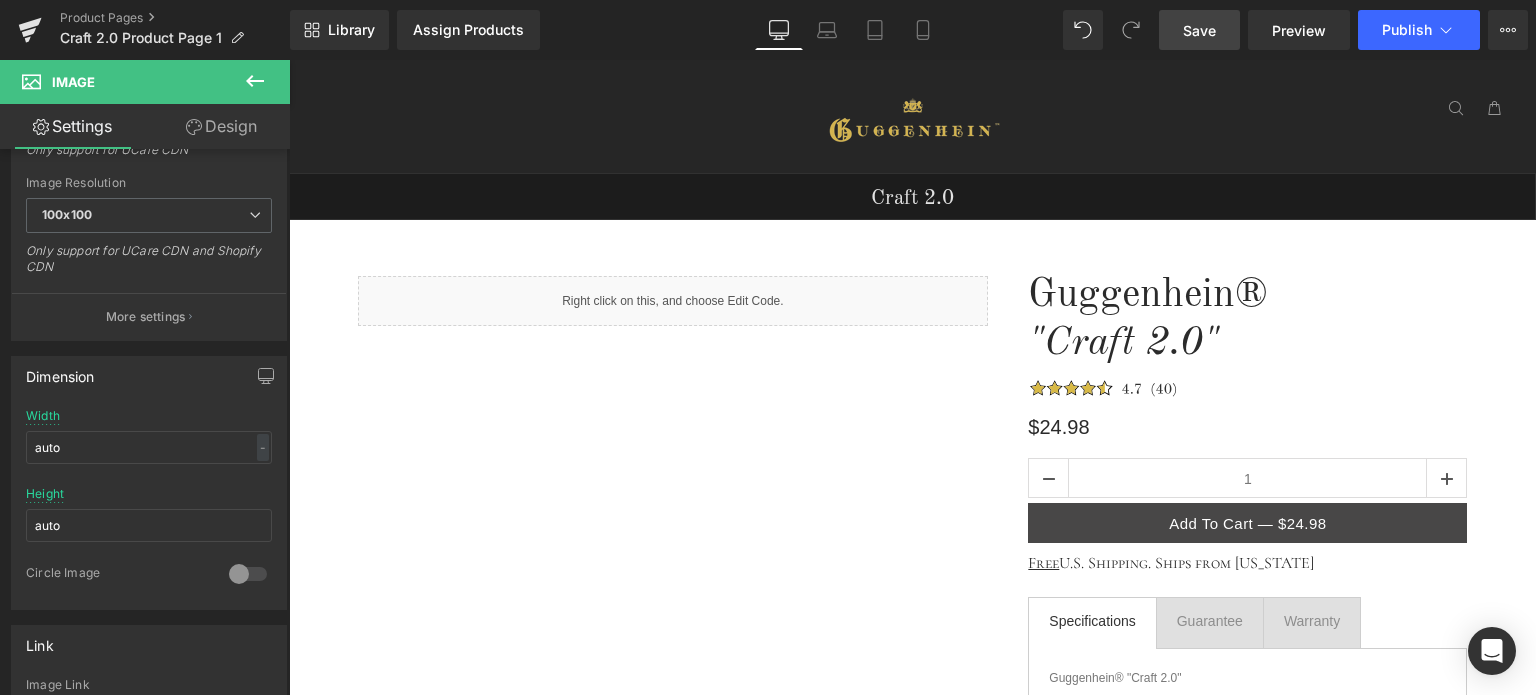 click on "Save" at bounding box center [1199, 30] 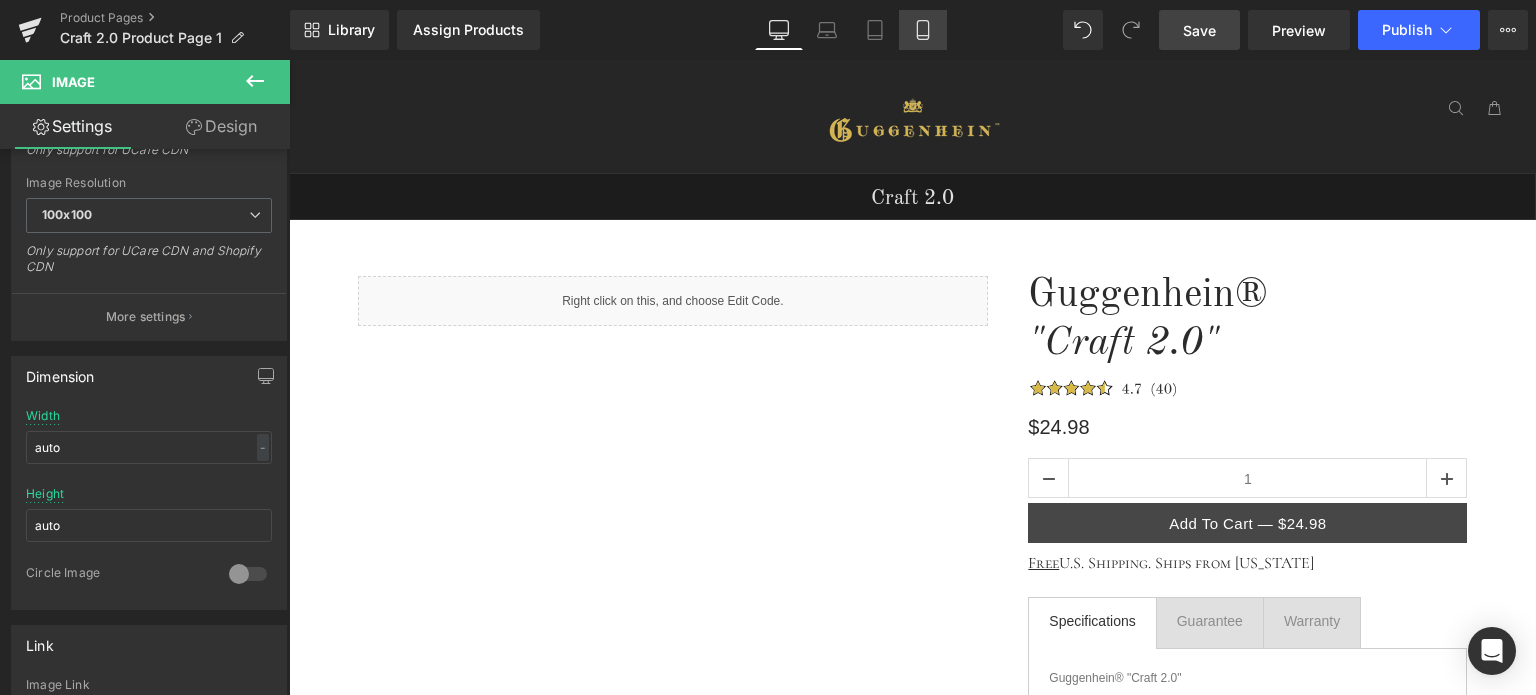 click on "Mobile" at bounding box center (923, 30) 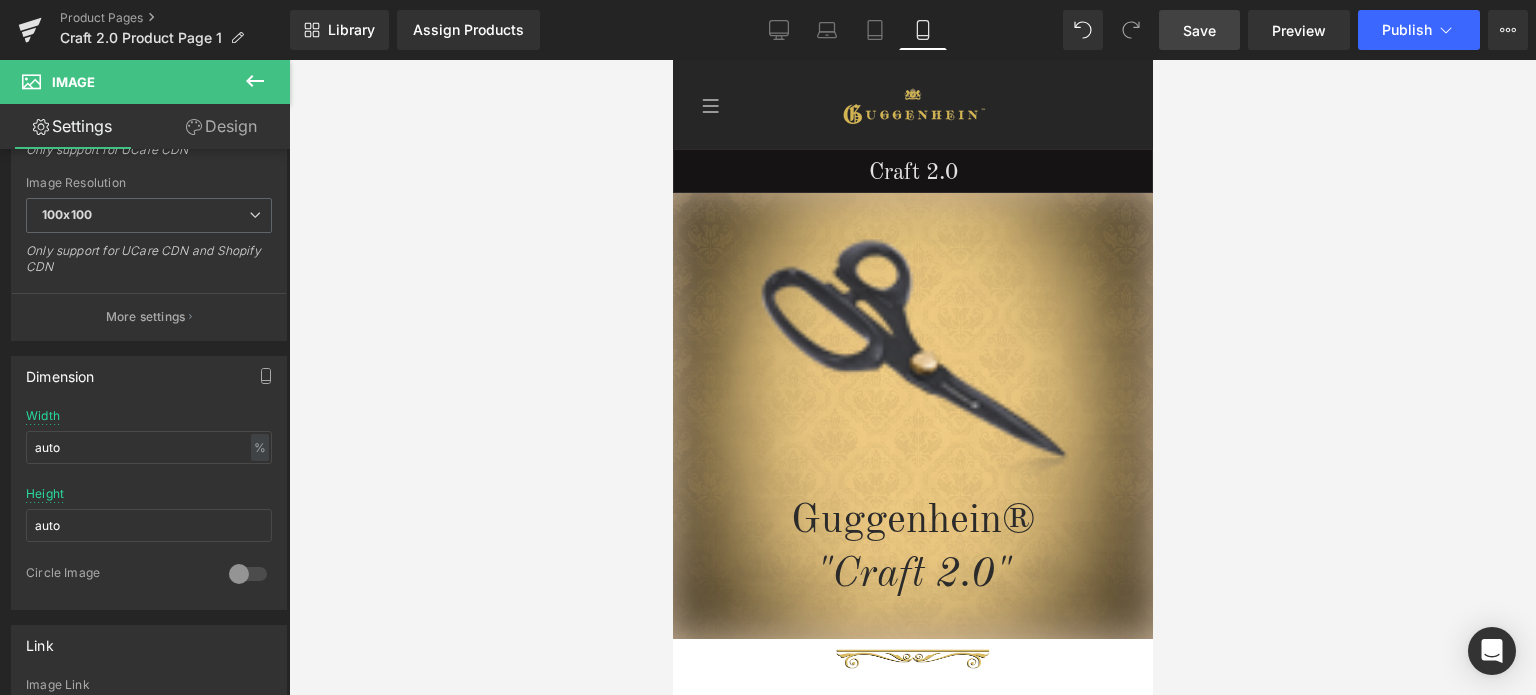 type on "70" 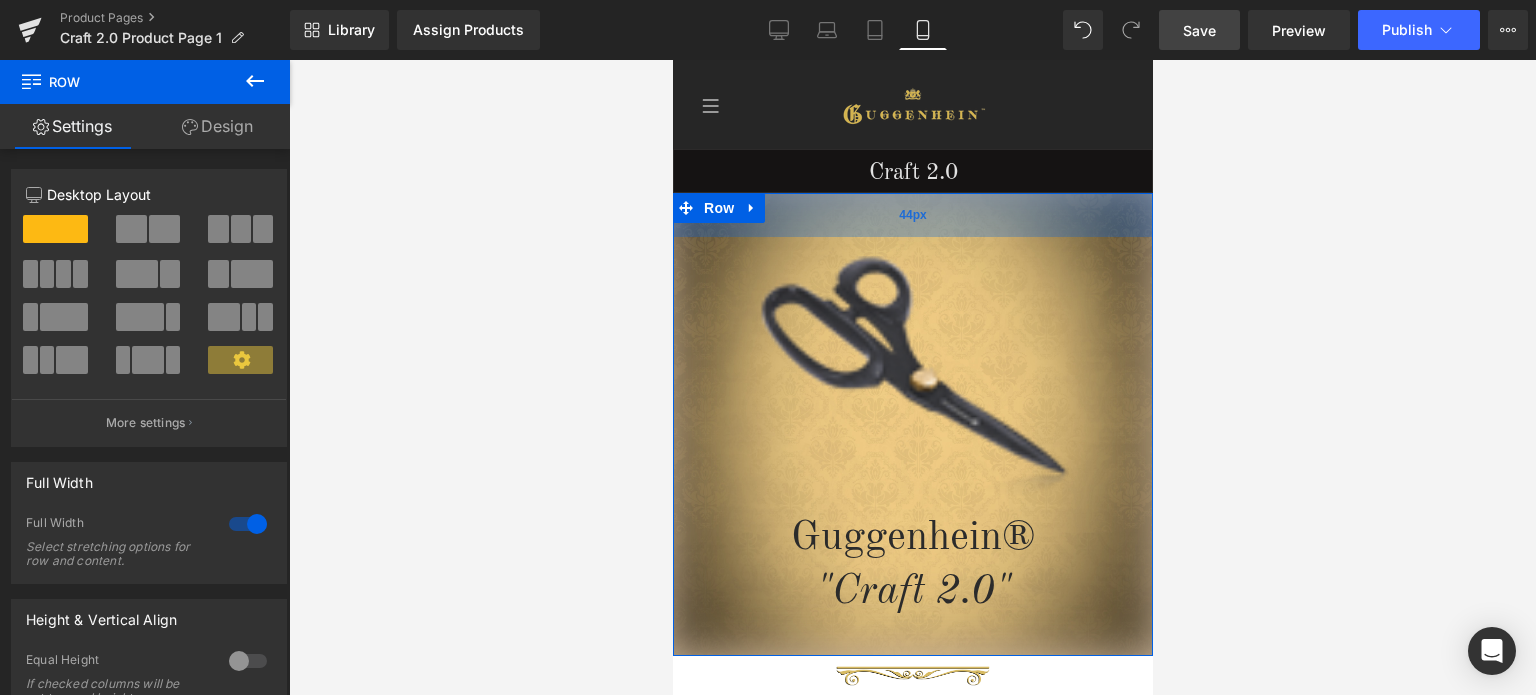 drag, startPoint x: 990, startPoint y: 209, endPoint x: 2017, endPoint y: 292, distance: 1030.3485 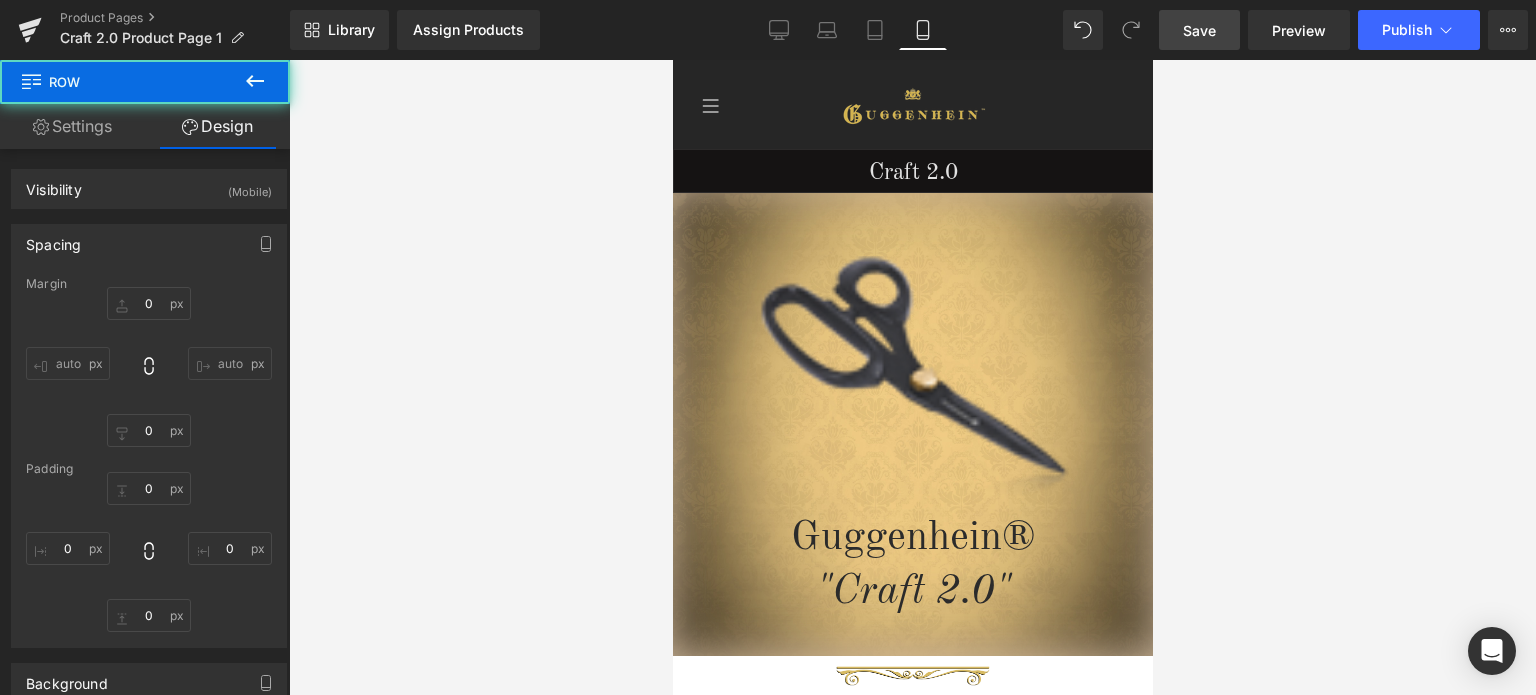 type on "0" 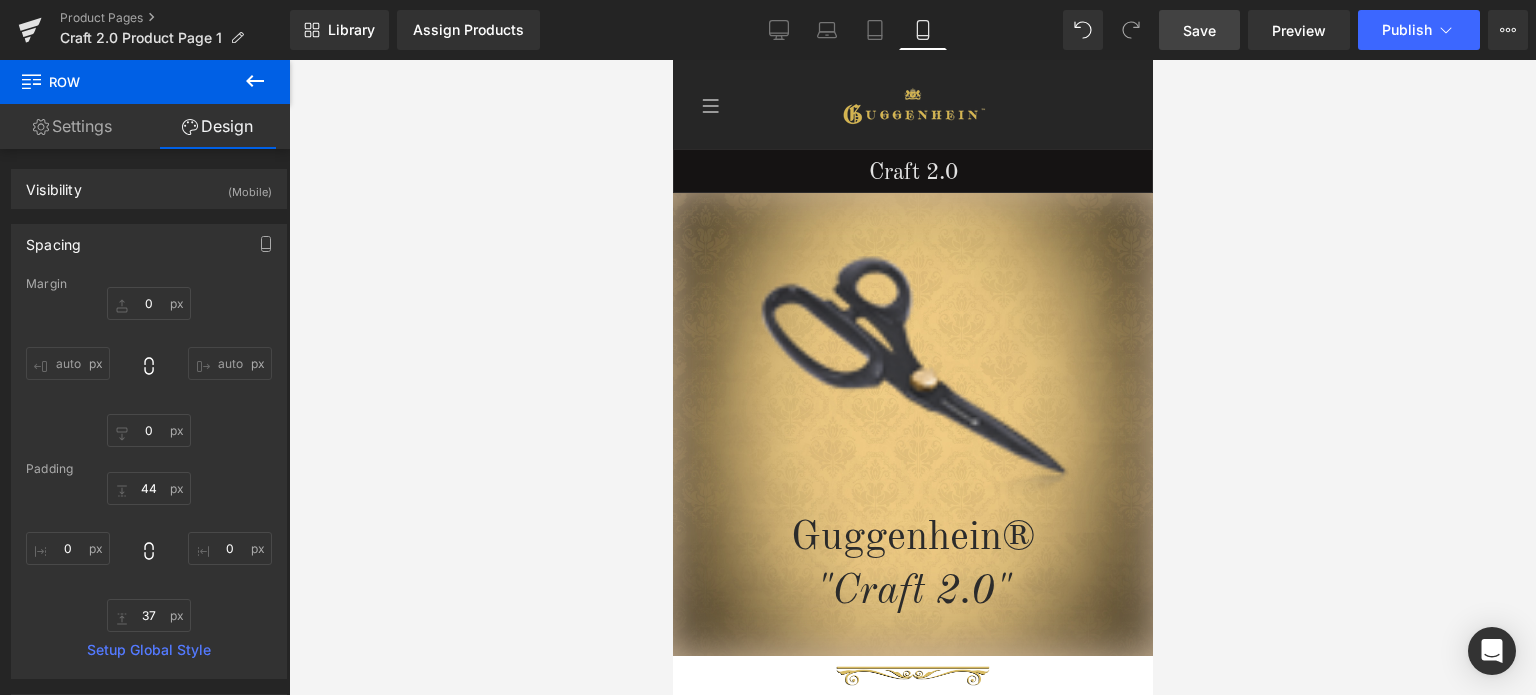 click on "Save" at bounding box center [1199, 30] 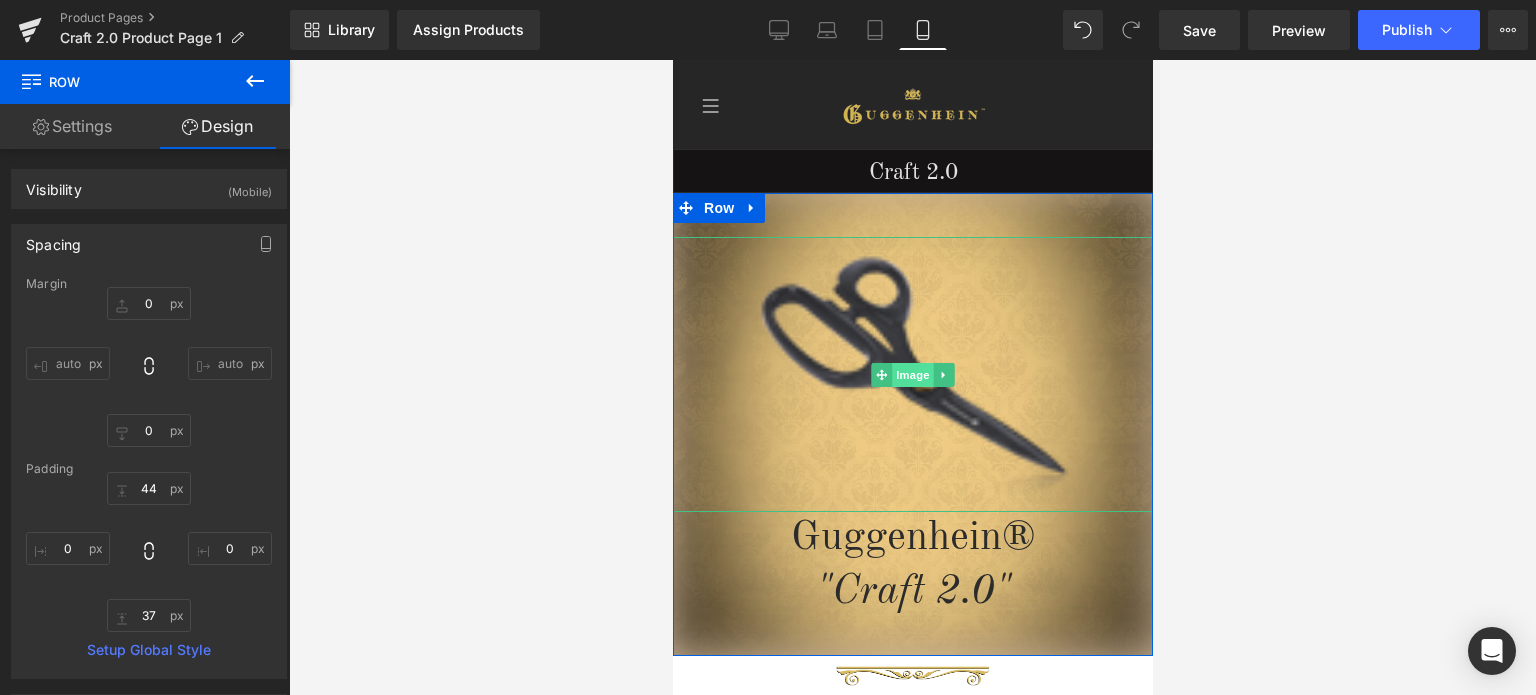 click on "Image" at bounding box center (912, 375) 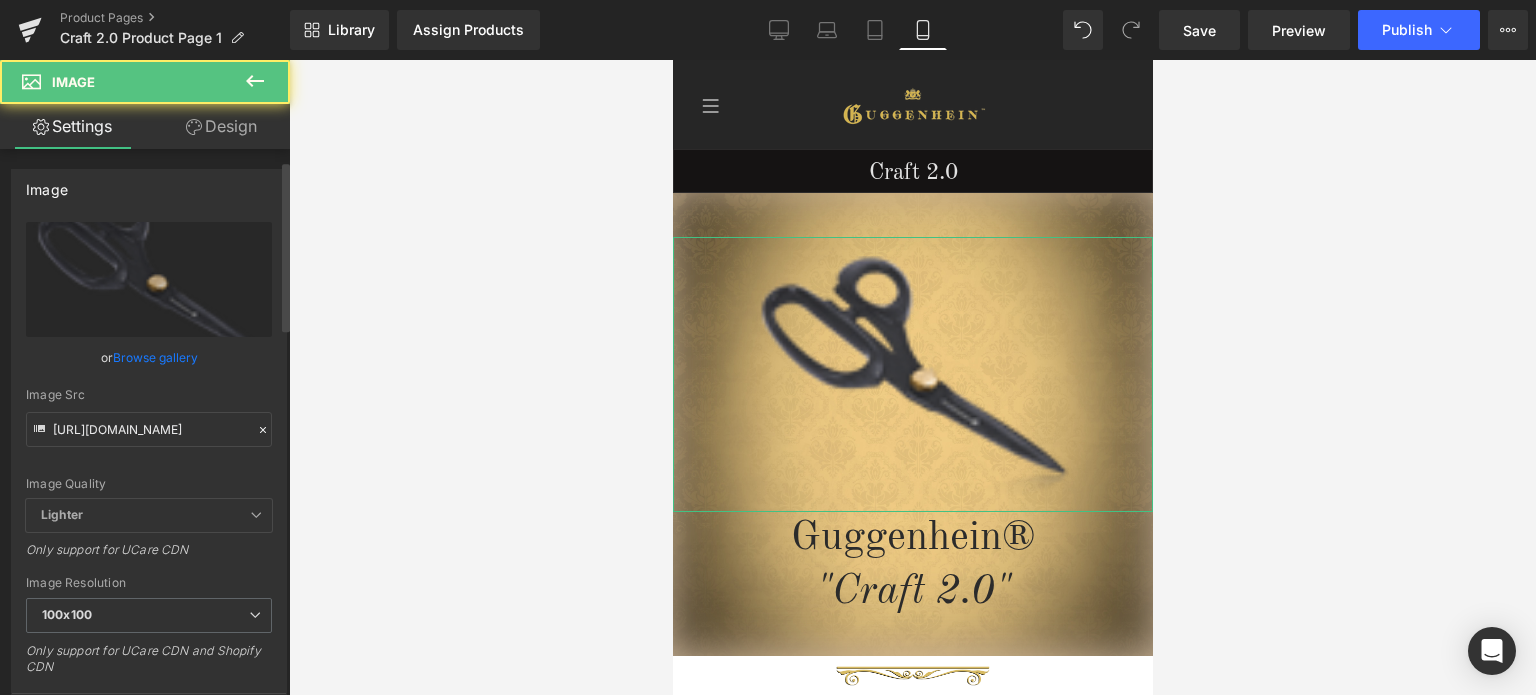 scroll, scrollTop: 300, scrollLeft: 0, axis: vertical 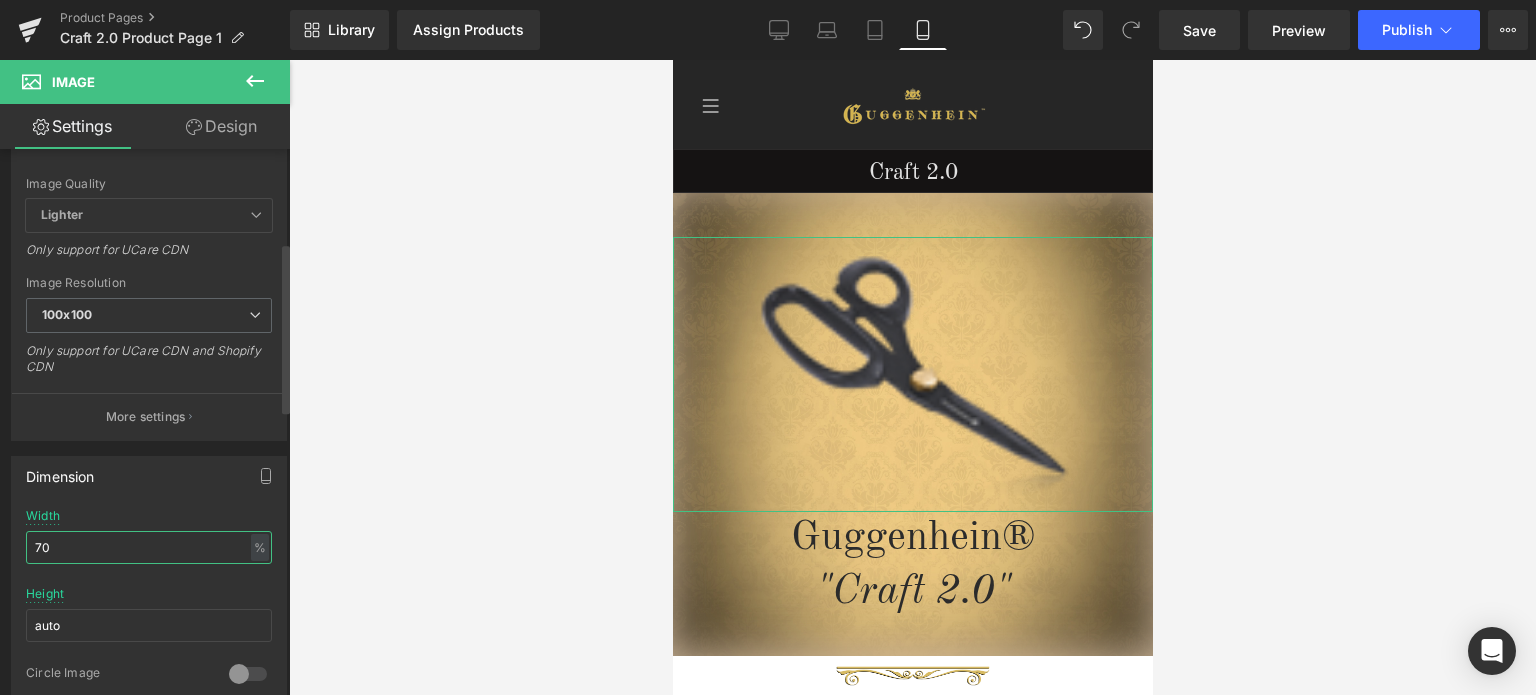 click on "70" at bounding box center [149, 547] 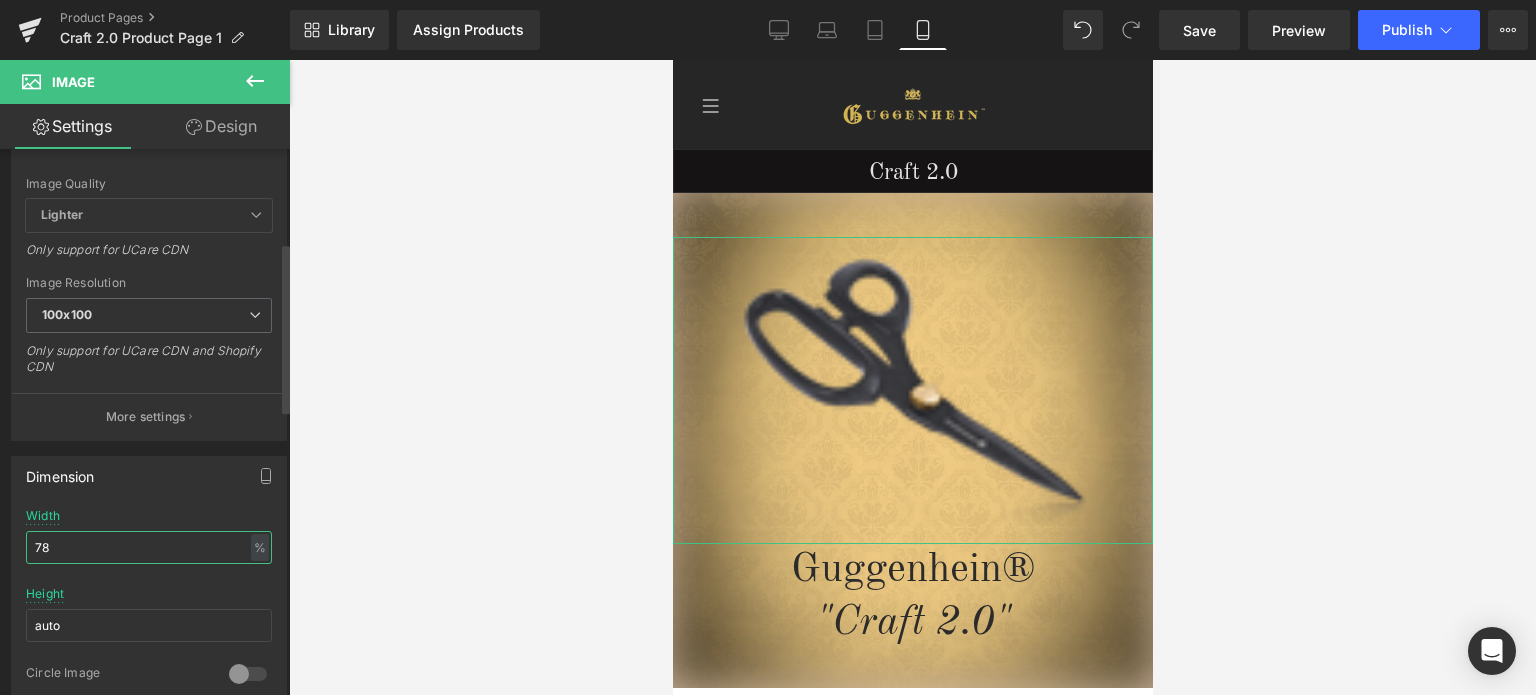 click on "78" at bounding box center [149, 547] 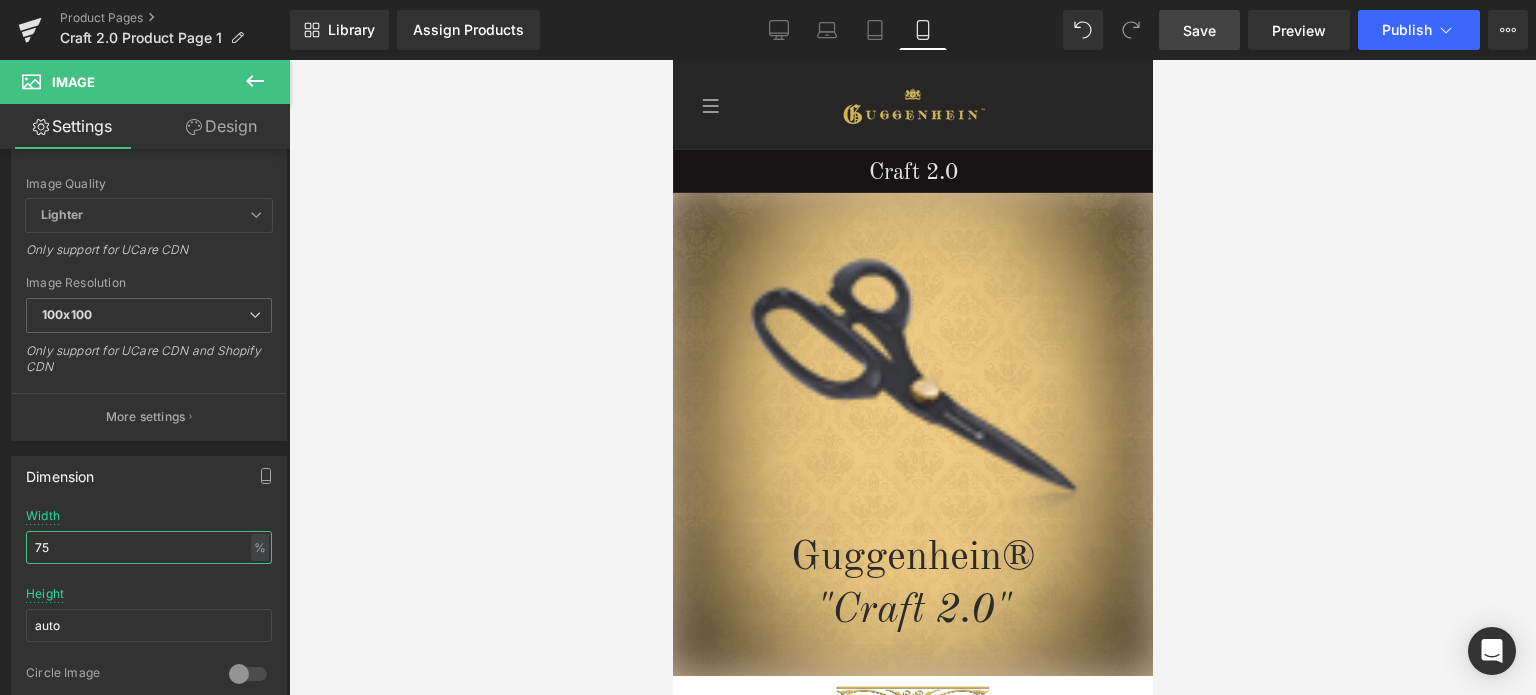 type on "75" 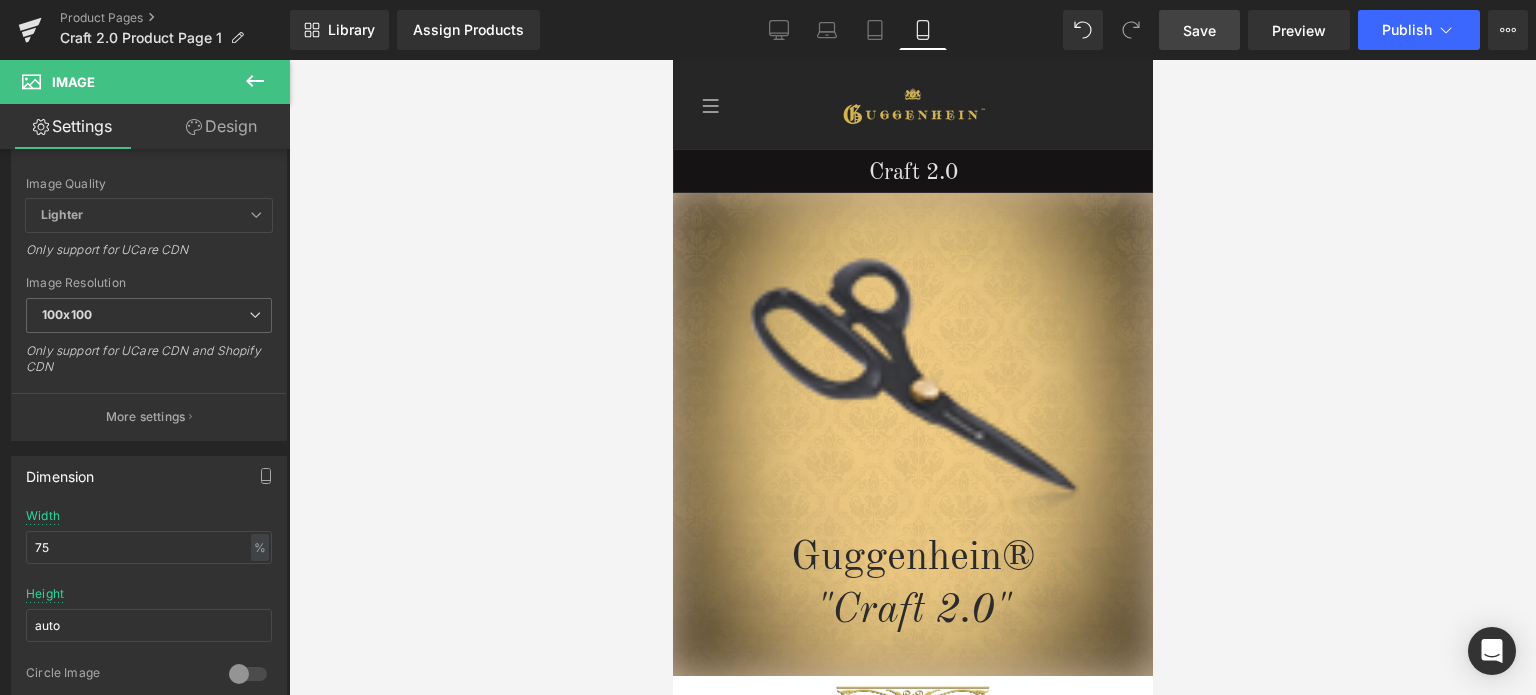 click on "Save" at bounding box center (1199, 30) 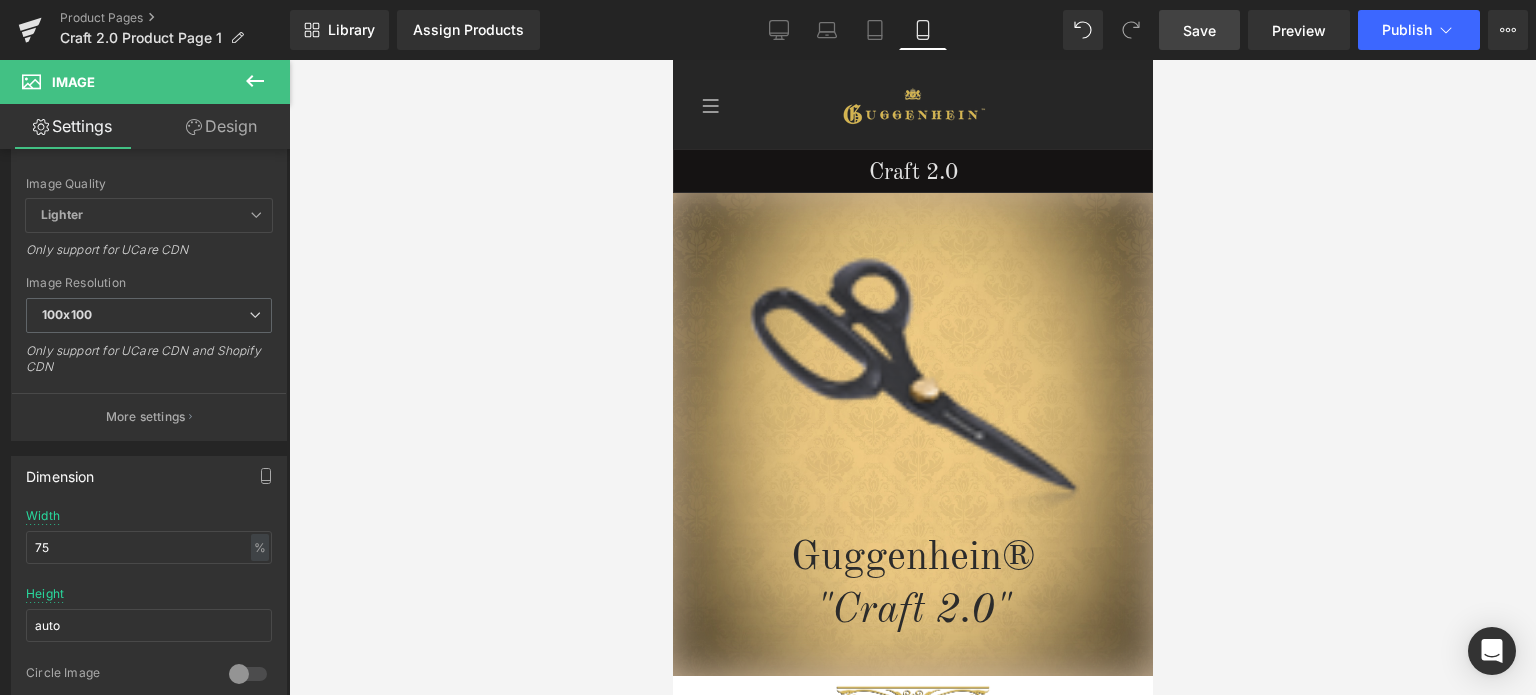 click on "Save" at bounding box center (1199, 30) 